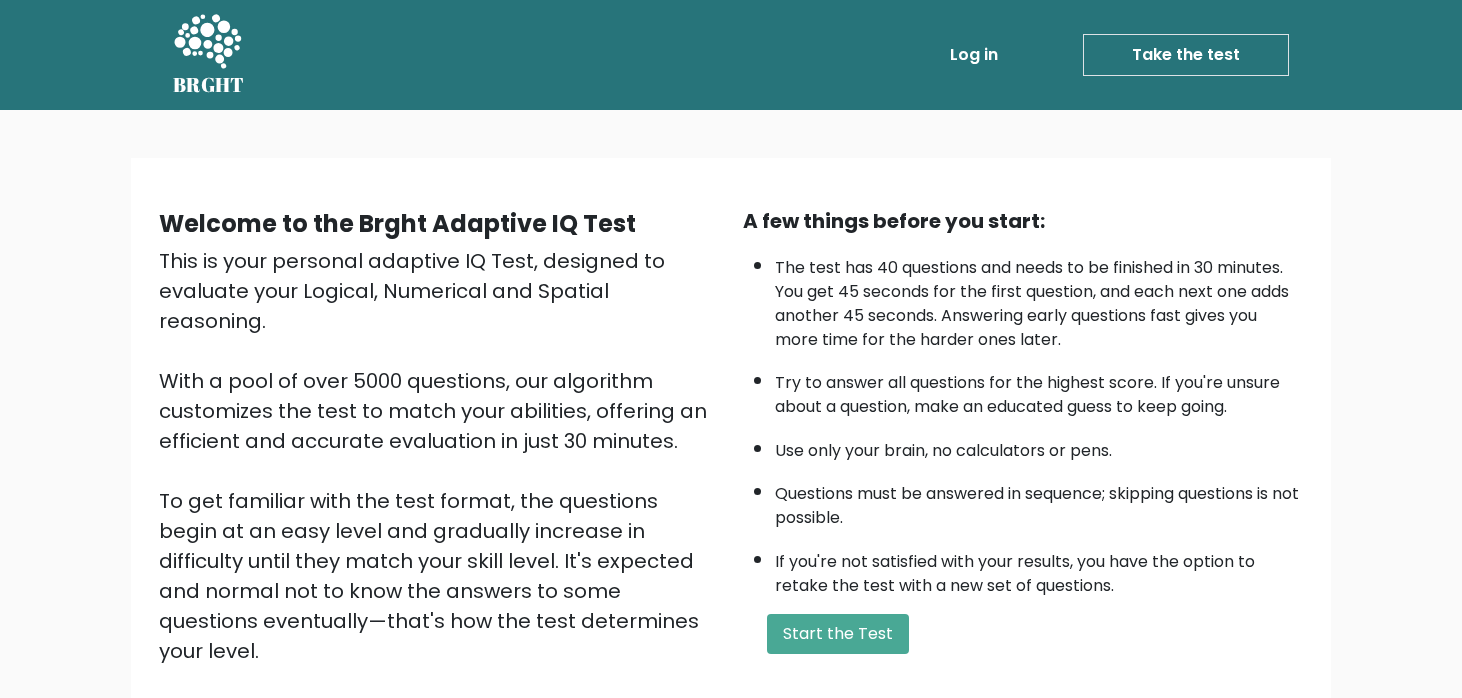 scroll, scrollTop: 0, scrollLeft: 0, axis: both 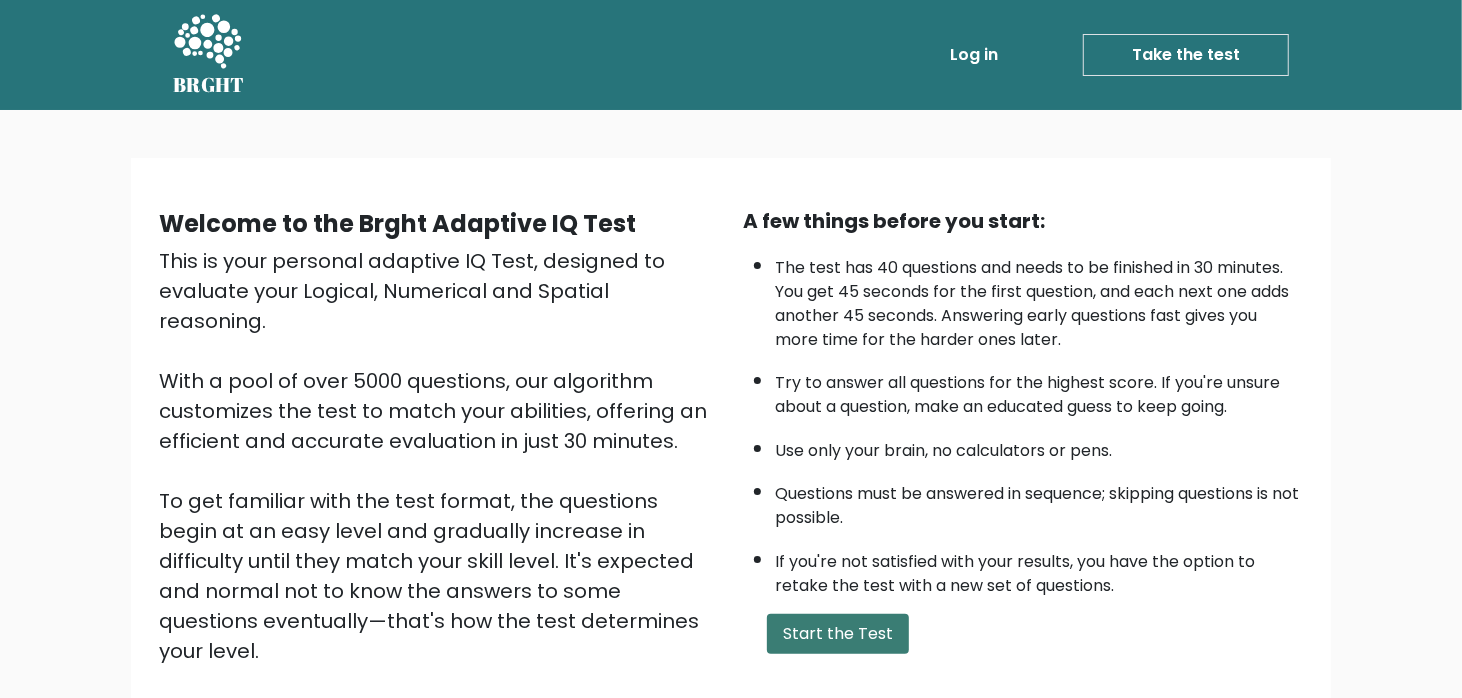 click on "Start the Test" at bounding box center [838, 634] 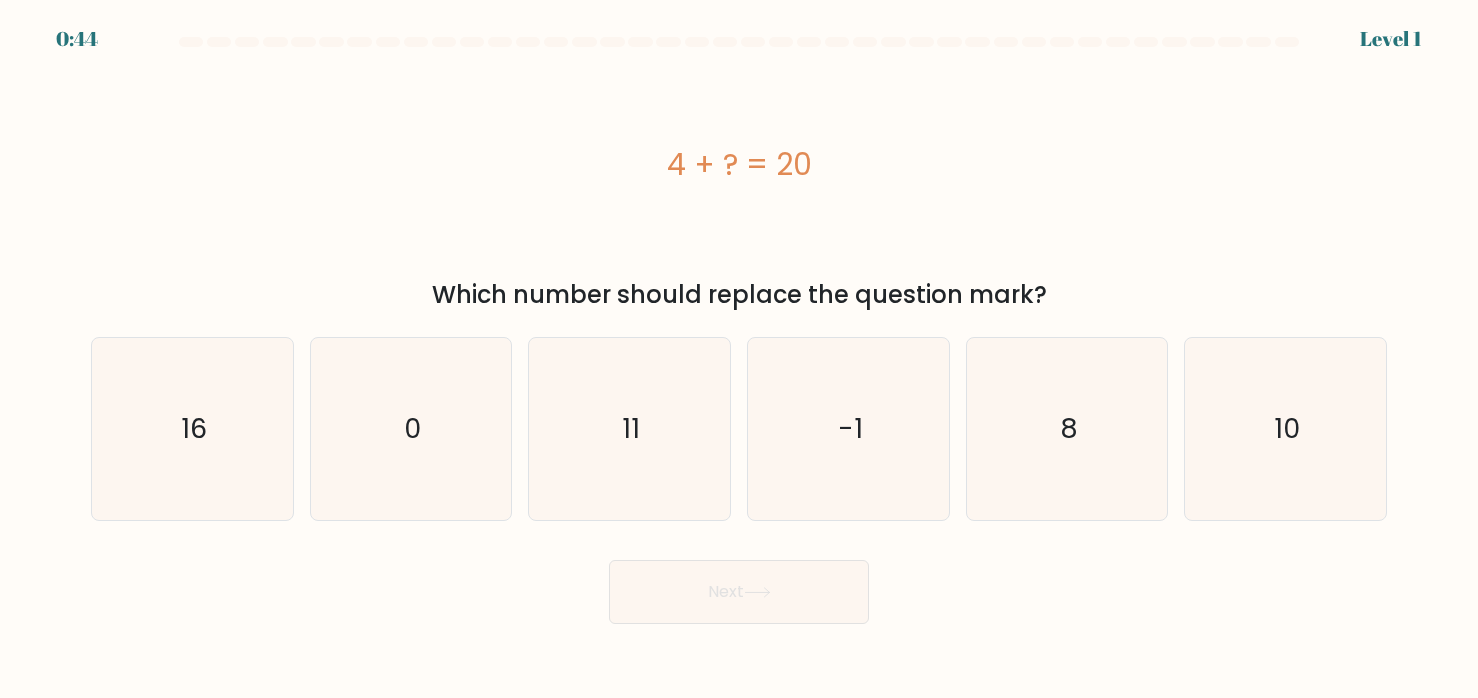scroll, scrollTop: 0, scrollLeft: 0, axis: both 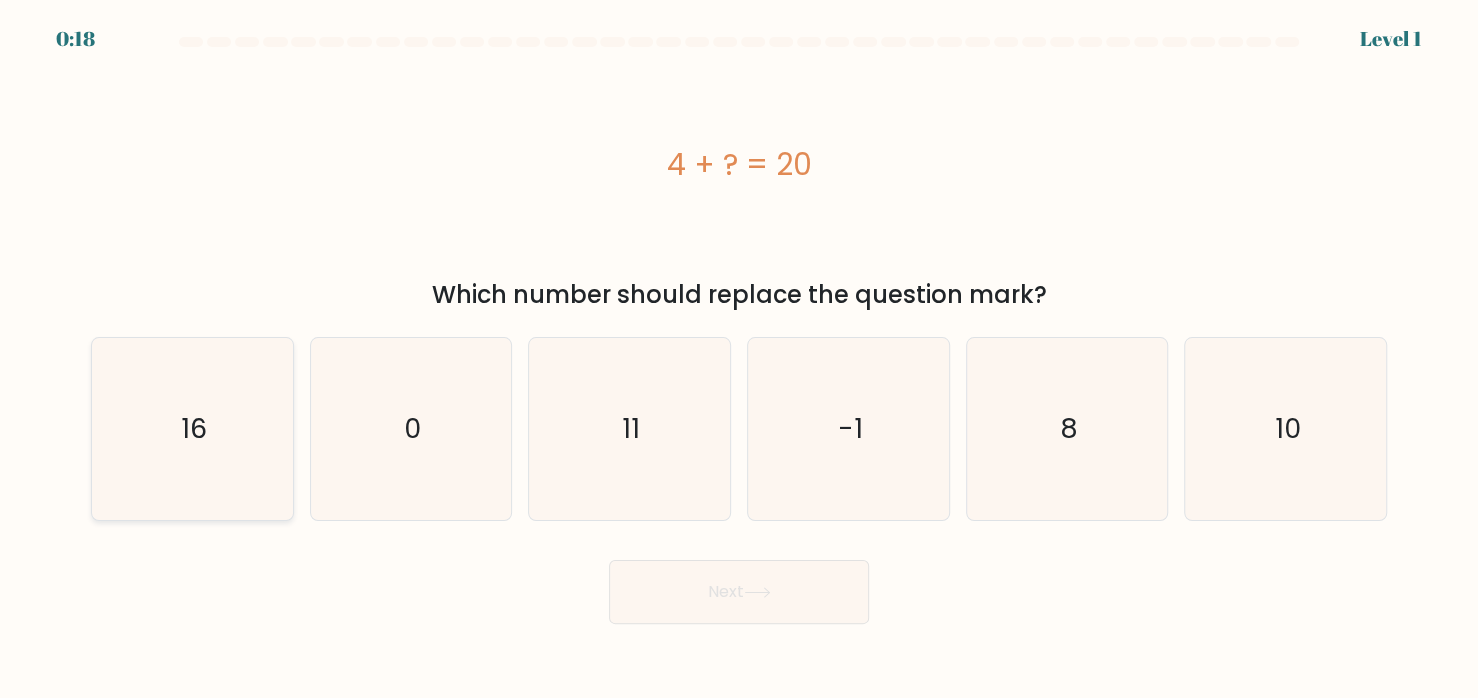 click on "16" at bounding box center (192, 428) 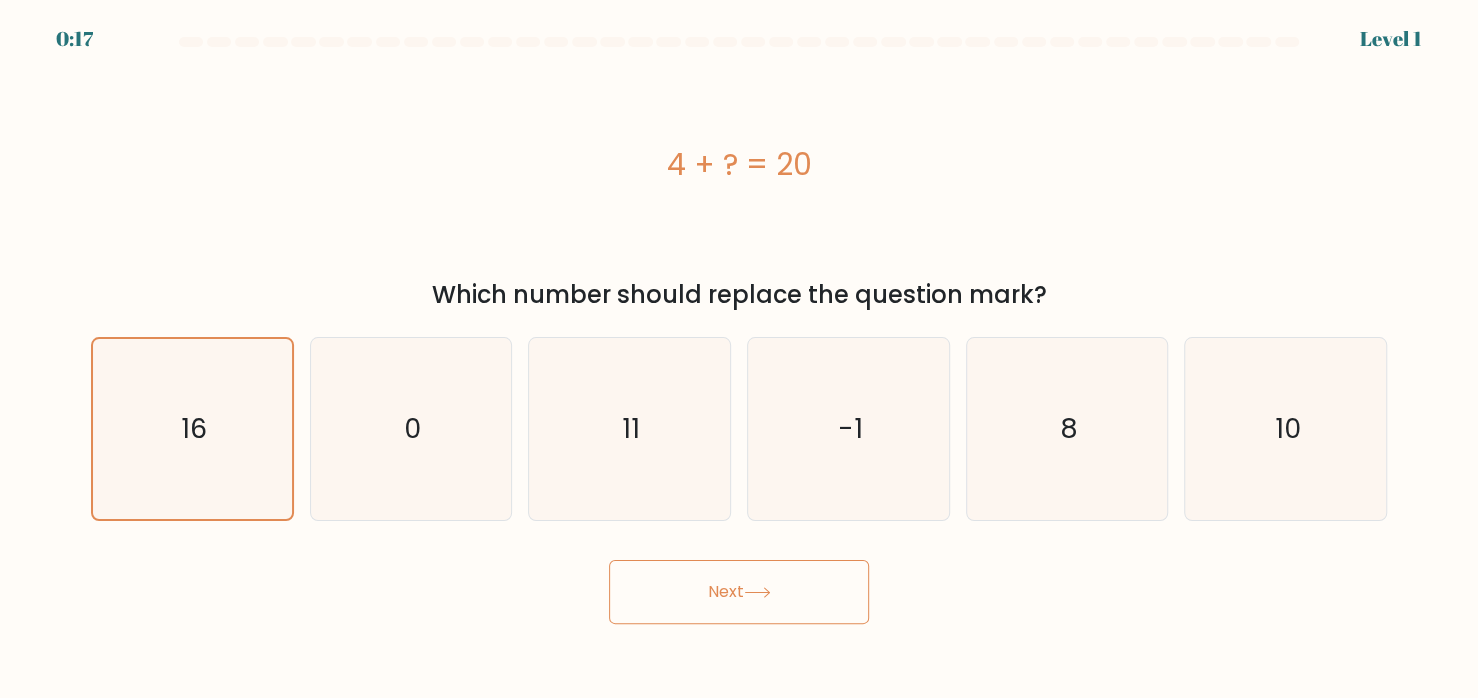 click on "Next" at bounding box center (739, 592) 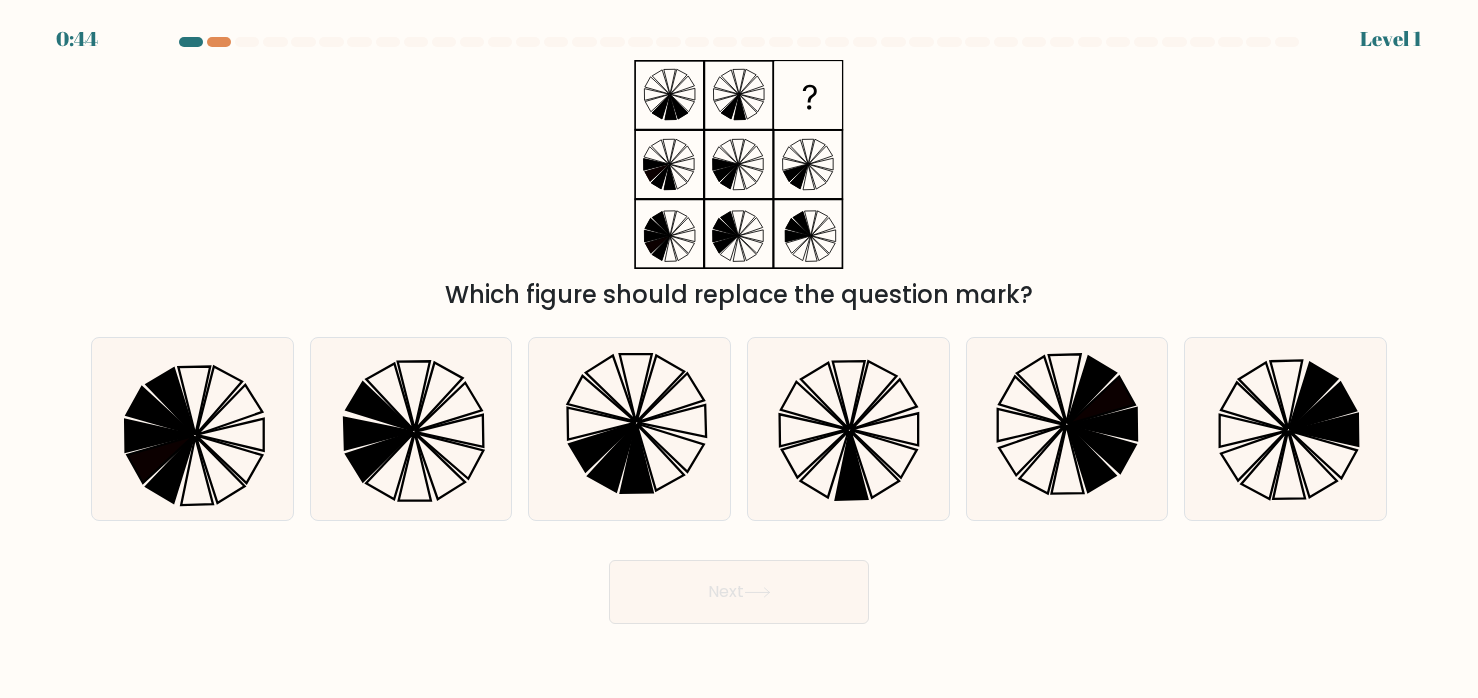 scroll, scrollTop: 0, scrollLeft: 0, axis: both 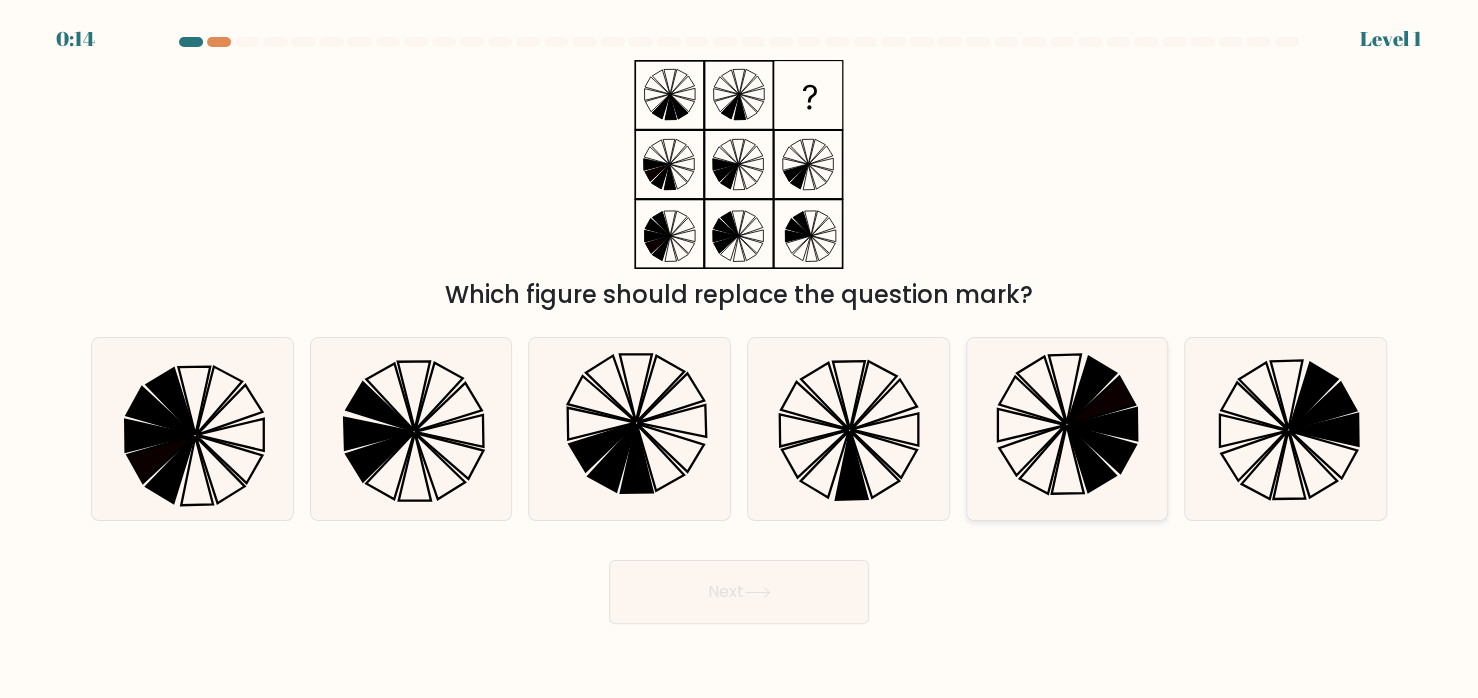 click at bounding box center (1092, 390) 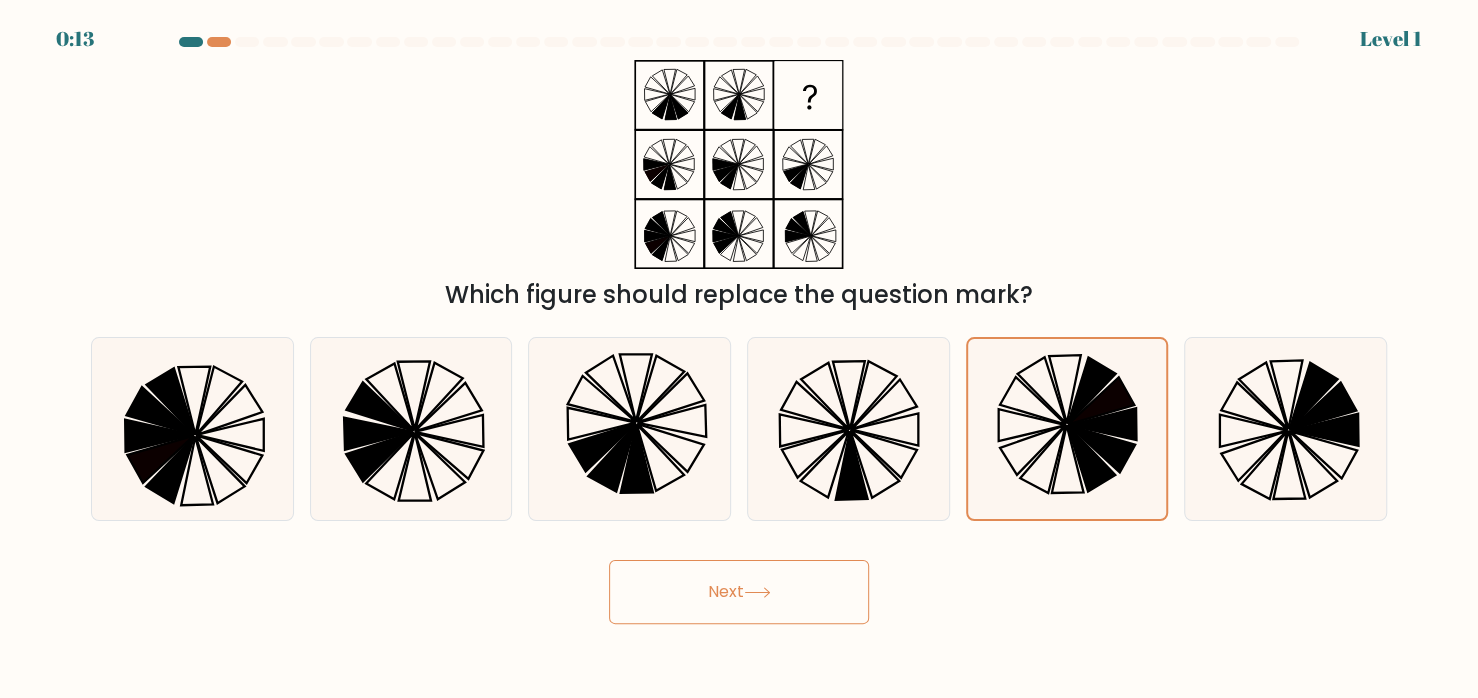 click on "Next" at bounding box center [739, 592] 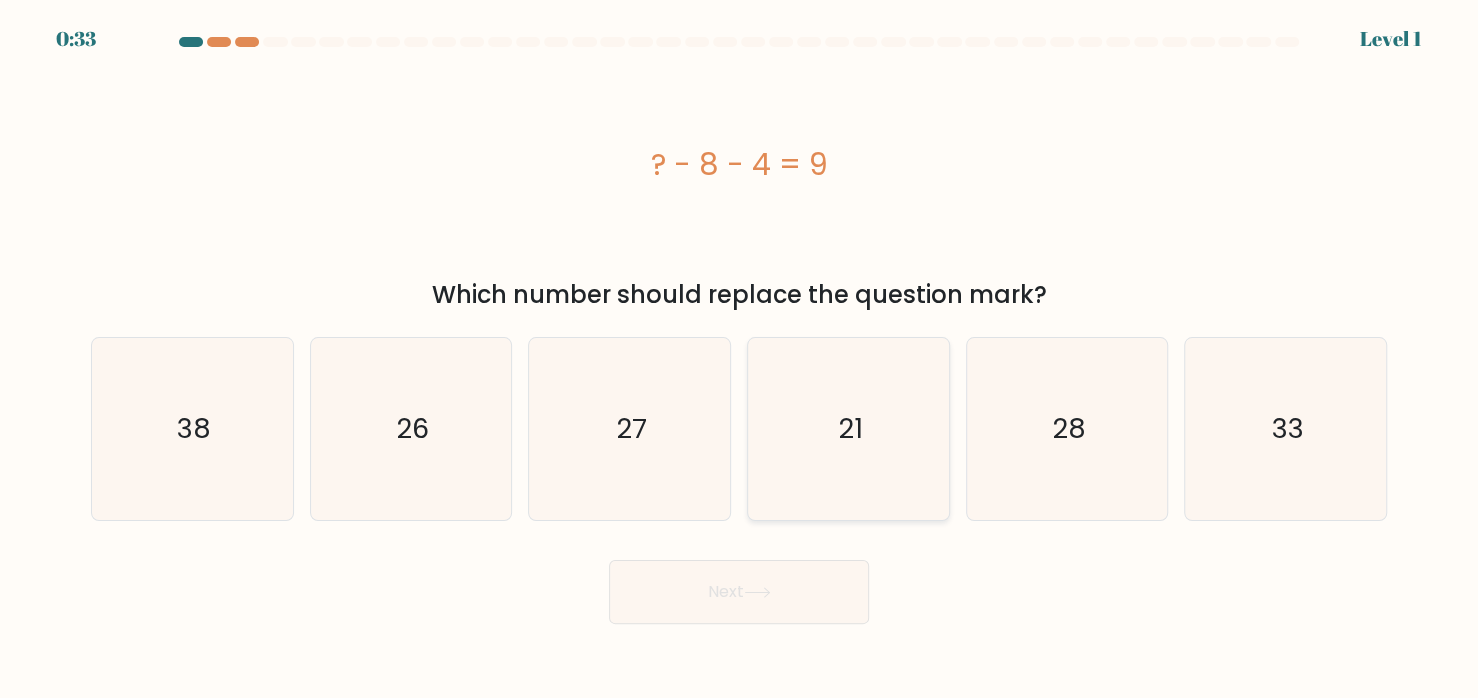 click on "21" at bounding box center (850, 428) 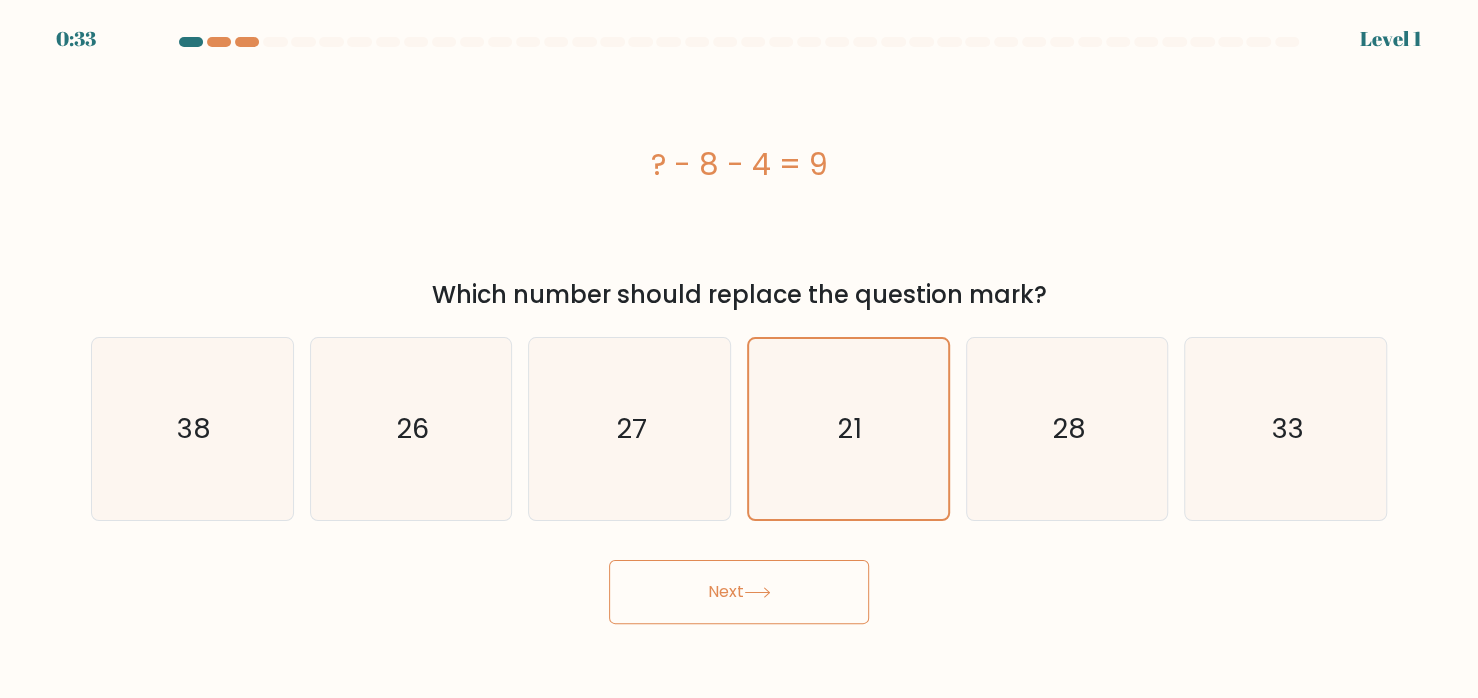 click on "Next" at bounding box center [739, 592] 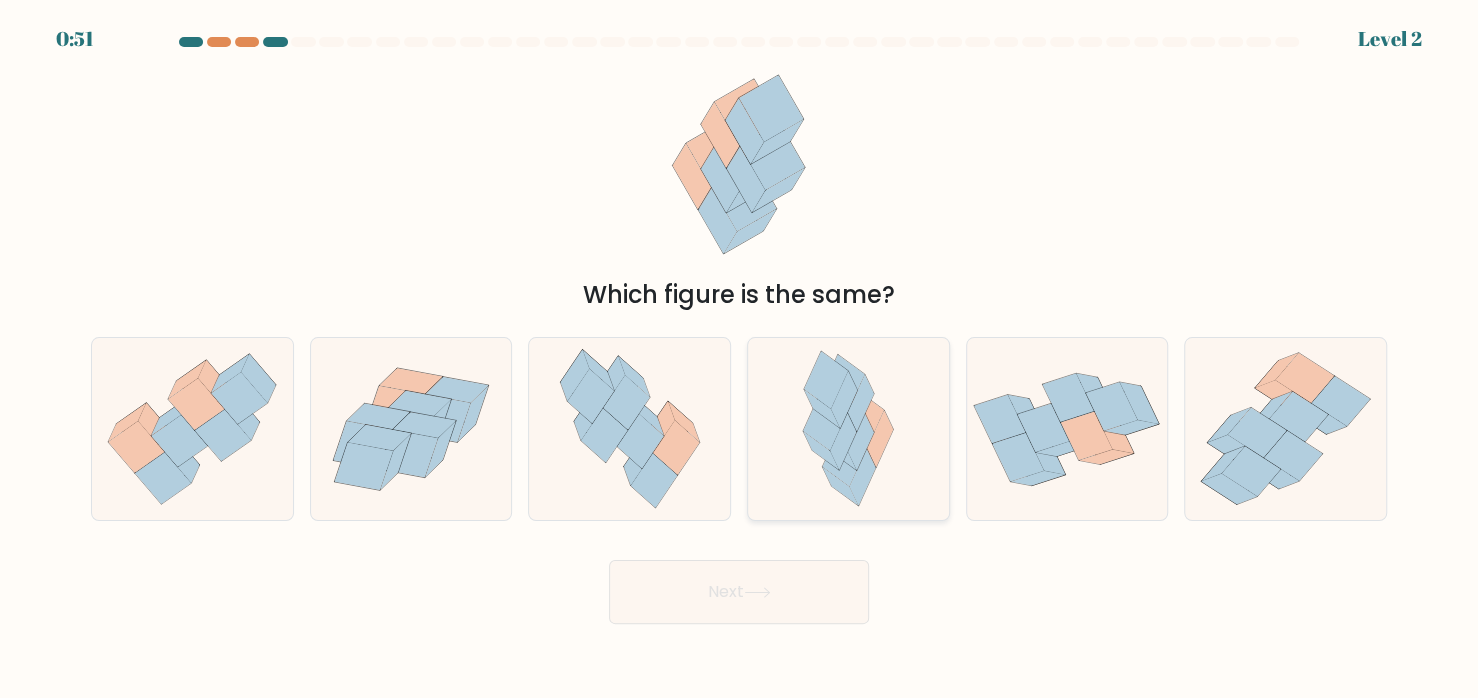 click at bounding box center (861, 403) 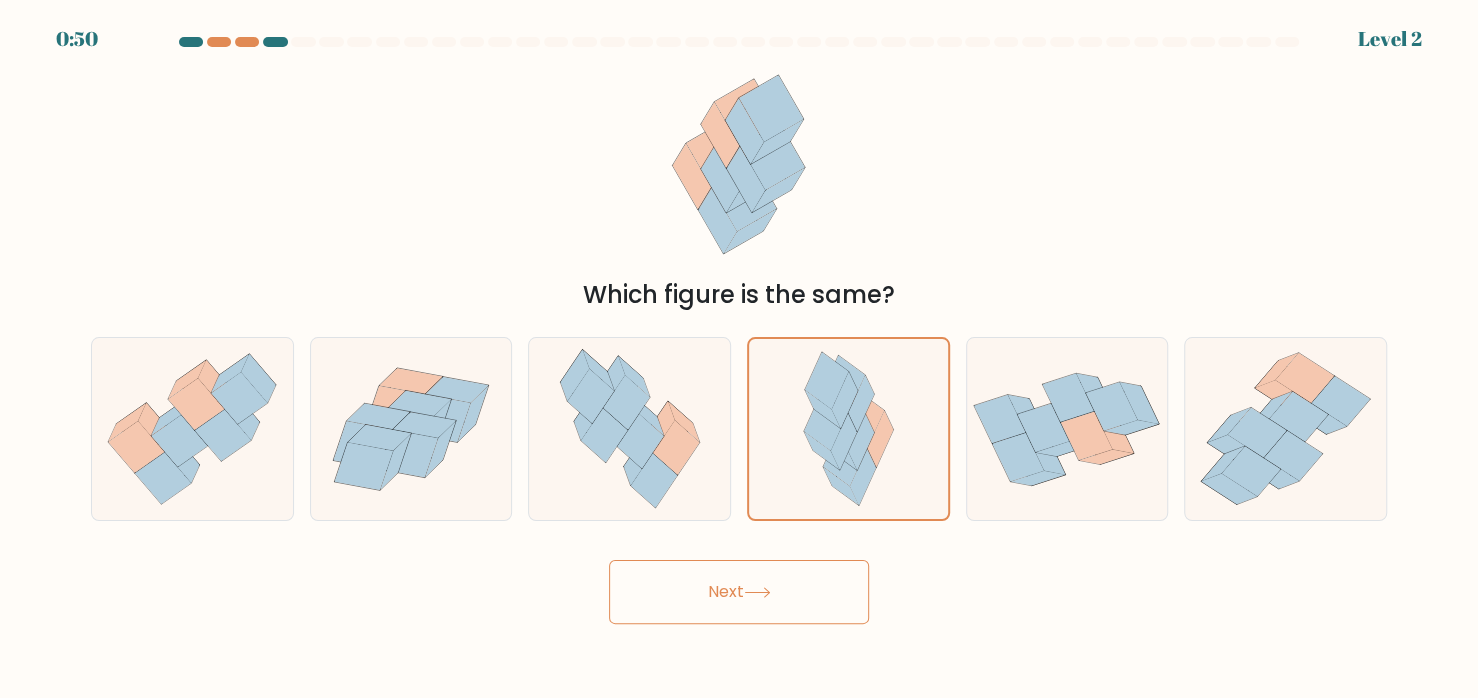 click on "Next" at bounding box center (739, 592) 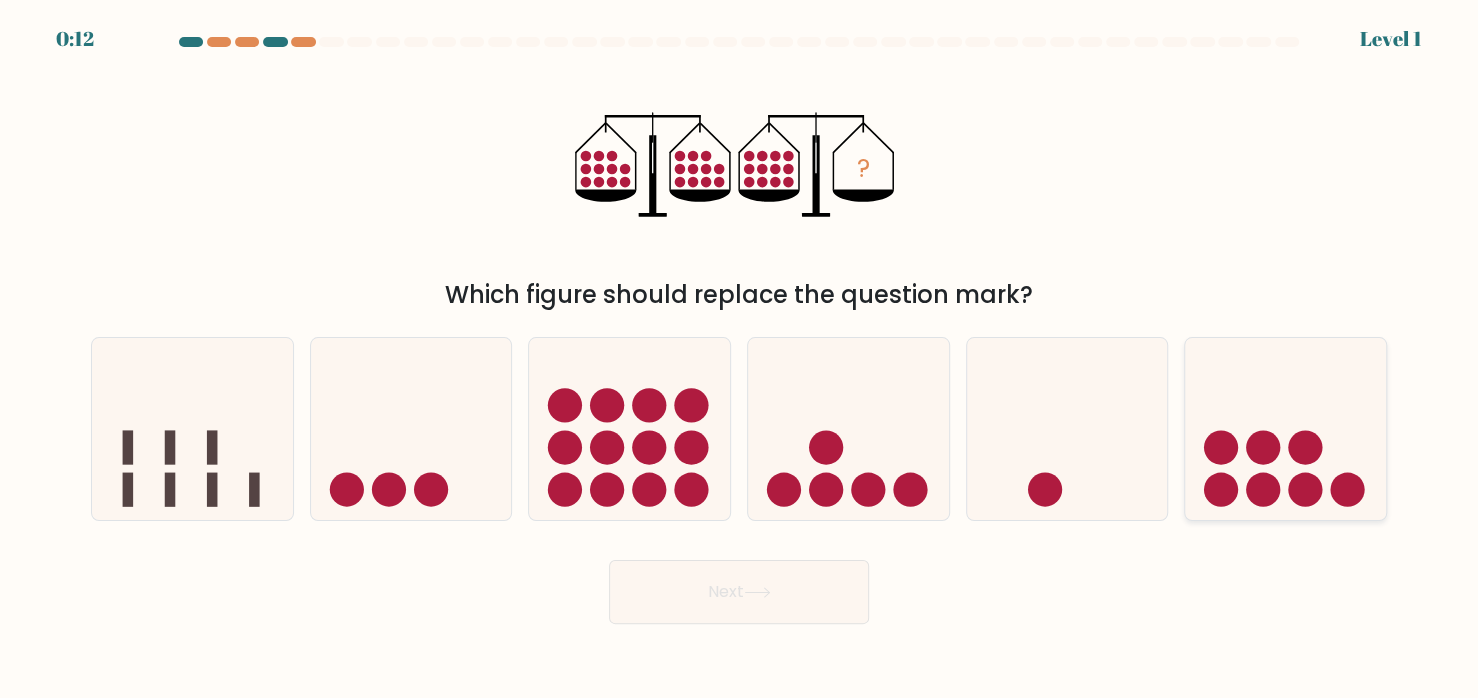 click at bounding box center [1285, 429] 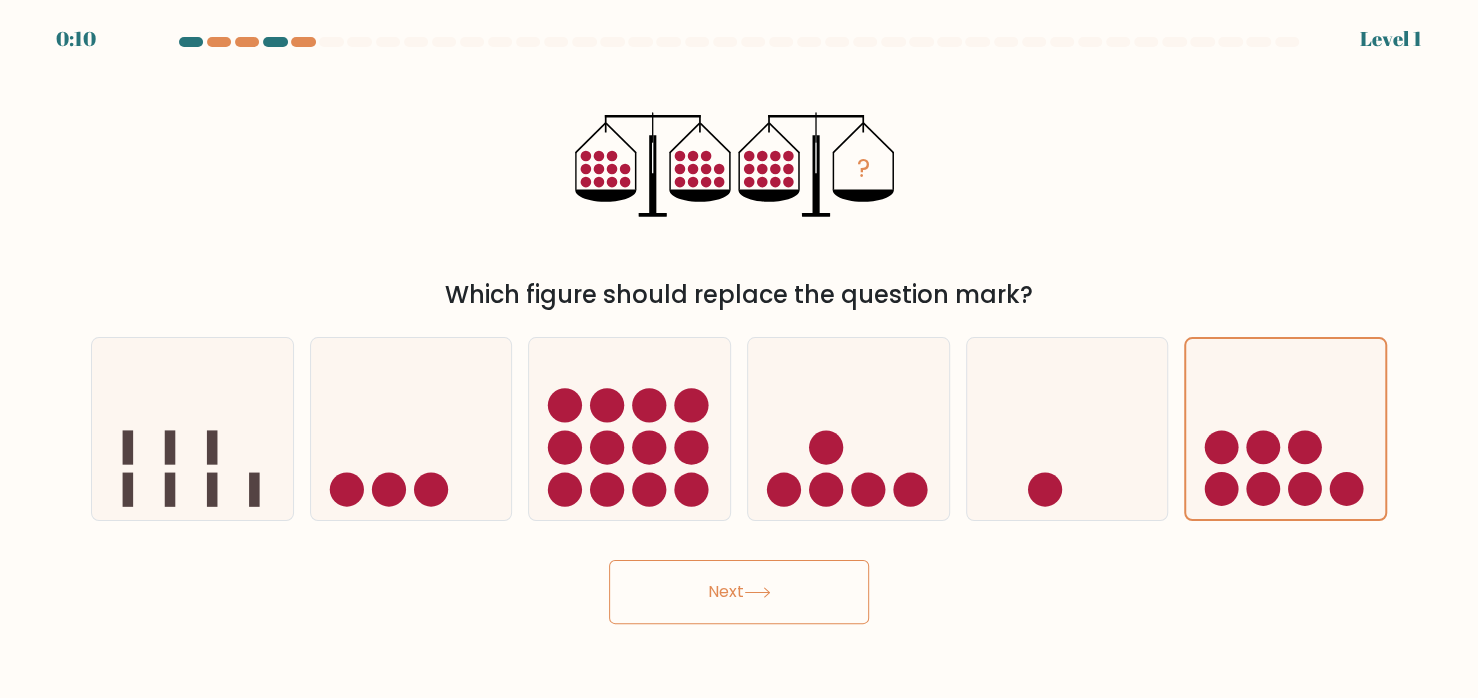 click on "Next" at bounding box center [739, 592] 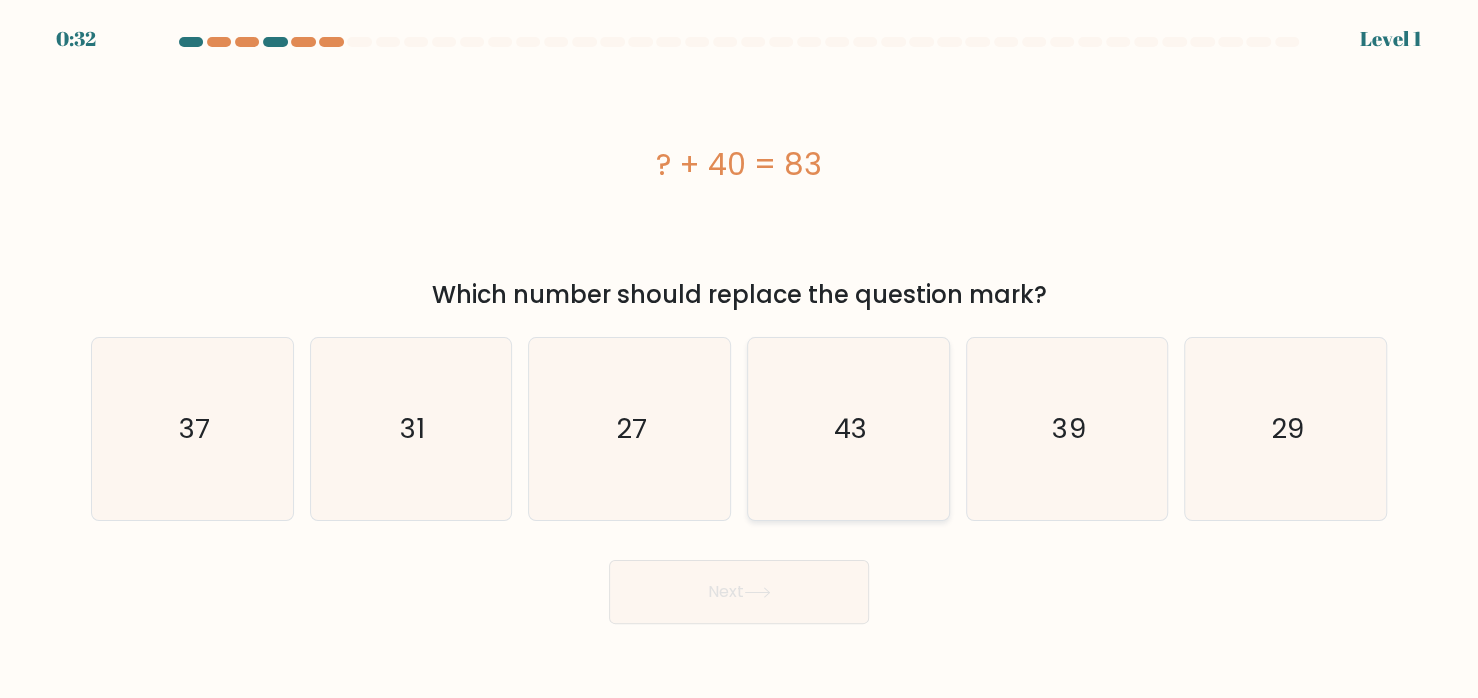 click on "43" at bounding box center (848, 428) 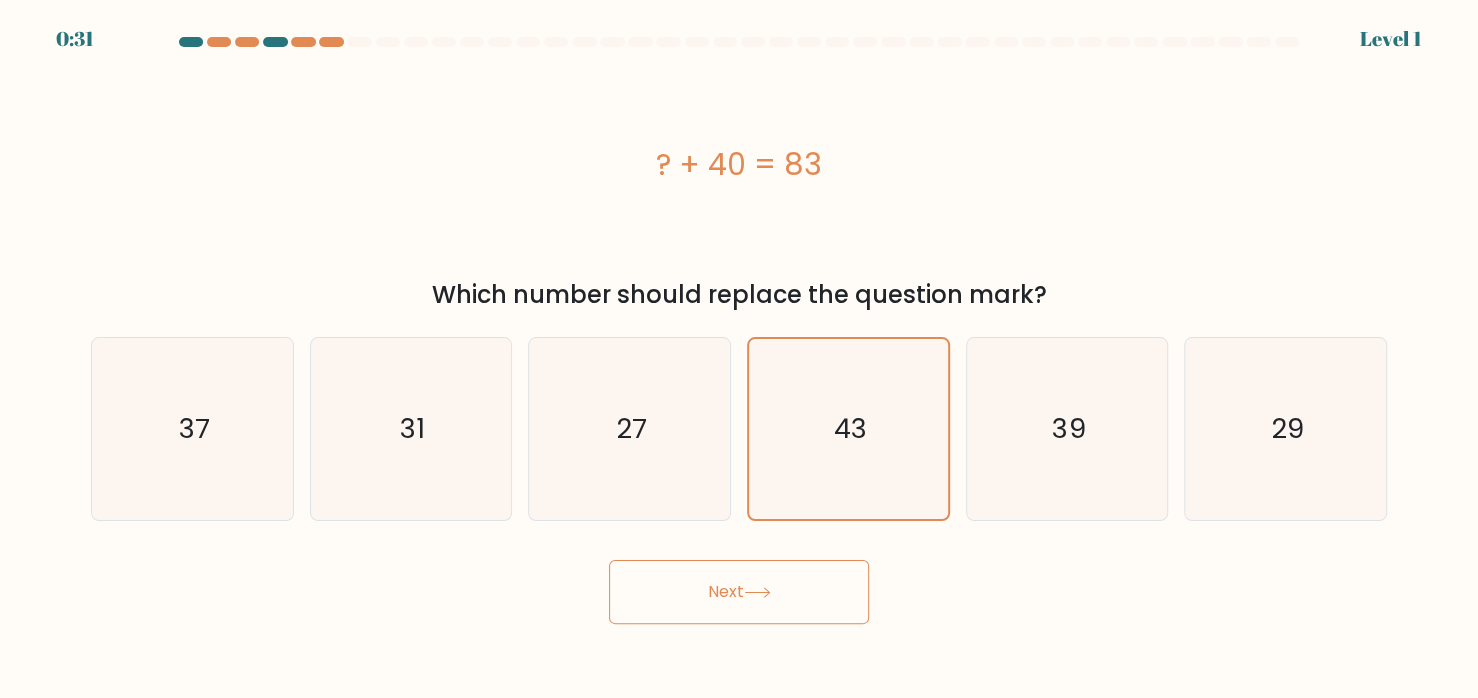 click on "Next" at bounding box center [739, 592] 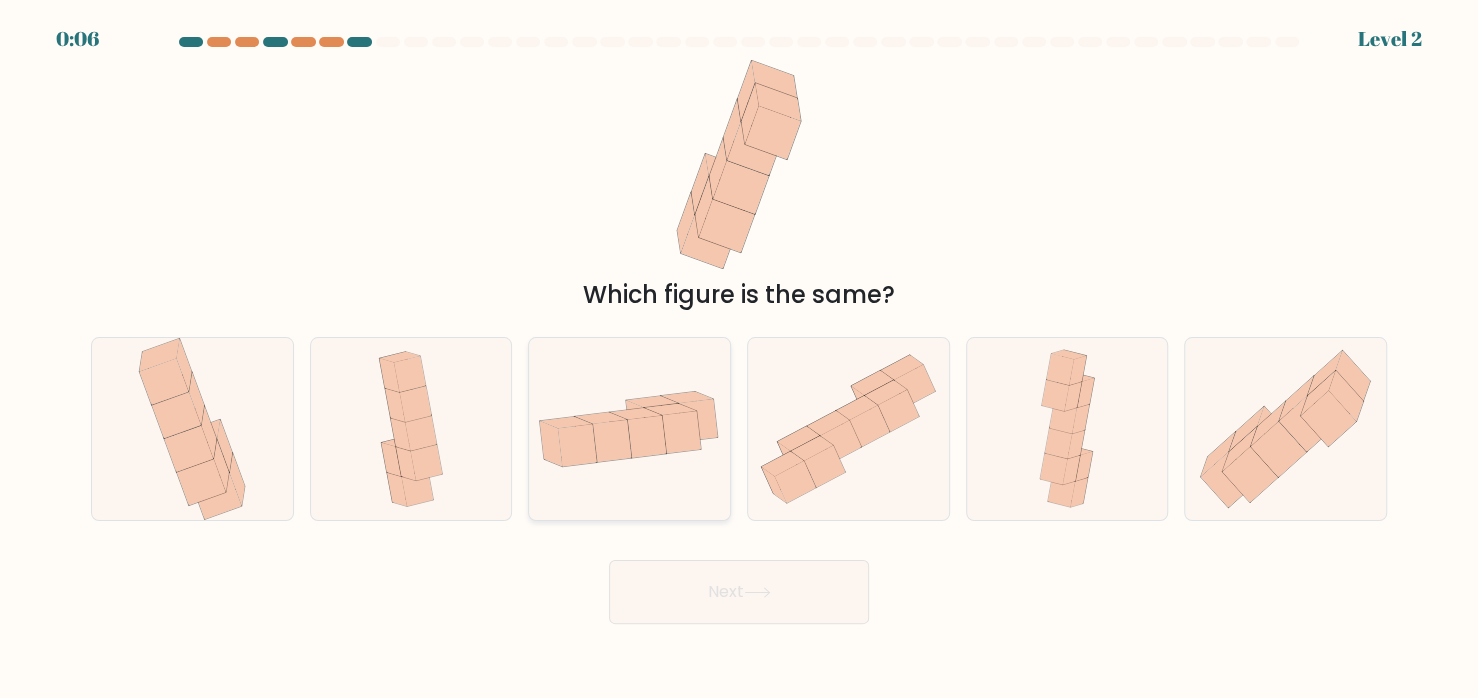 click at bounding box center (629, 429) 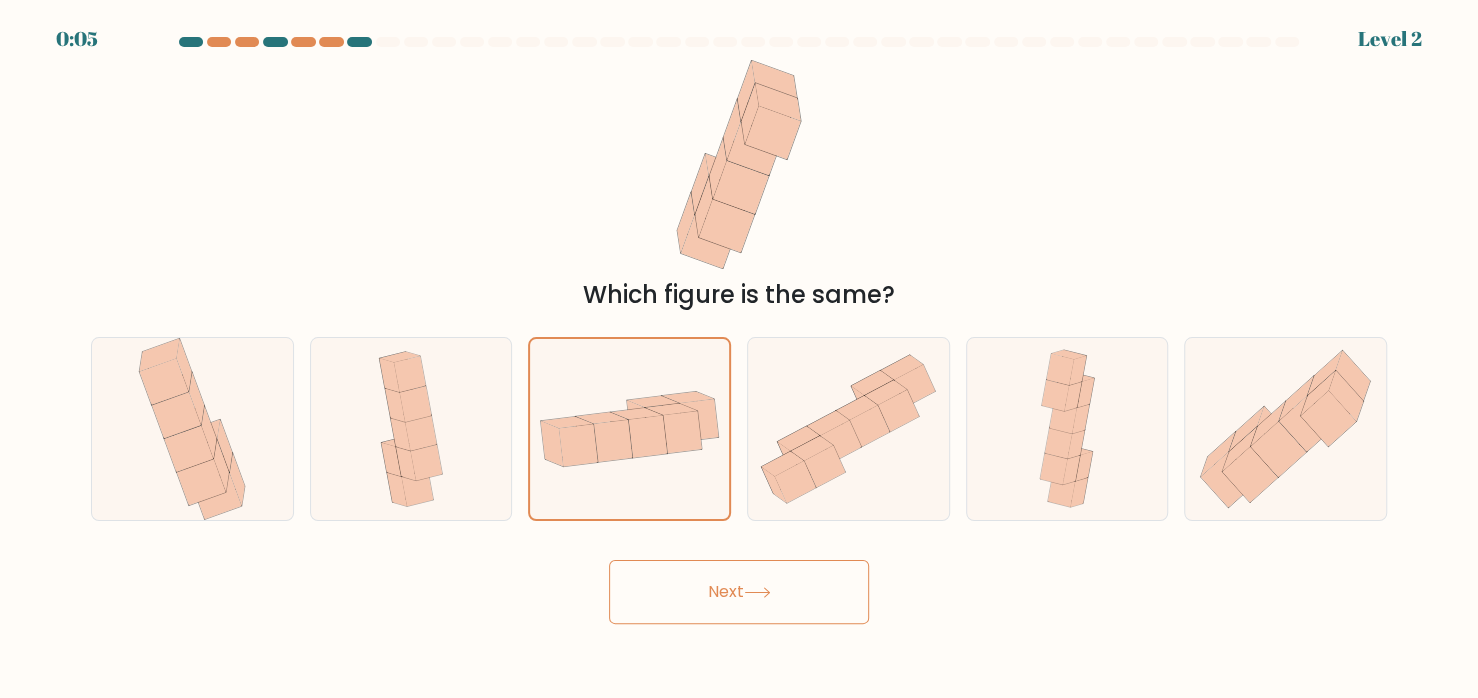 click on "Next" at bounding box center [739, 592] 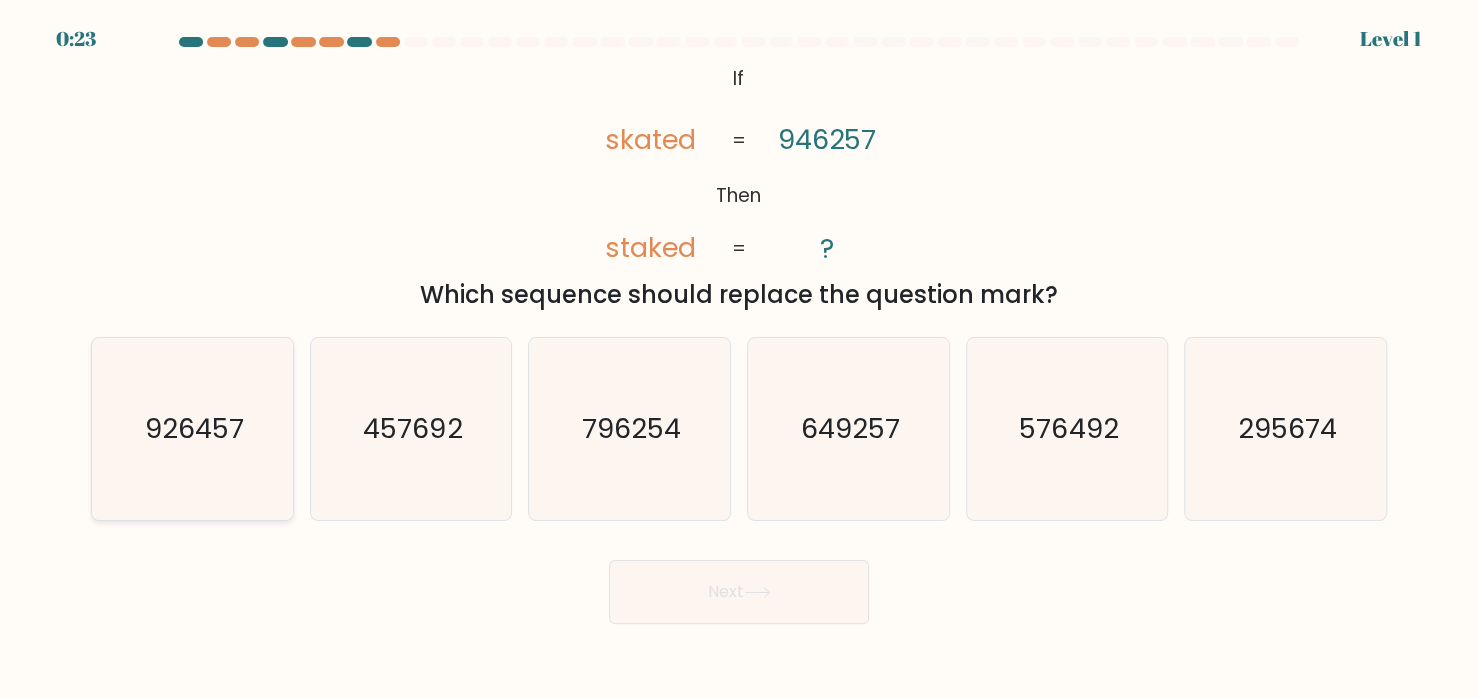 click on "926457" at bounding box center [194, 428] 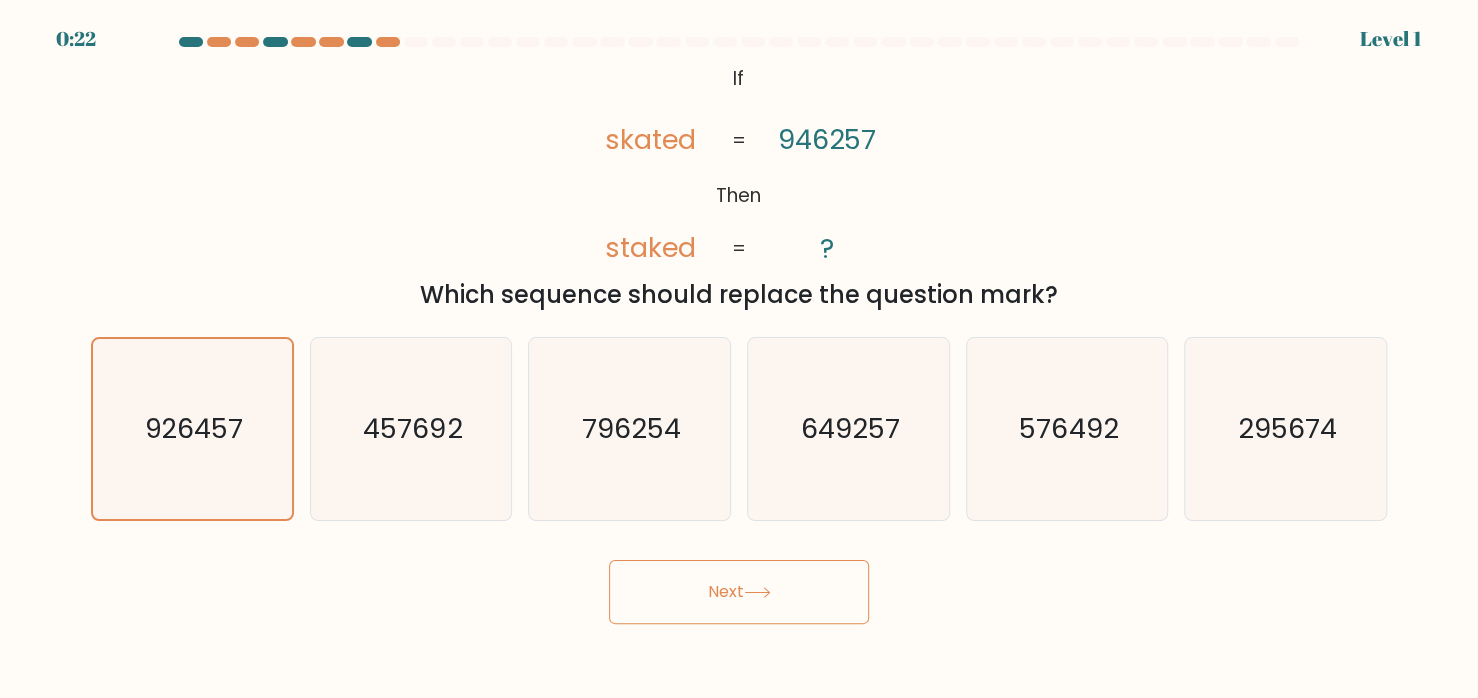 click on "Next" at bounding box center [739, 592] 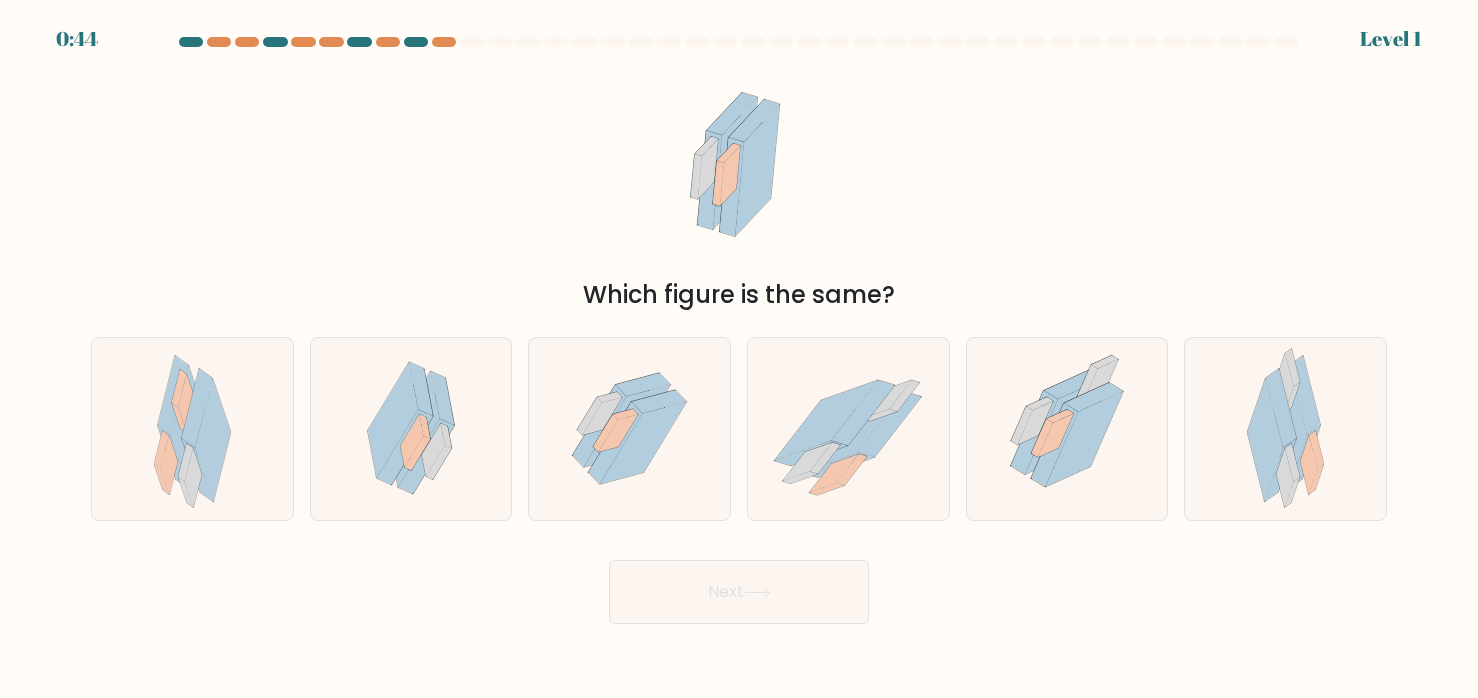 scroll, scrollTop: 0, scrollLeft: 0, axis: both 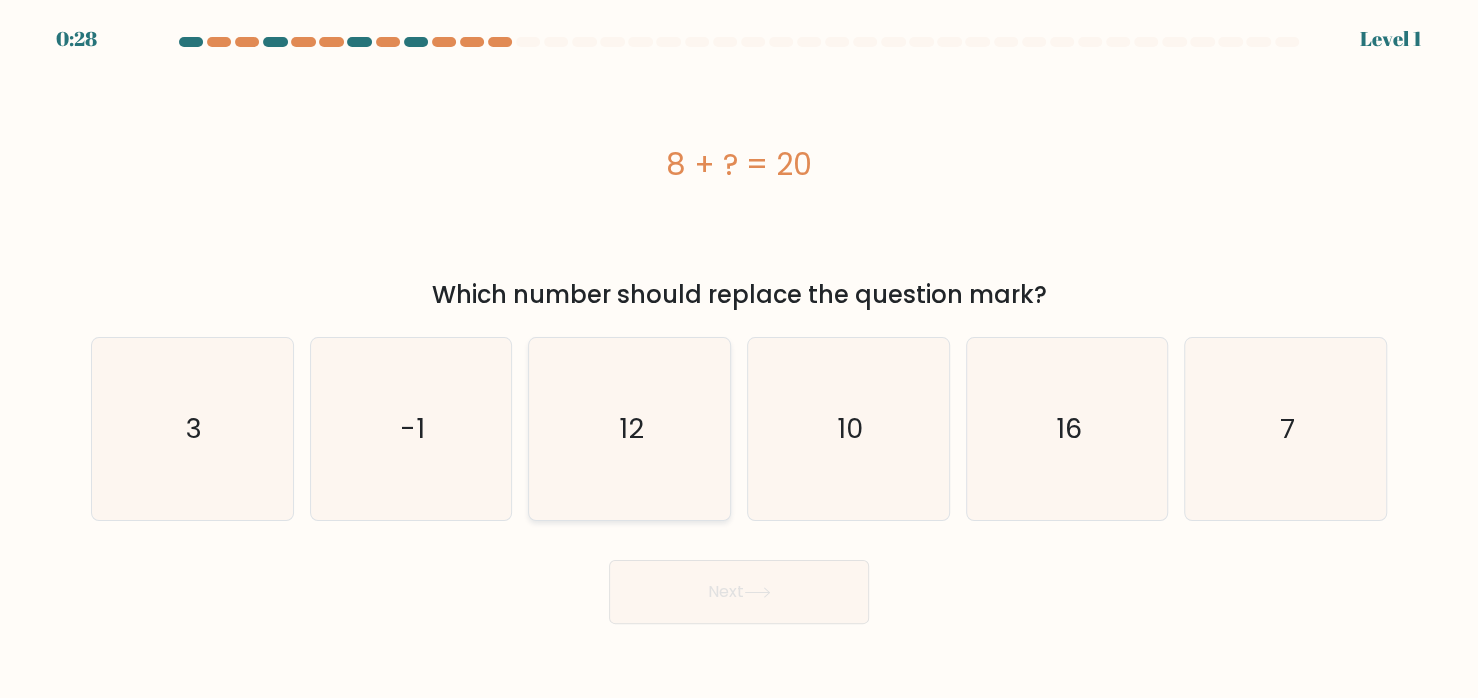 click on "12" at bounding box center [629, 428] 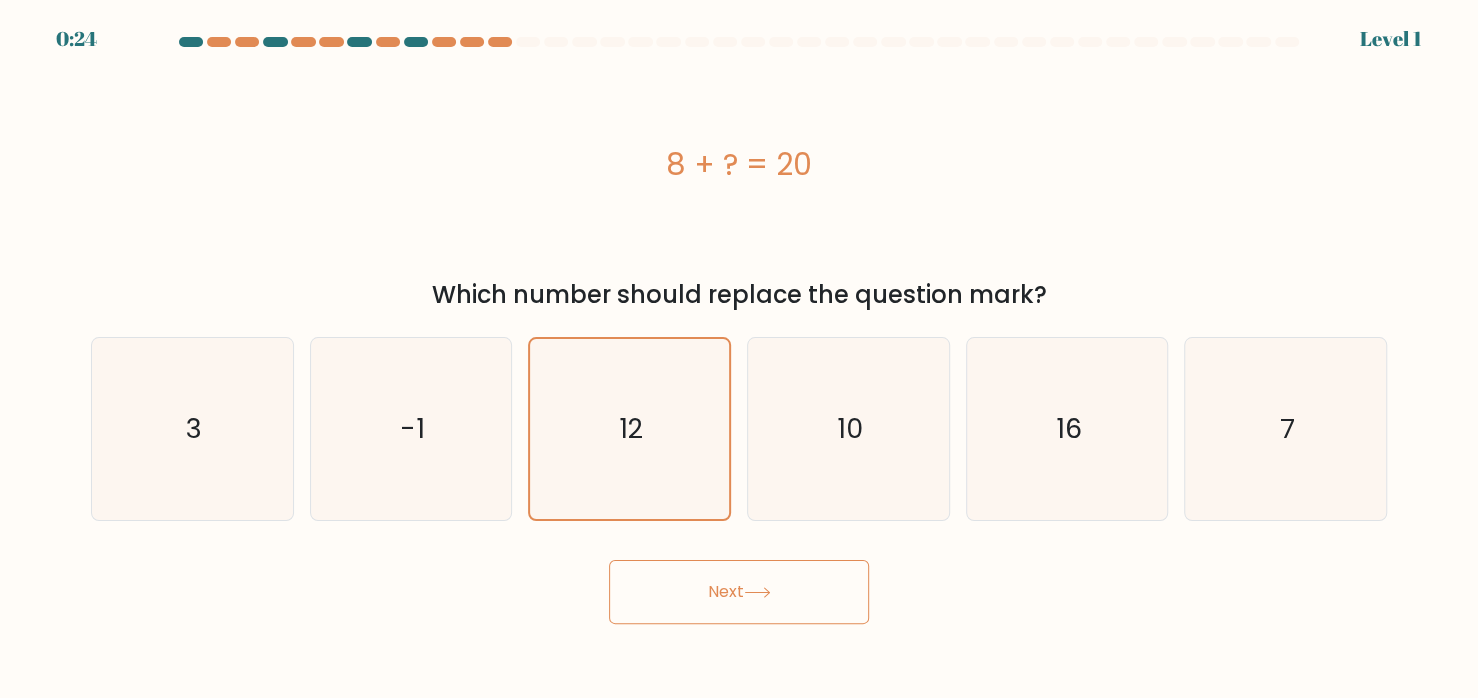 click on "Next" at bounding box center [739, 592] 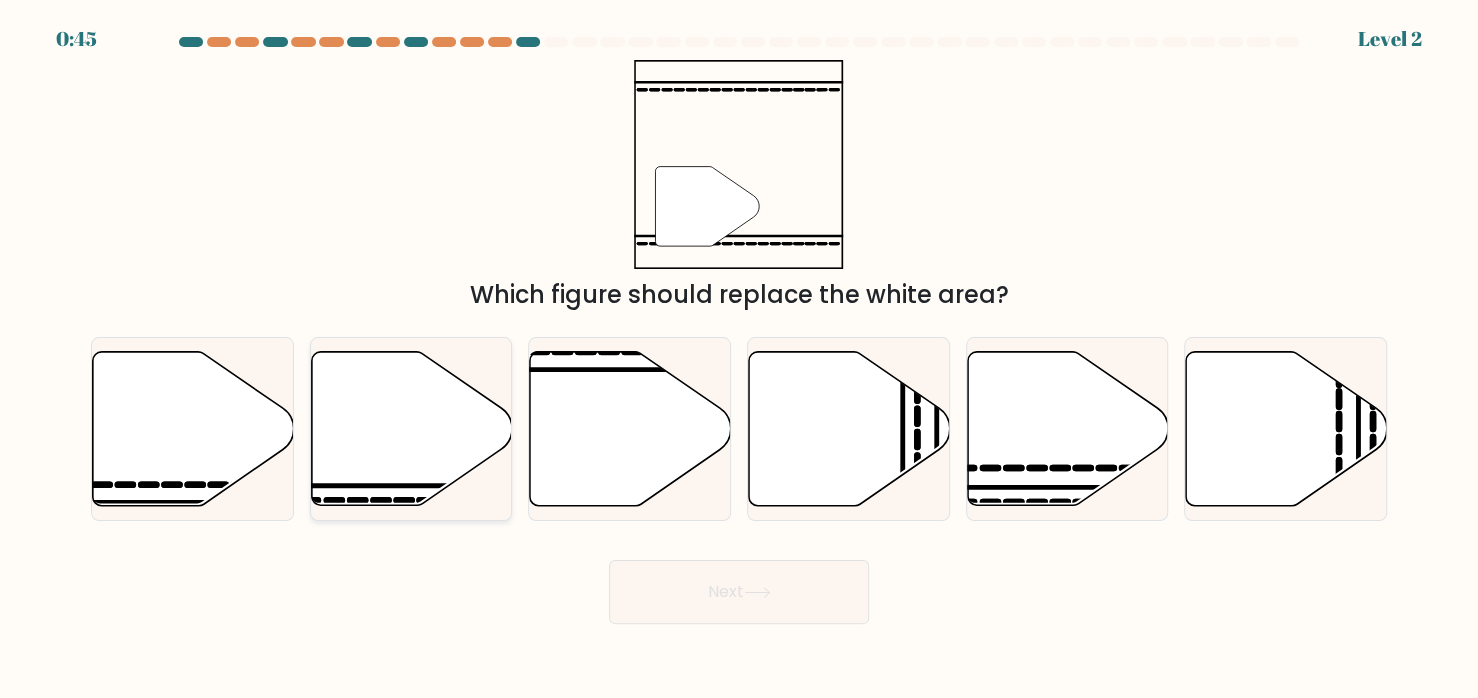 click at bounding box center [411, 428] 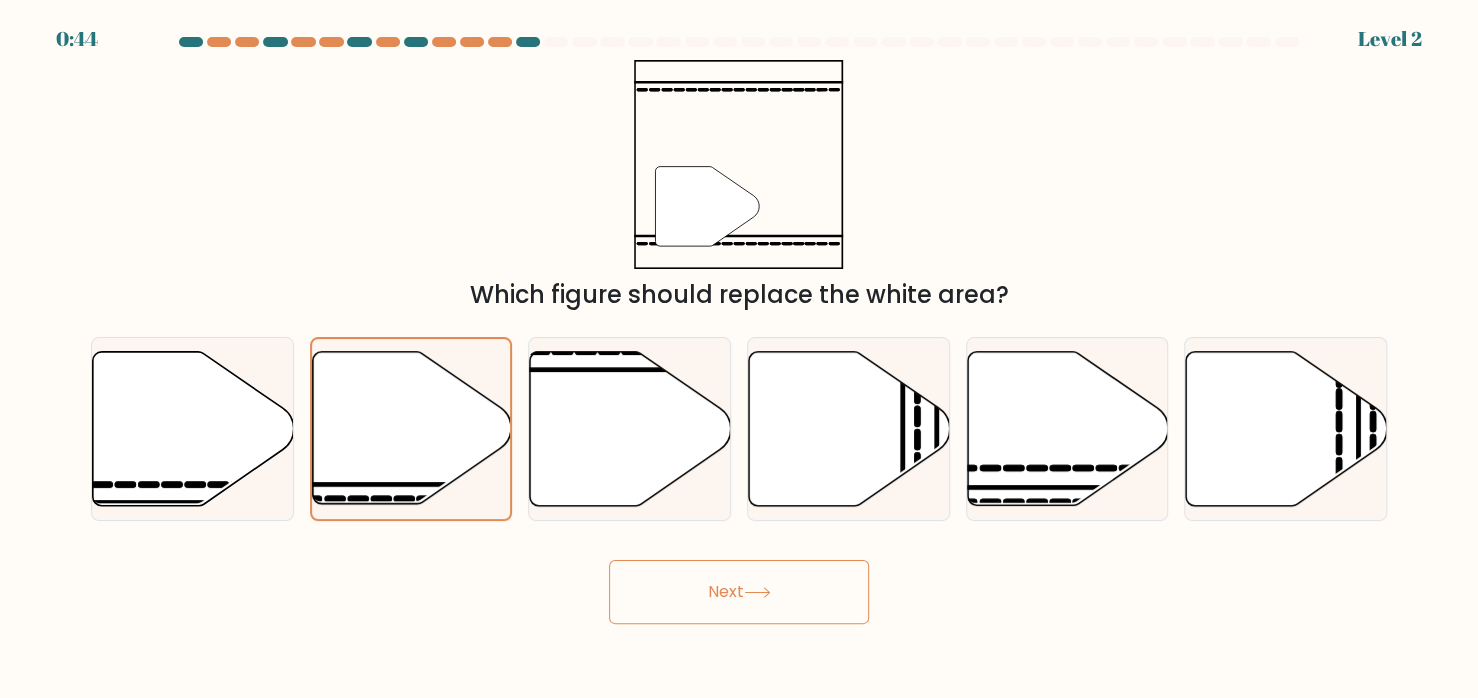 click on "Next" at bounding box center [739, 592] 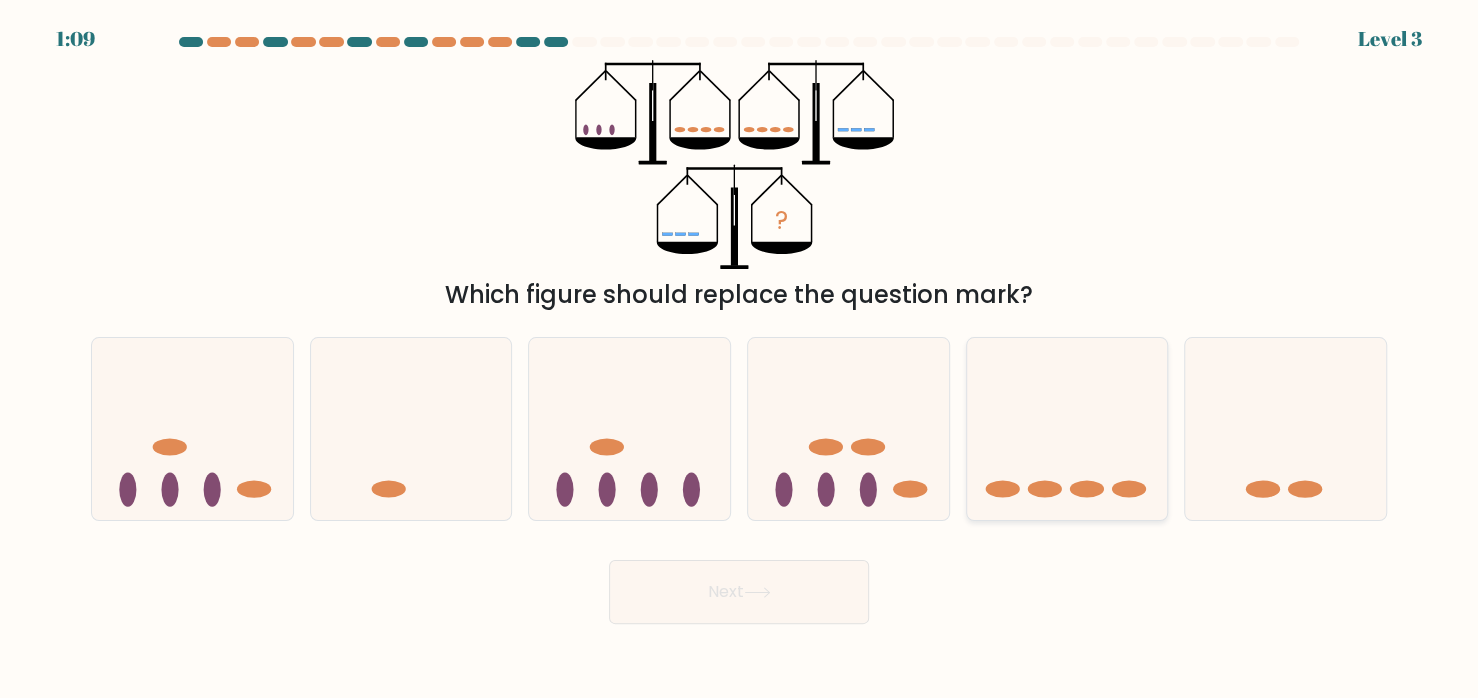 click at bounding box center (1067, 429) 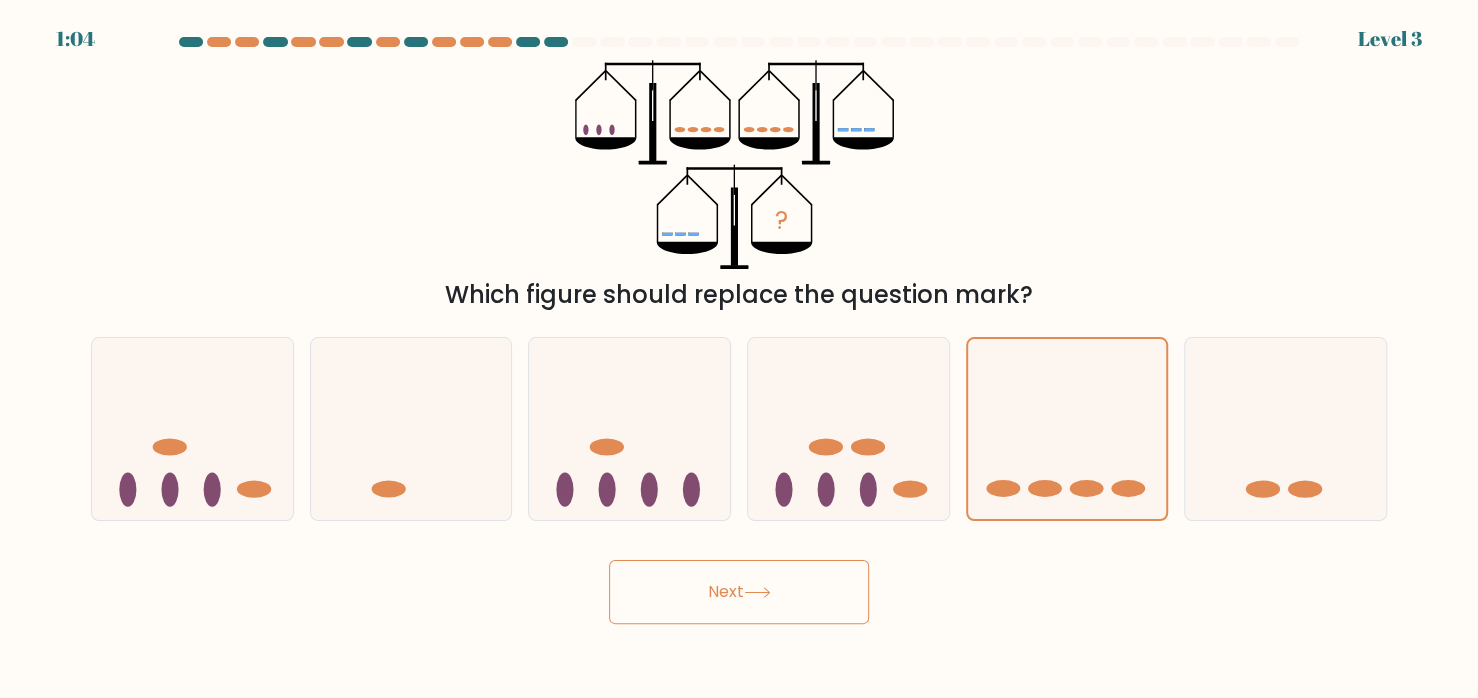 click on "Next" at bounding box center [739, 592] 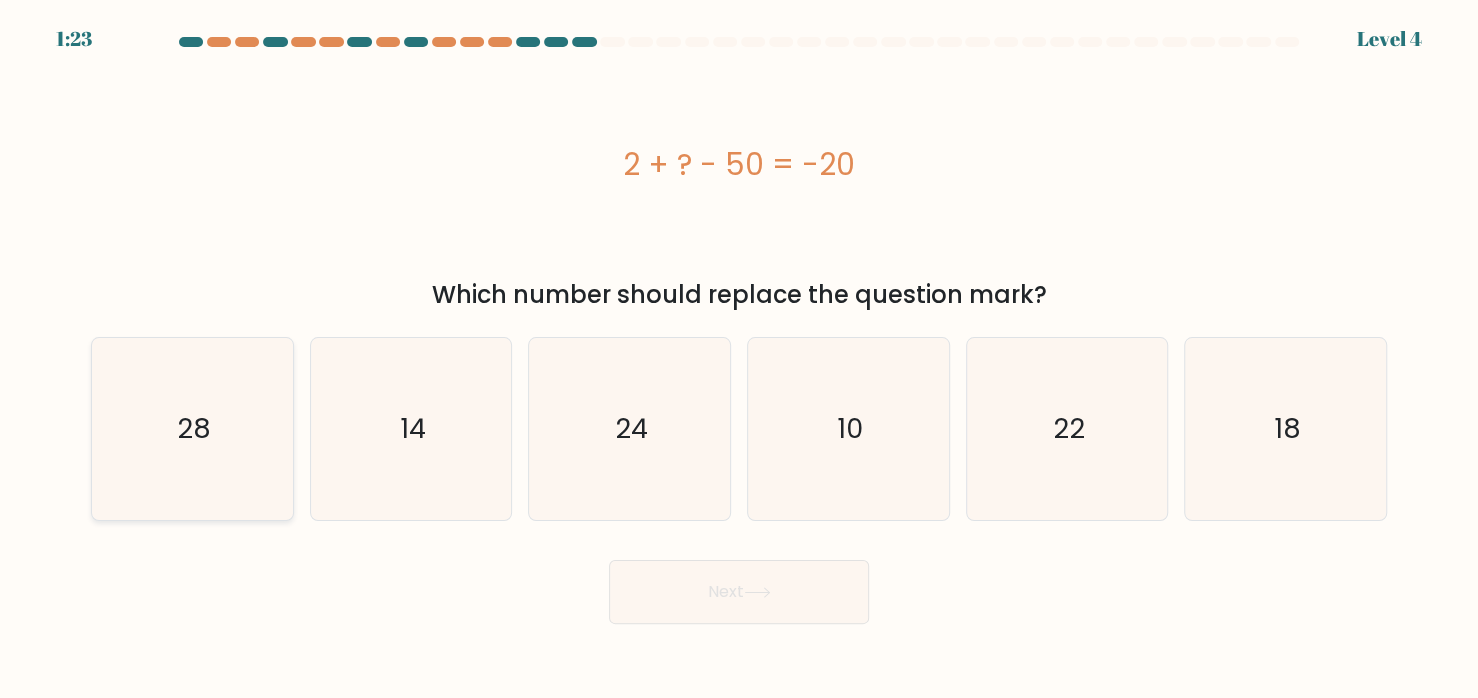 click on "28" at bounding box center [192, 428] 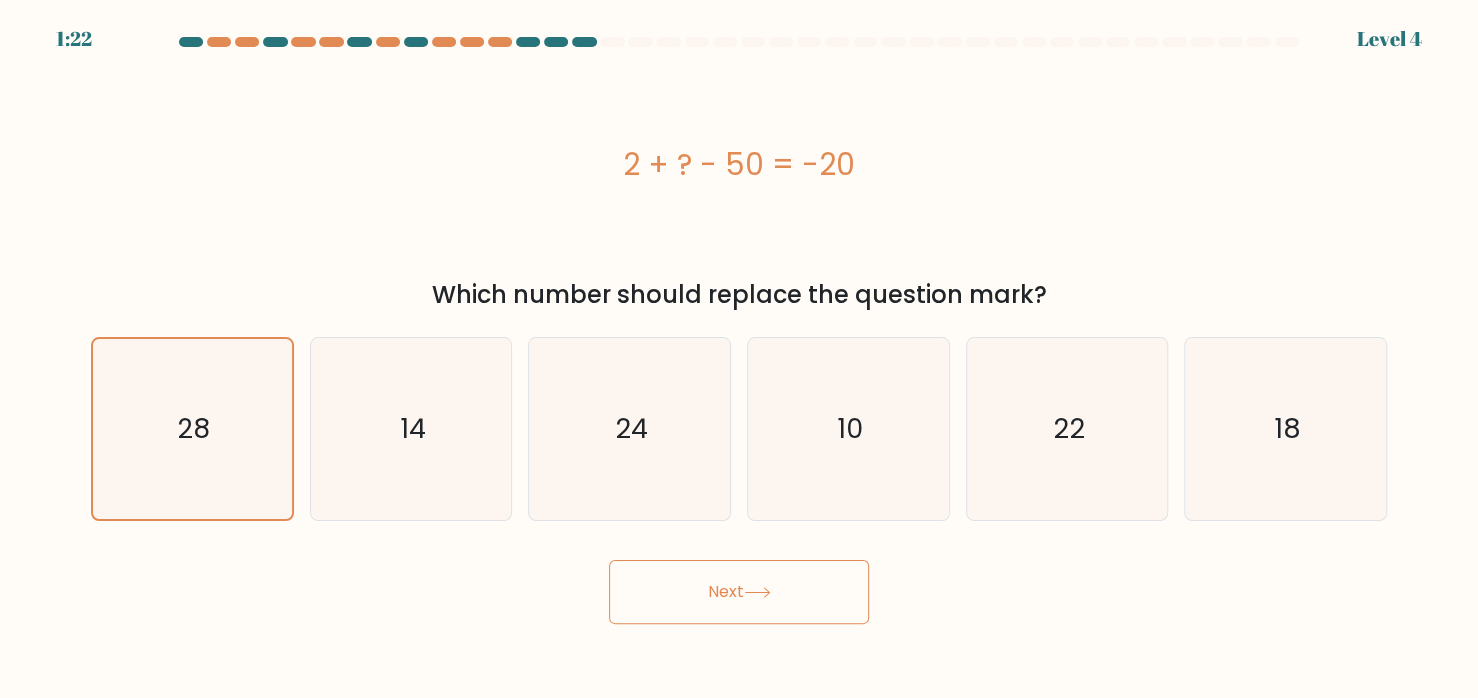 click on "Next" at bounding box center (739, 592) 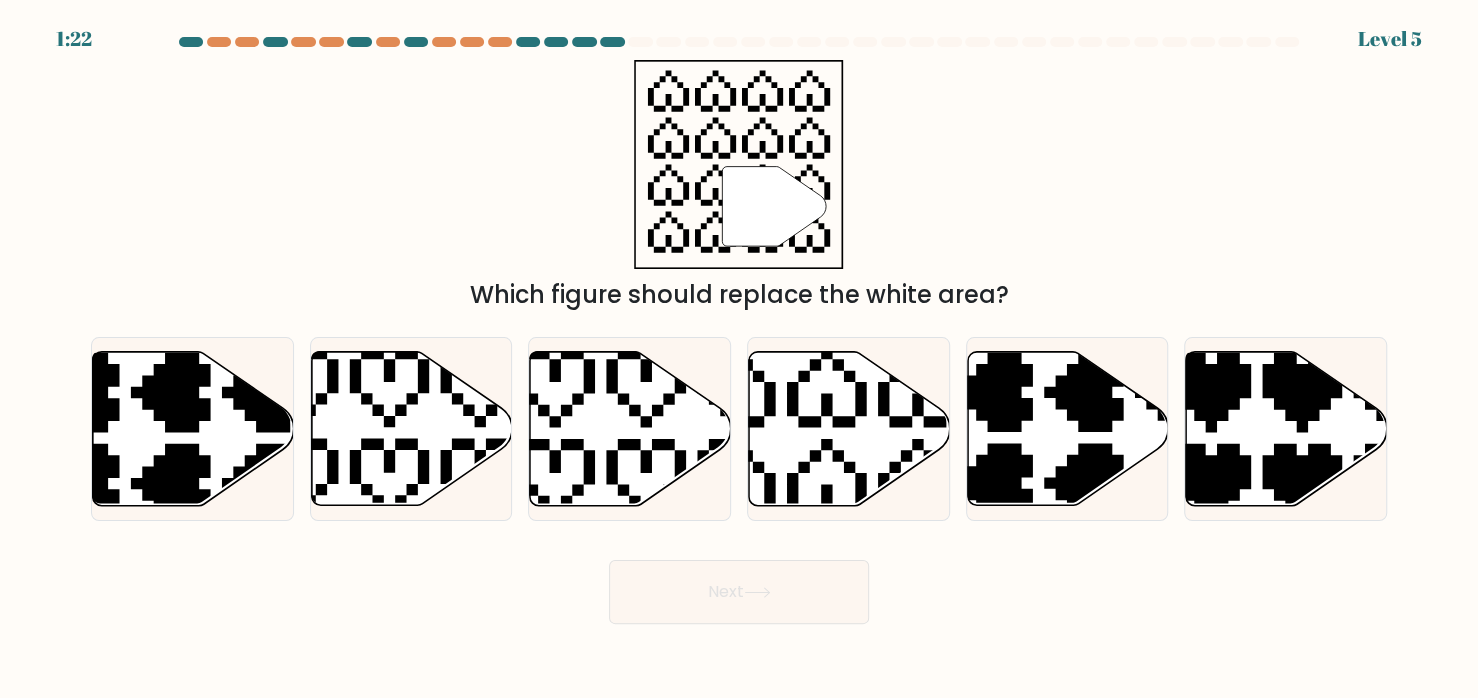 click on "Next" at bounding box center [739, 592] 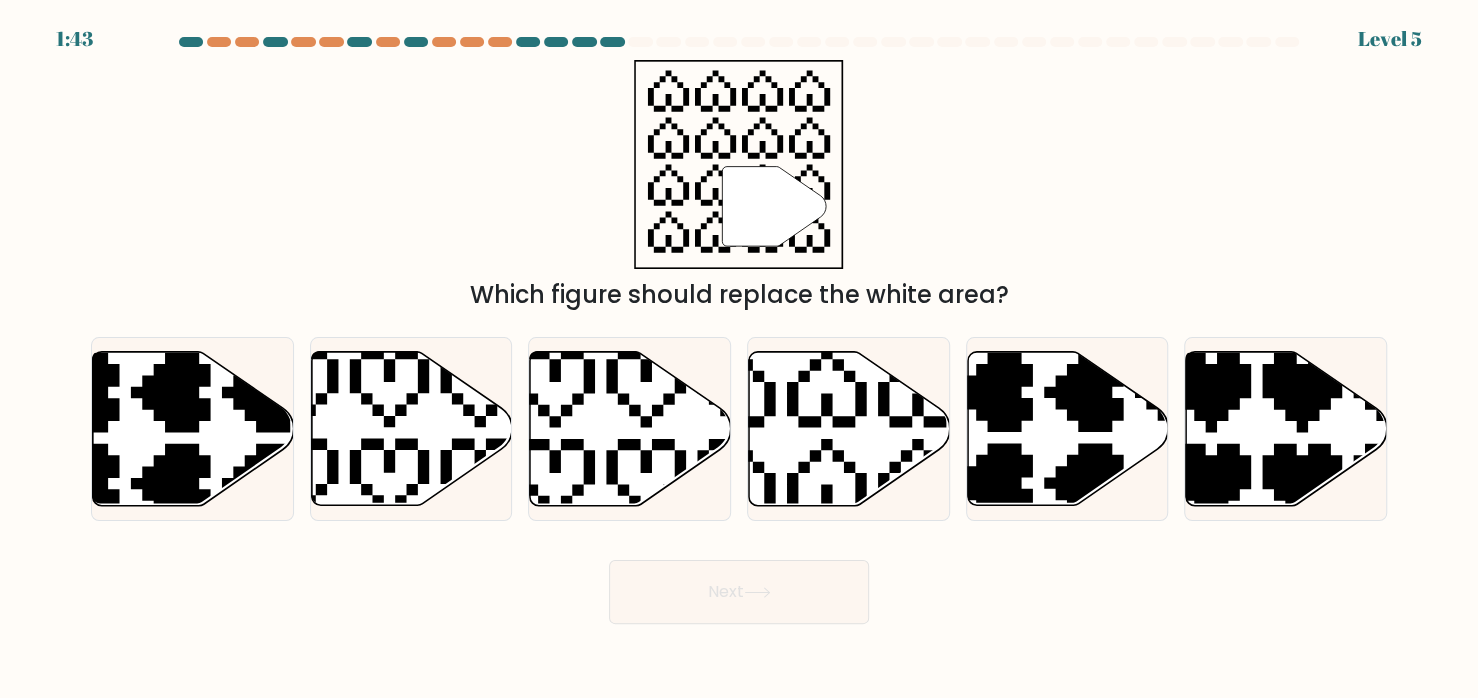 click on ""
Which figure should replace the white area?" at bounding box center [739, 186] 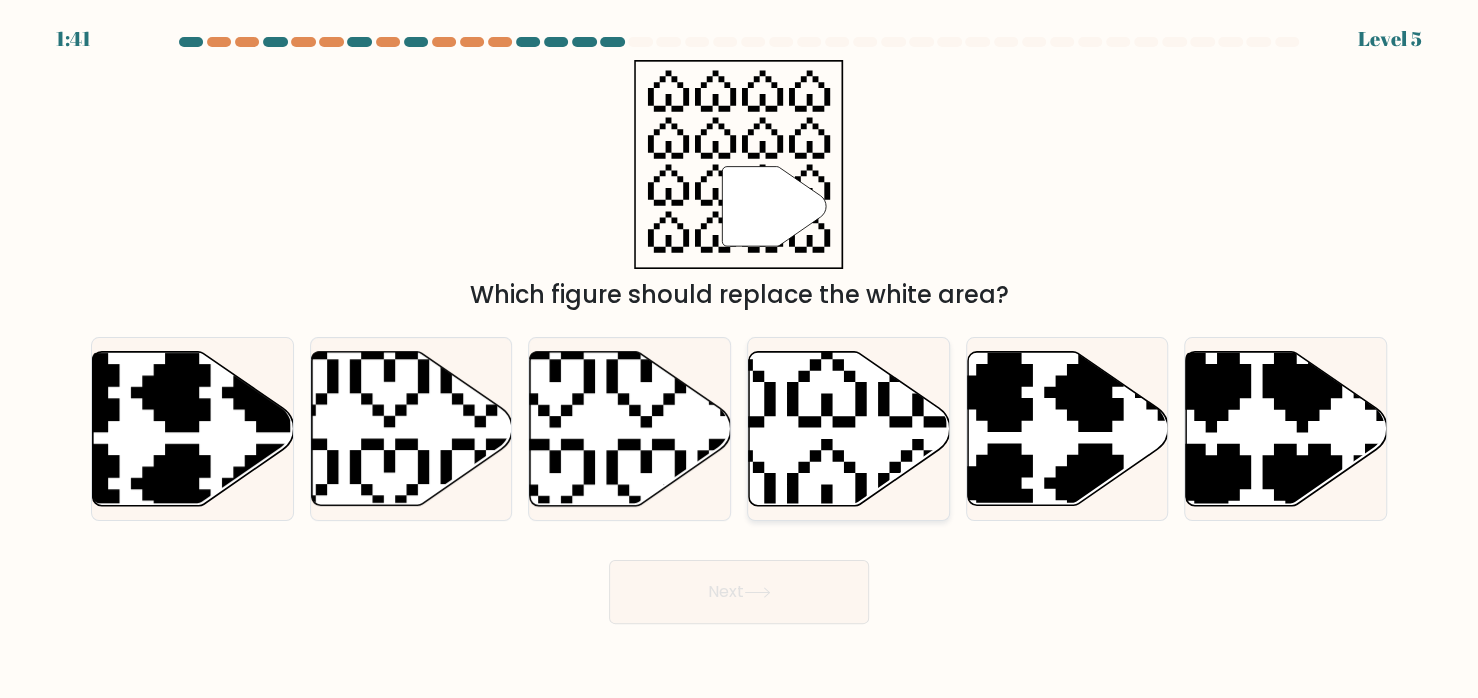 click at bounding box center (849, 428) 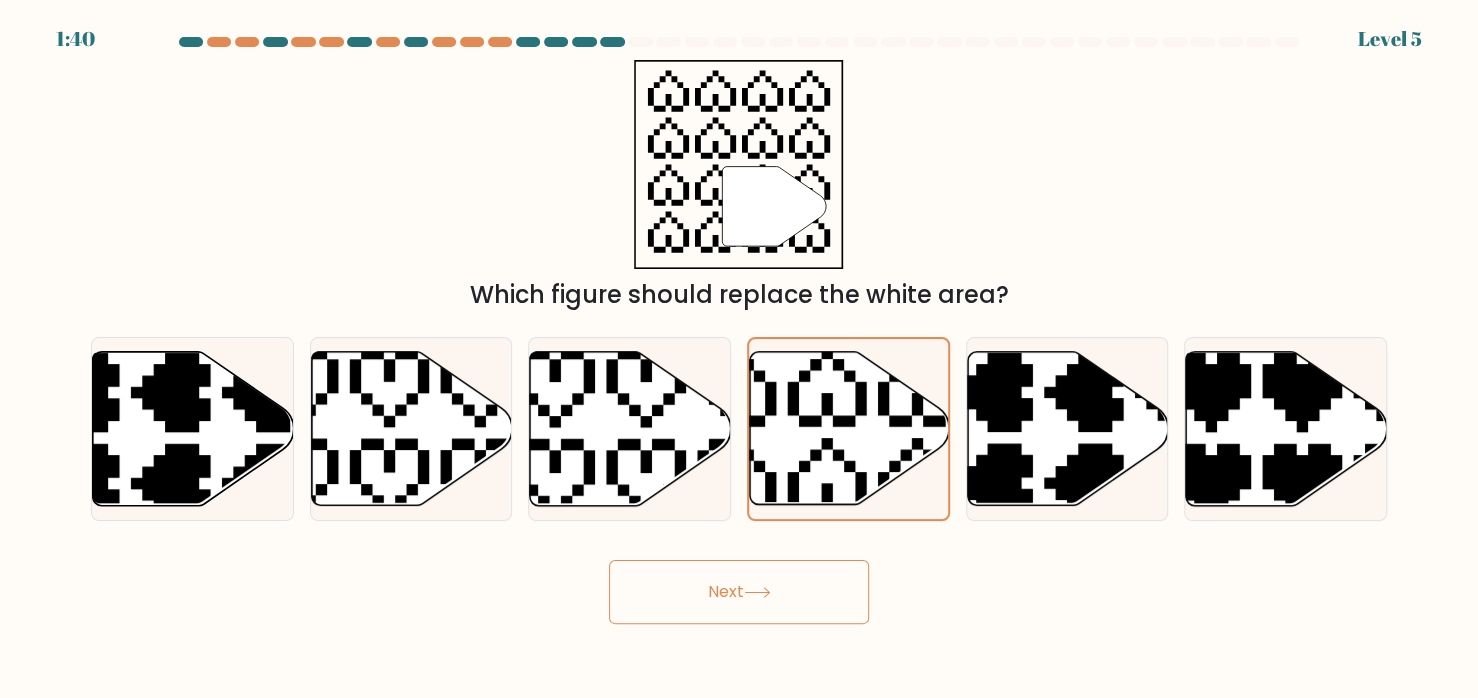 click at bounding box center [757, 592] 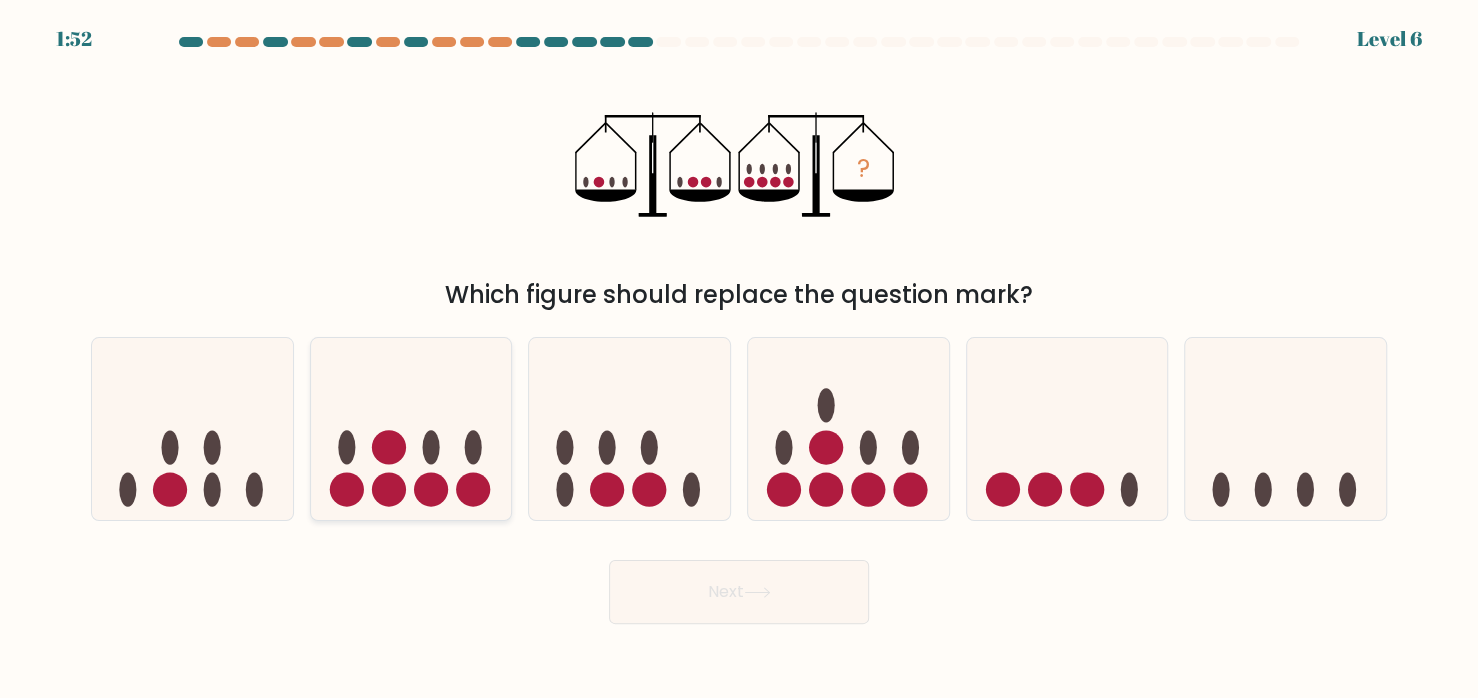 click at bounding box center [389, 490] 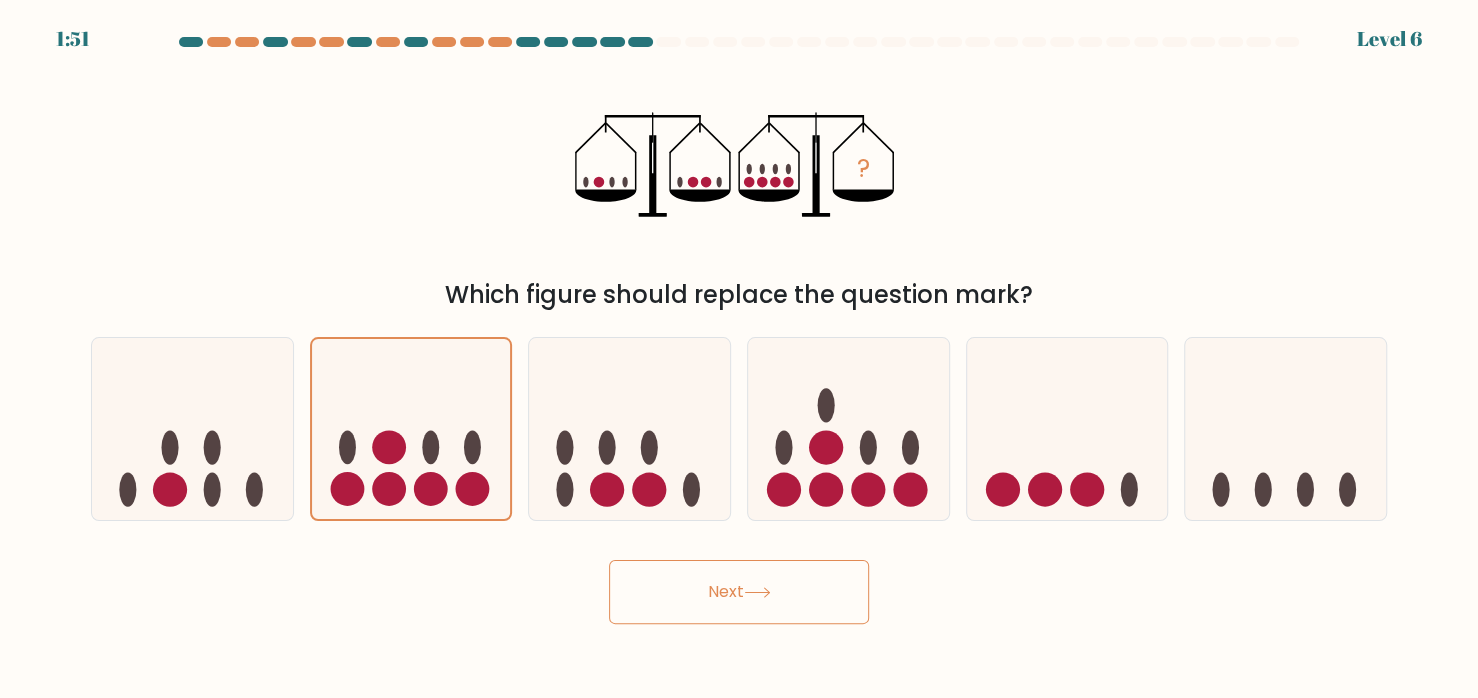 click on "Next" at bounding box center [739, 592] 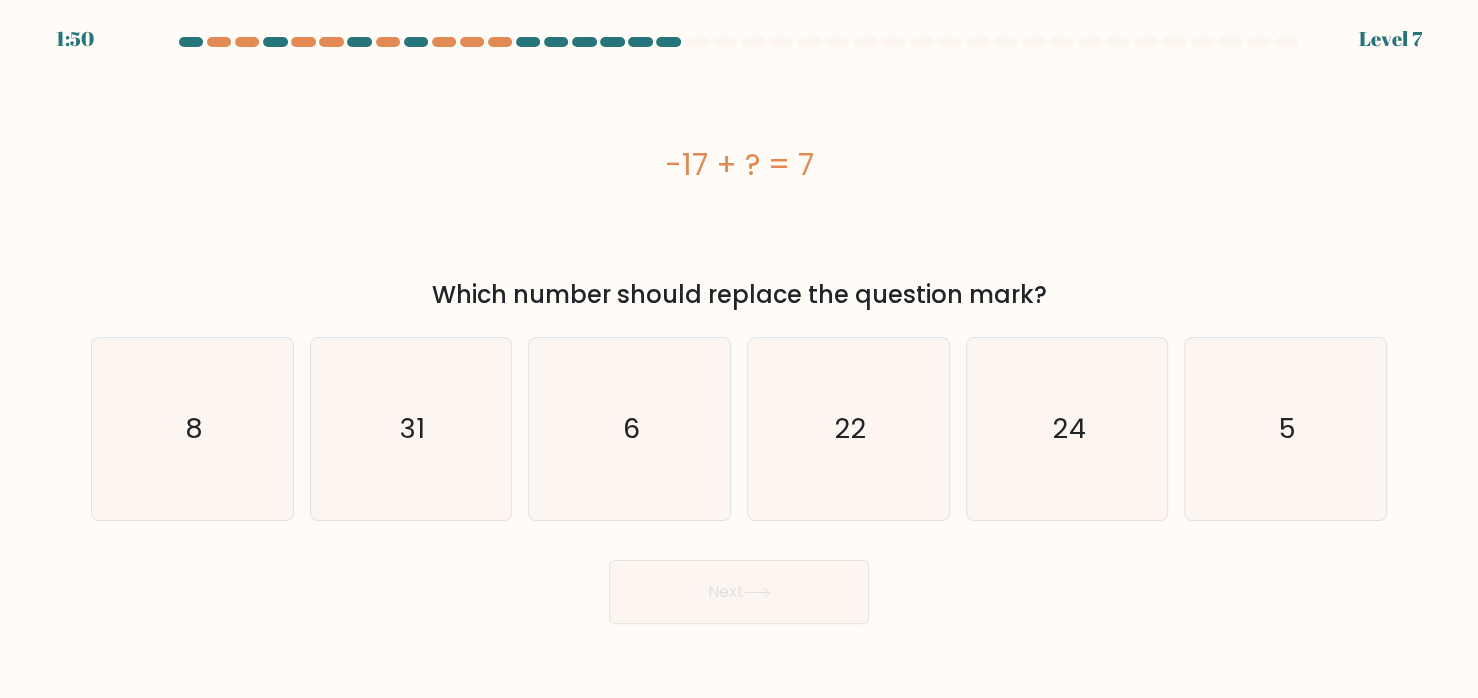 click on "Next" at bounding box center [739, 592] 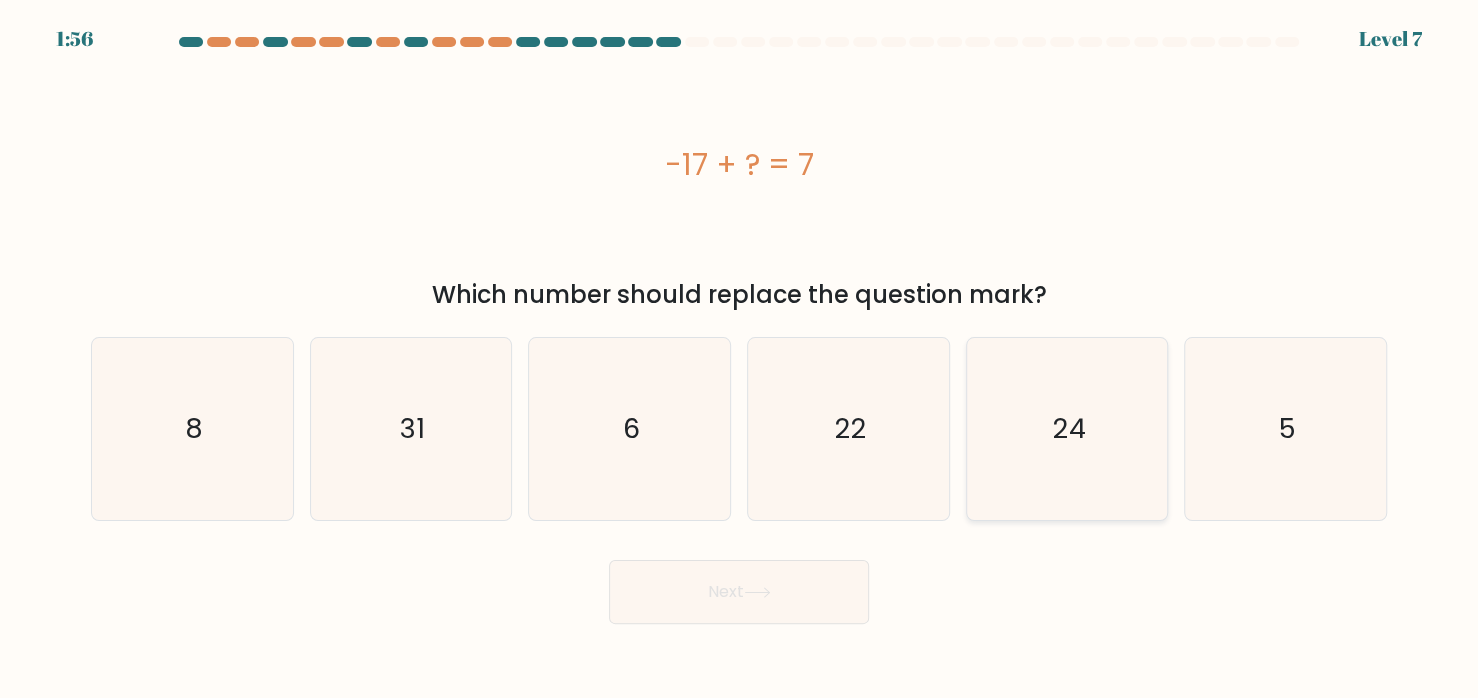 click on "24" at bounding box center [1066, 428] 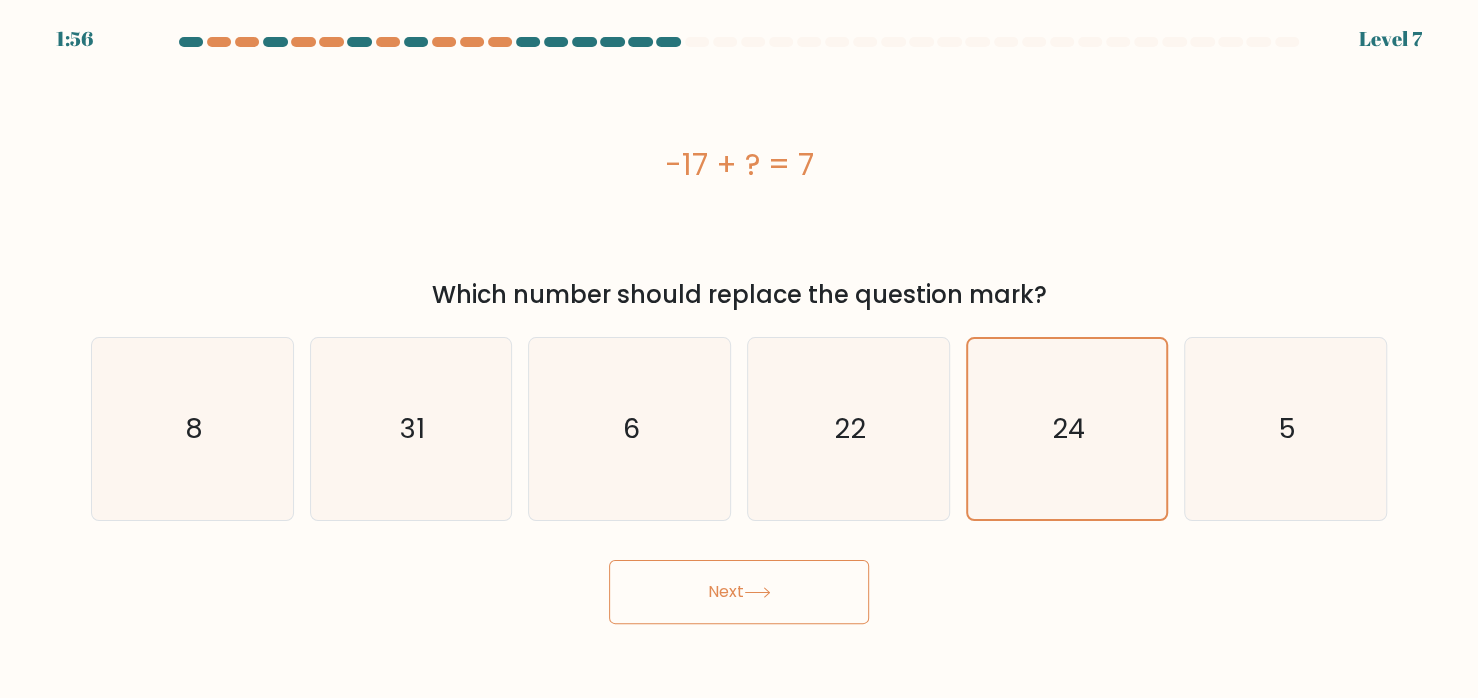 click on "Next" at bounding box center [739, 592] 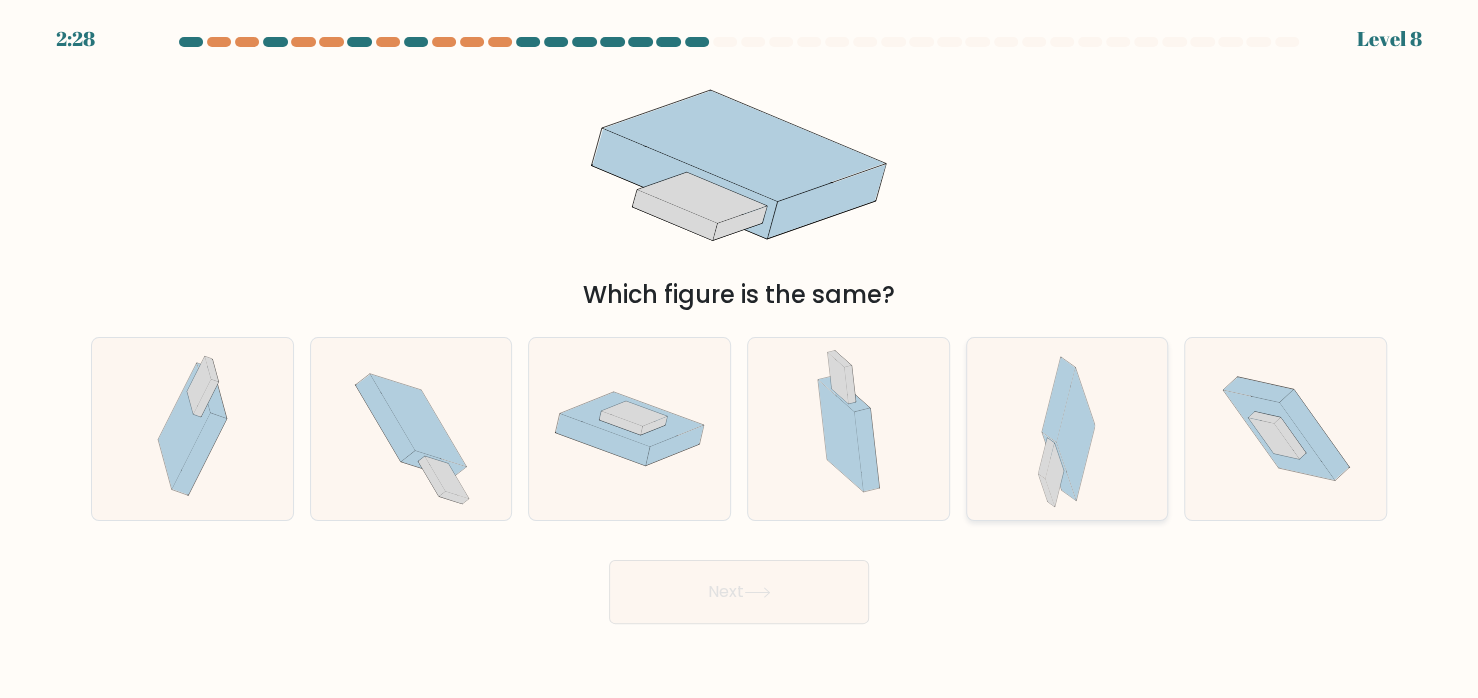 click at bounding box center (1067, 428) 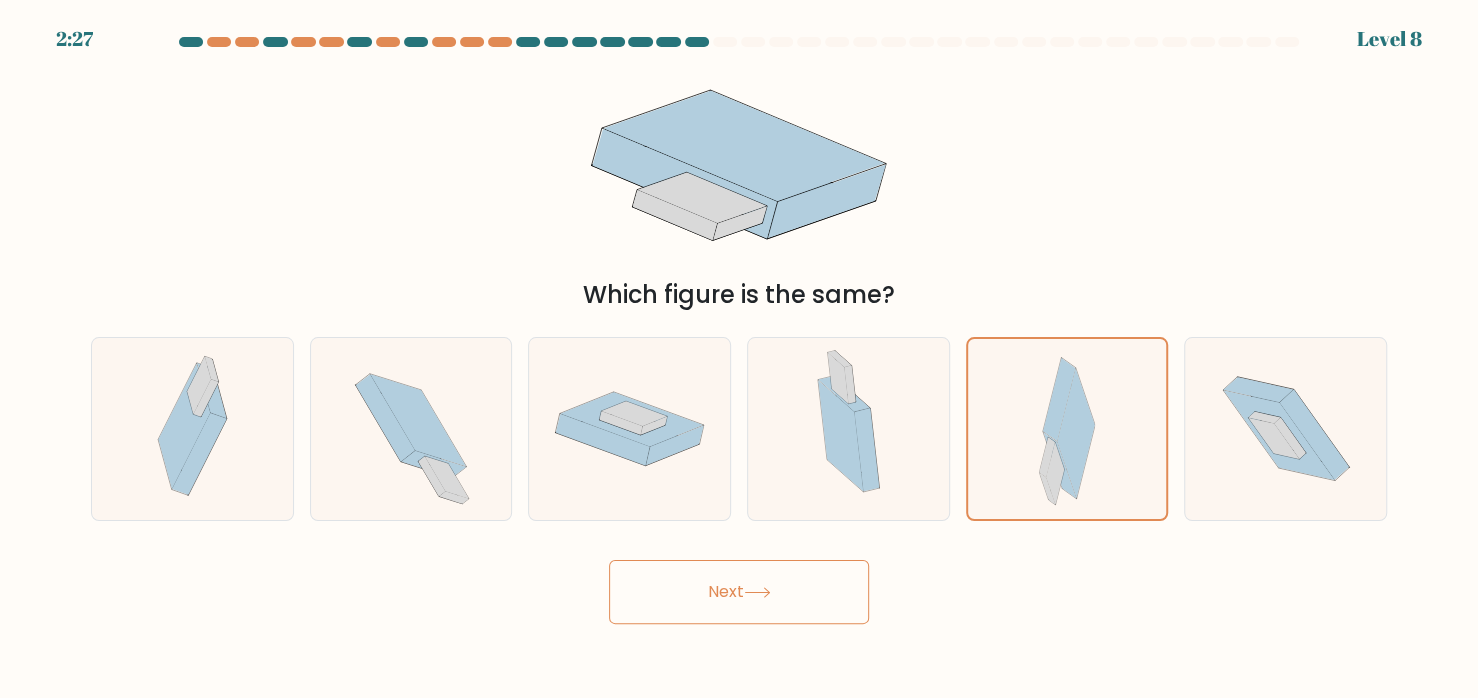 click on "Next" at bounding box center (739, 592) 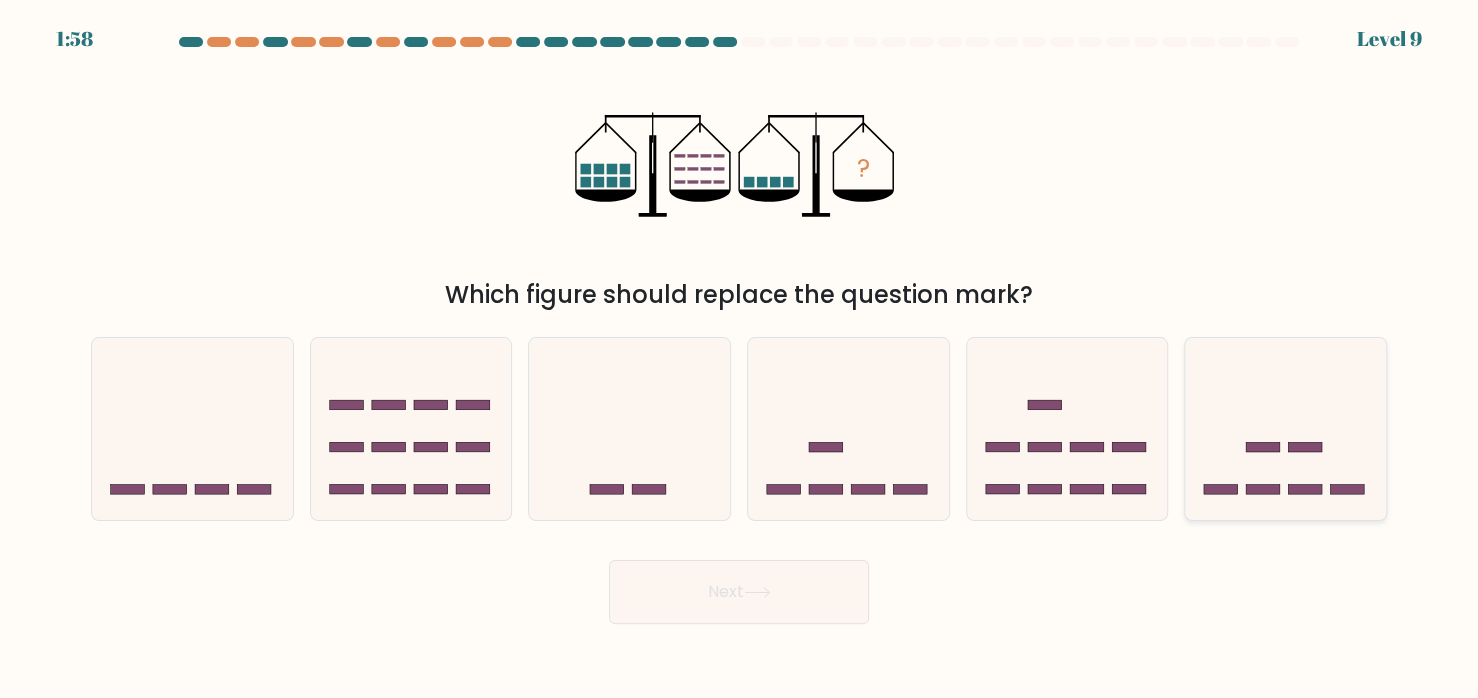 click at bounding box center [1285, 429] 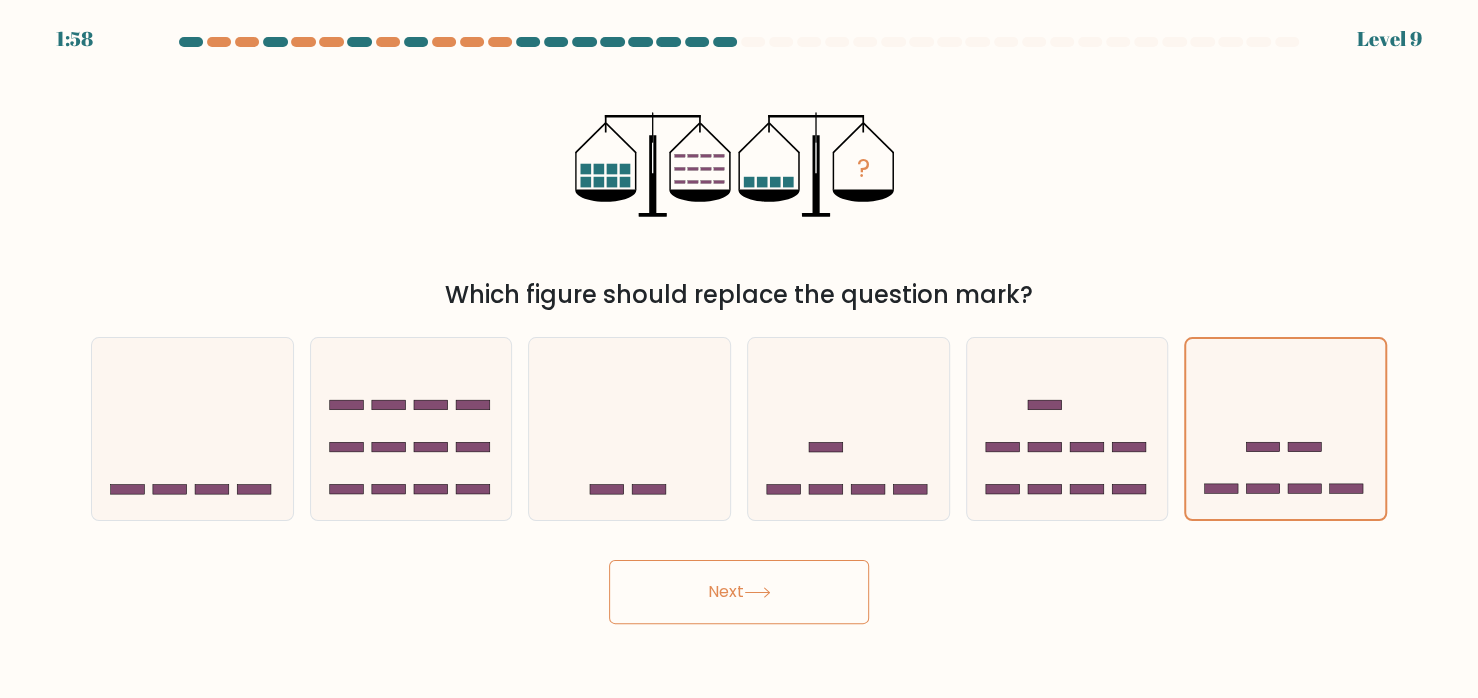 click on "Next" at bounding box center [739, 592] 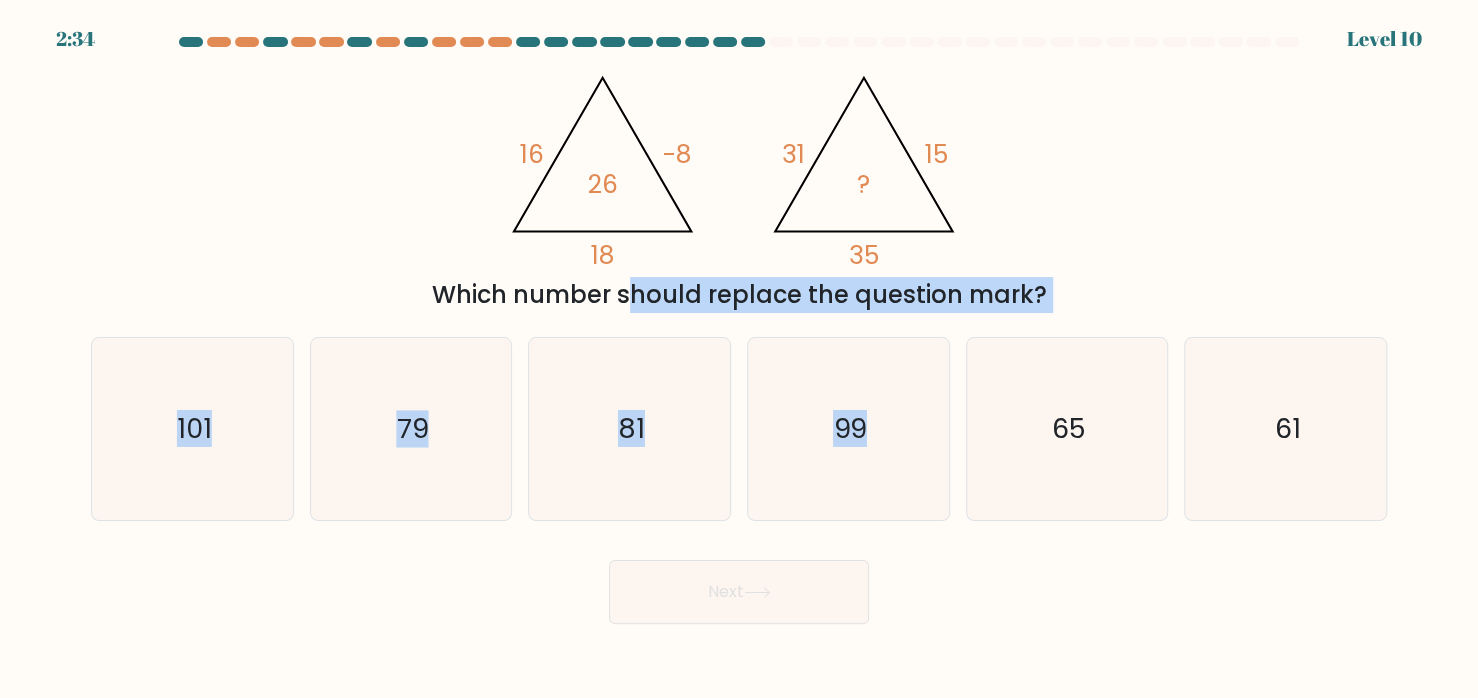 drag, startPoint x: 425, startPoint y: 288, endPoint x: 1046, endPoint y: 333, distance: 622.6283 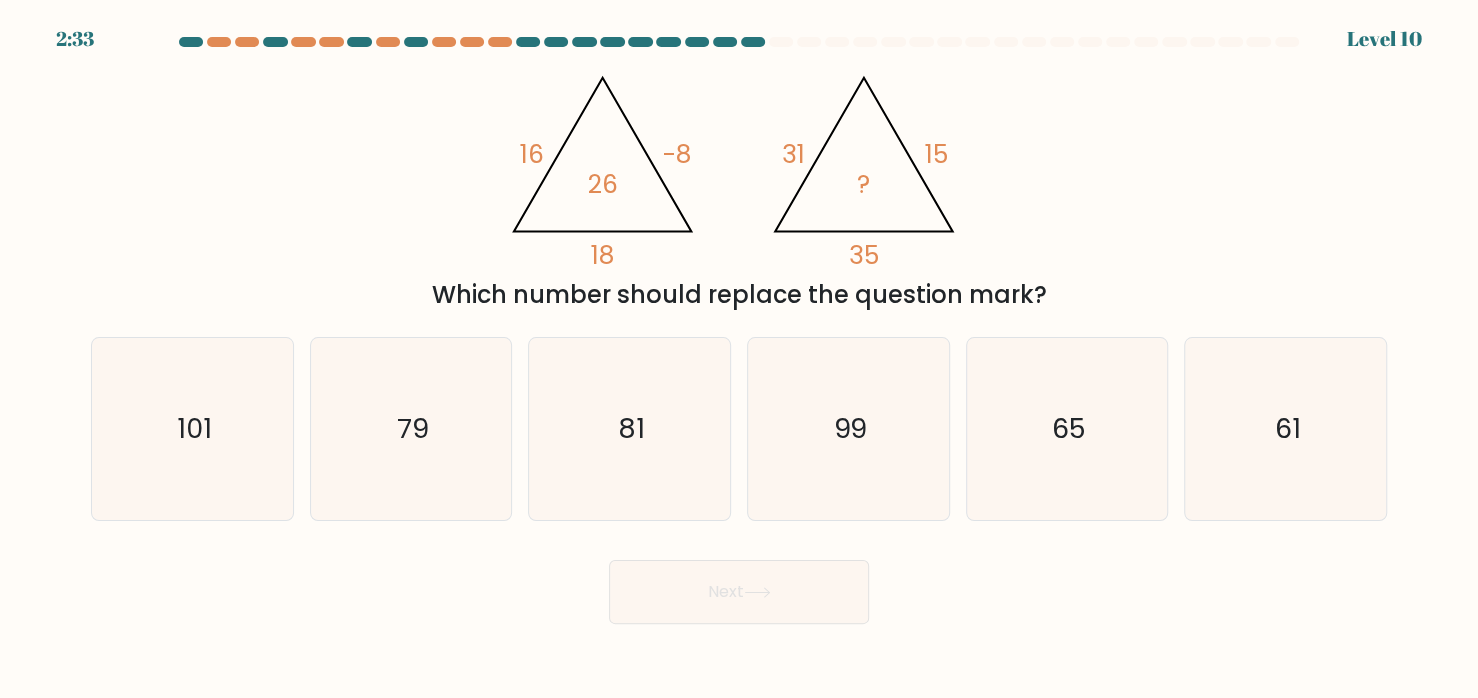 click on "@import url('https://fonts.googleapis.com/css?family=Abril+Fatface:400,100,100italic,300,300italic,400italic,500,500italic,700,700italic,900,900italic');                        16       -8       18       26                                       @import url('https://fonts.googleapis.com/css?family=Abril+Fatface:400,100,100italic,300,300italic,400italic,500,500italic,700,700italic,900,900italic');                        31       15       35       ?
Which number should replace the question mark?" at bounding box center (739, 186) 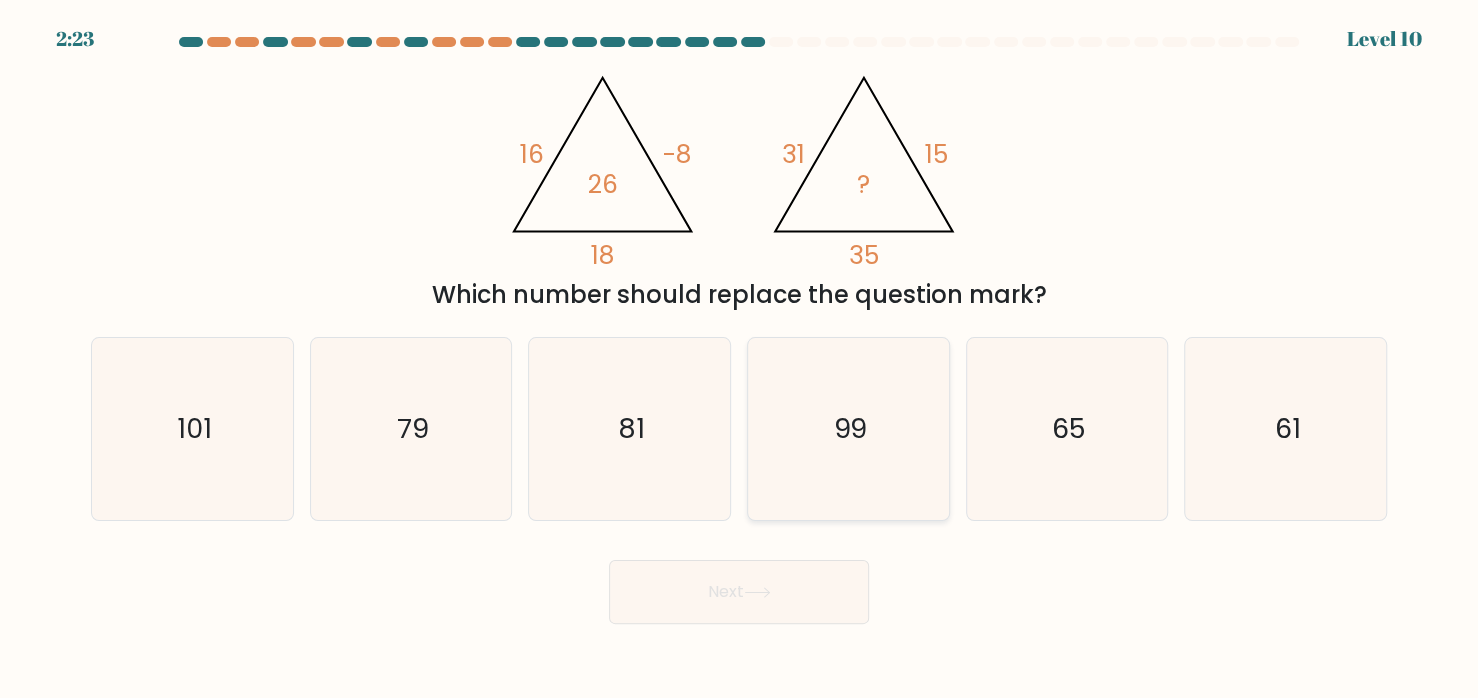 click on "99" at bounding box center [848, 428] 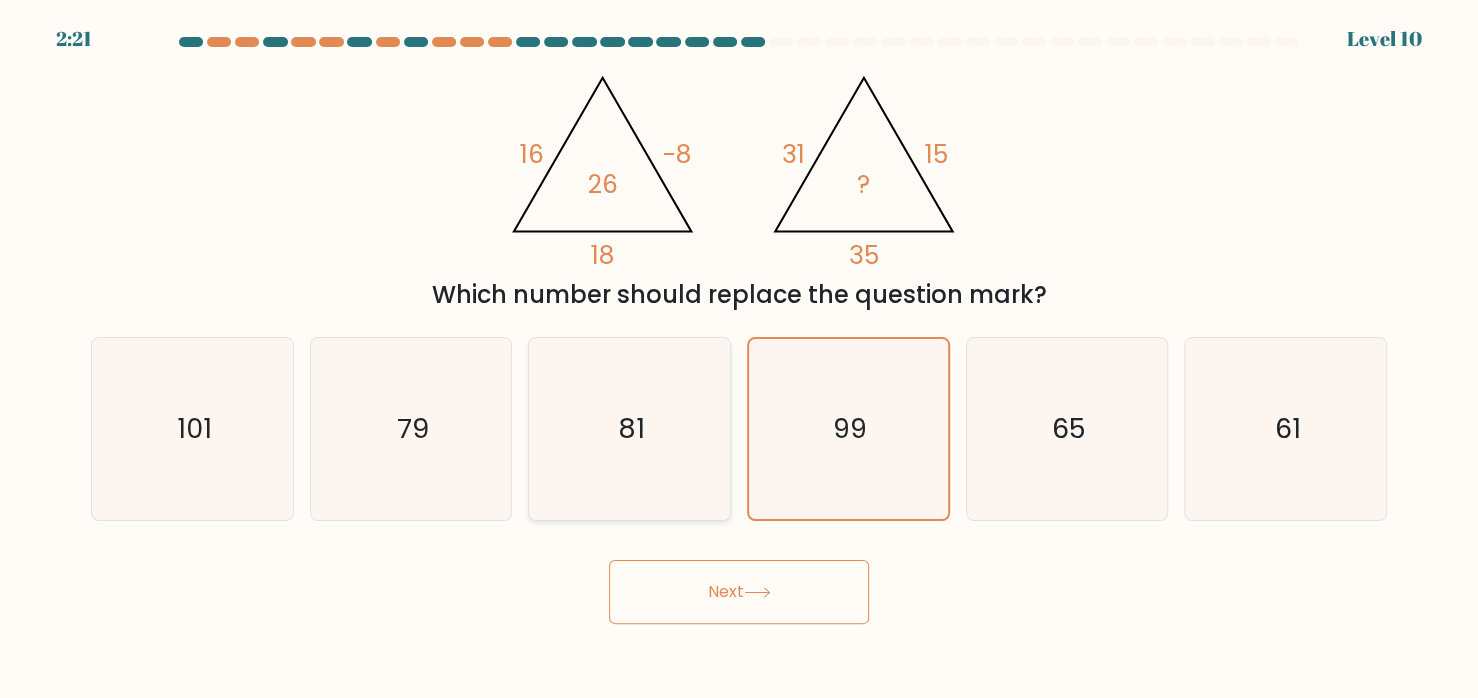 click on "81" at bounding box center (629, 428) 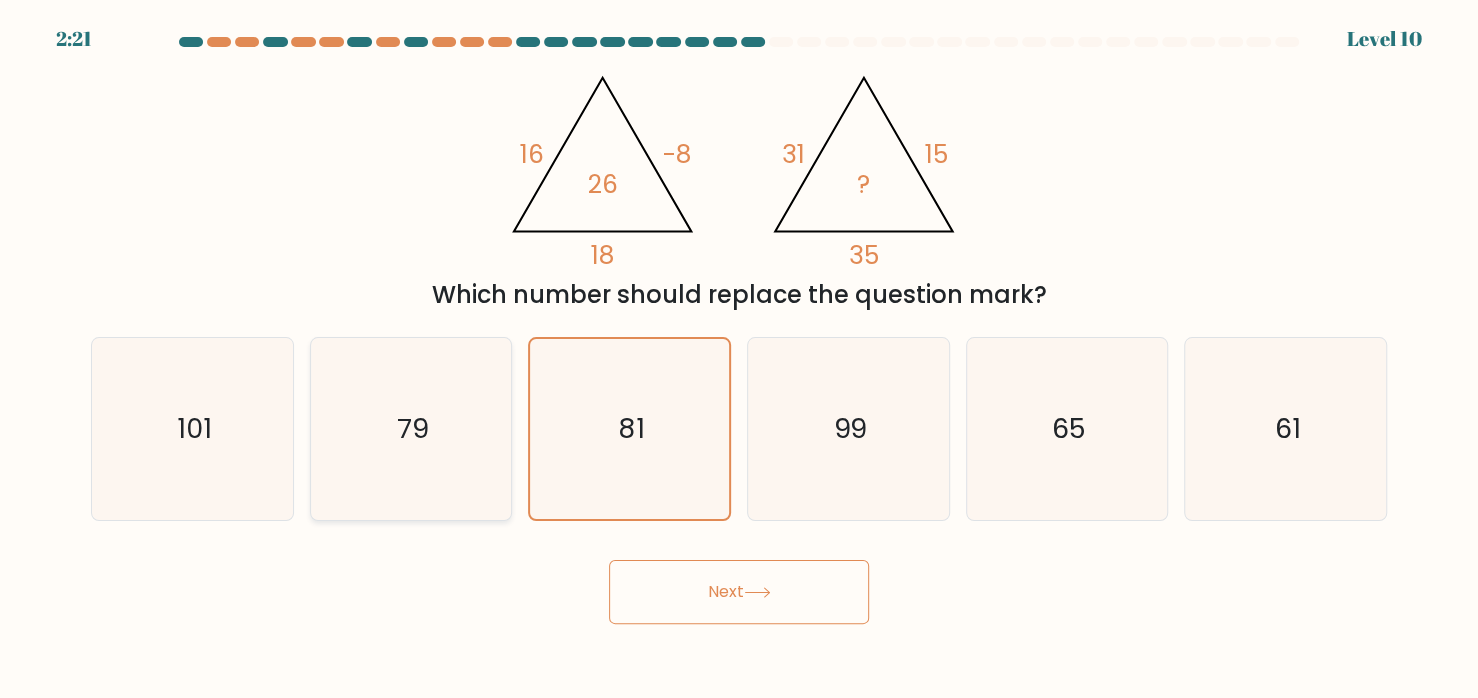 click on "79" at bounding box center [410, 428] 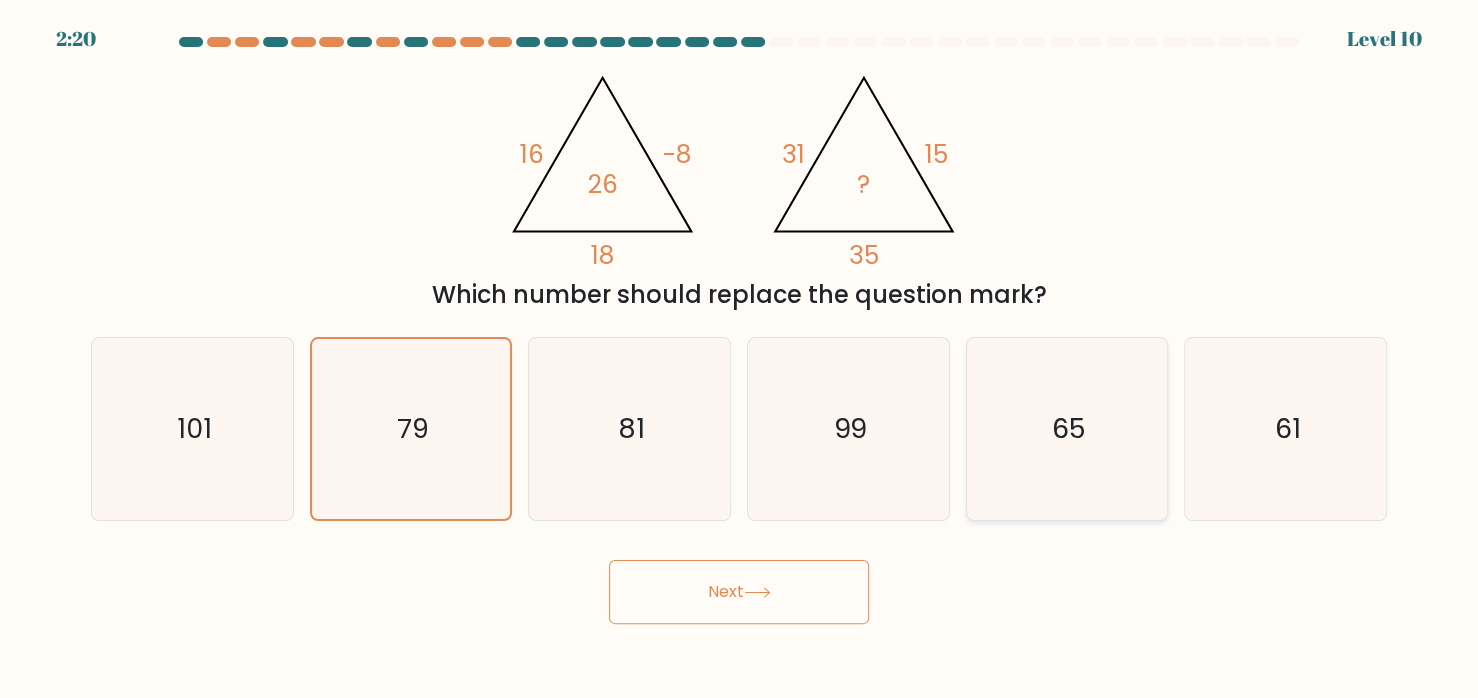 click on "65" at bounding box center (1066, 428) 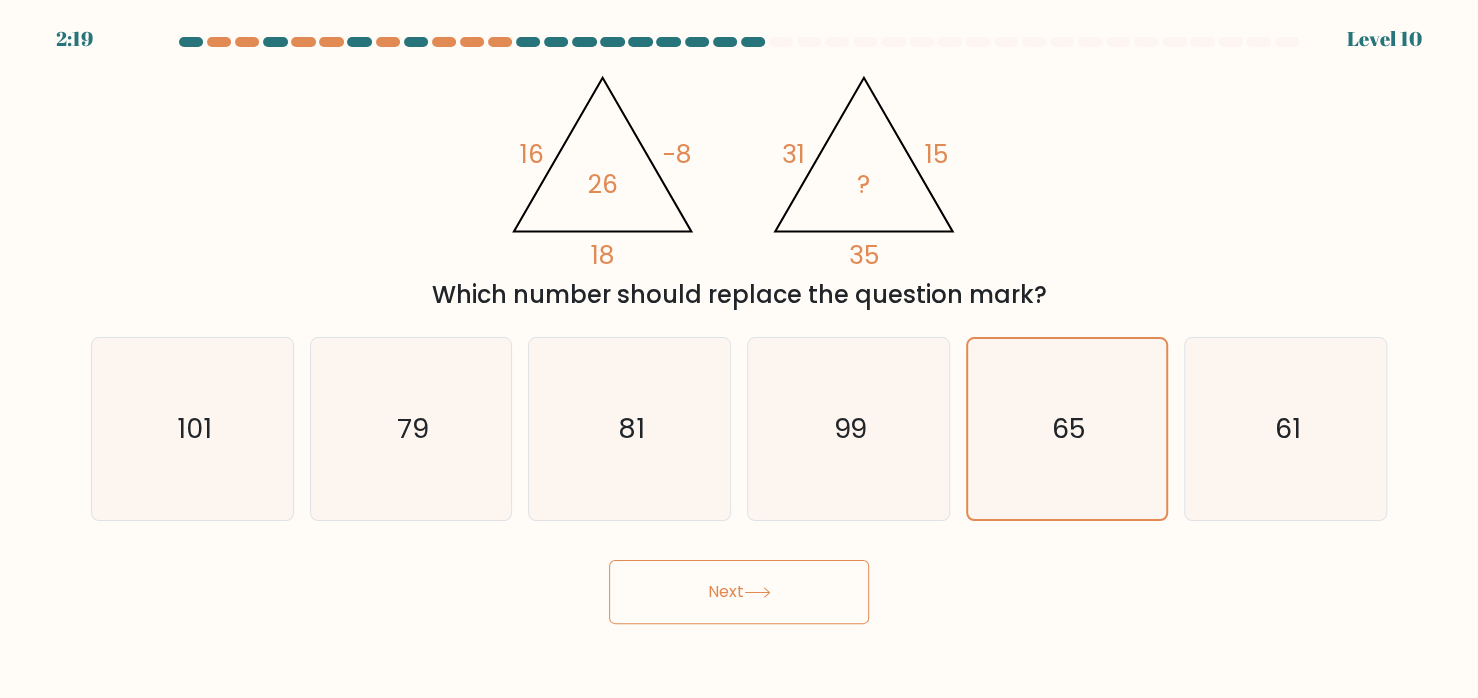 click on "Next" at bounding box center [739, 592] 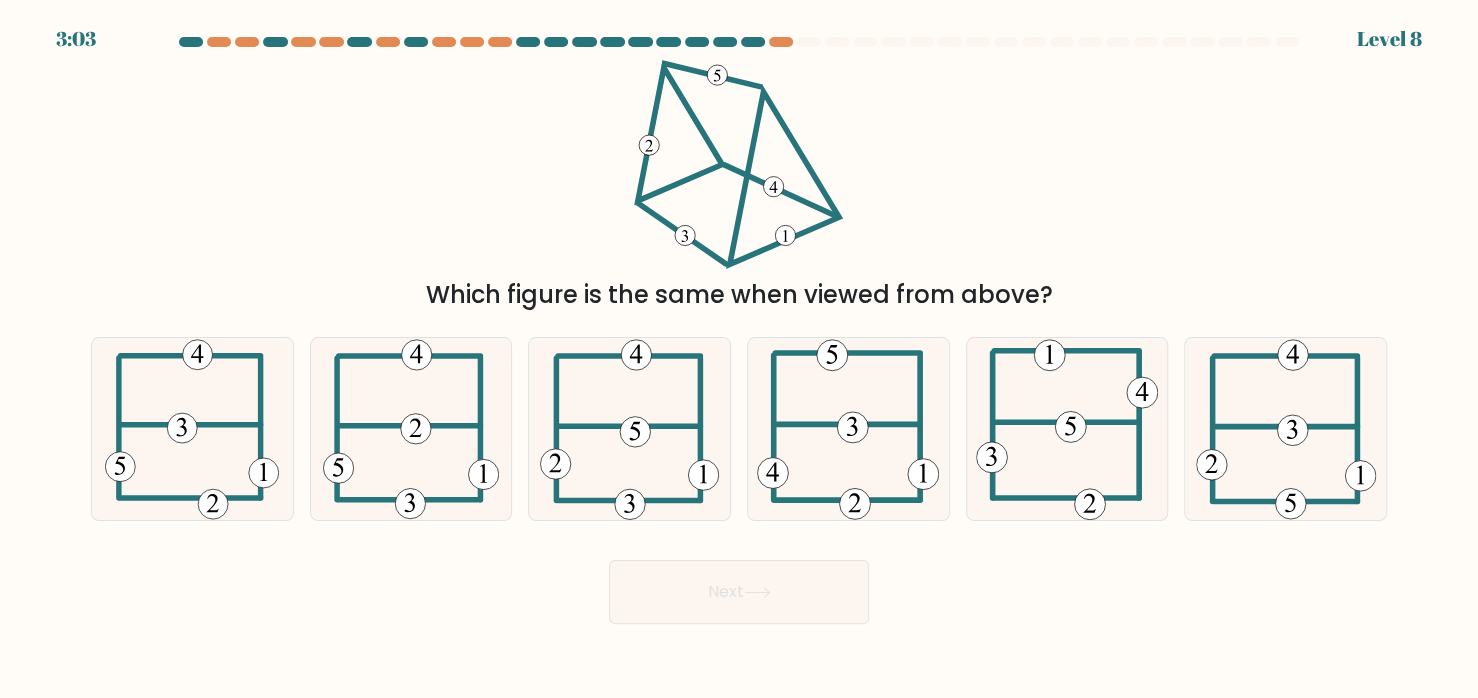 click on "Next" at bounding box center [739, 592] 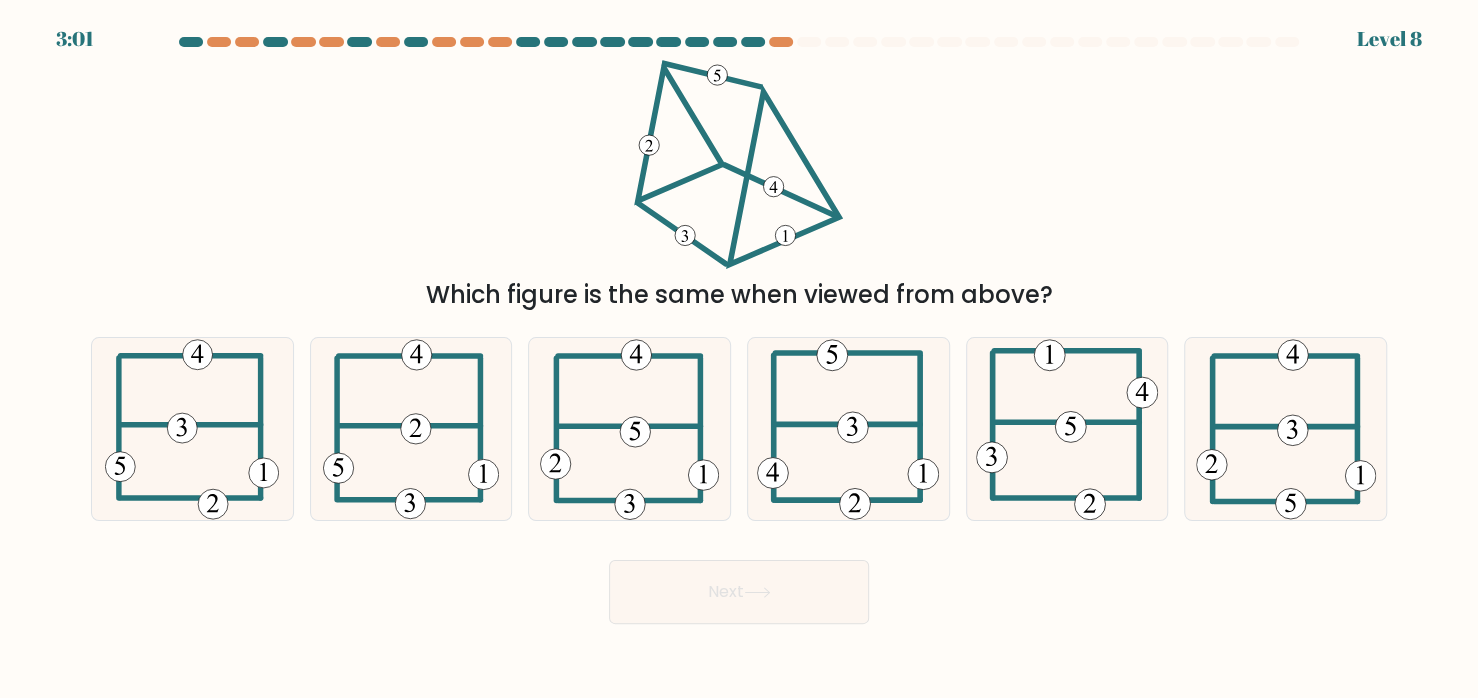 click at bounding box center (739, 46) 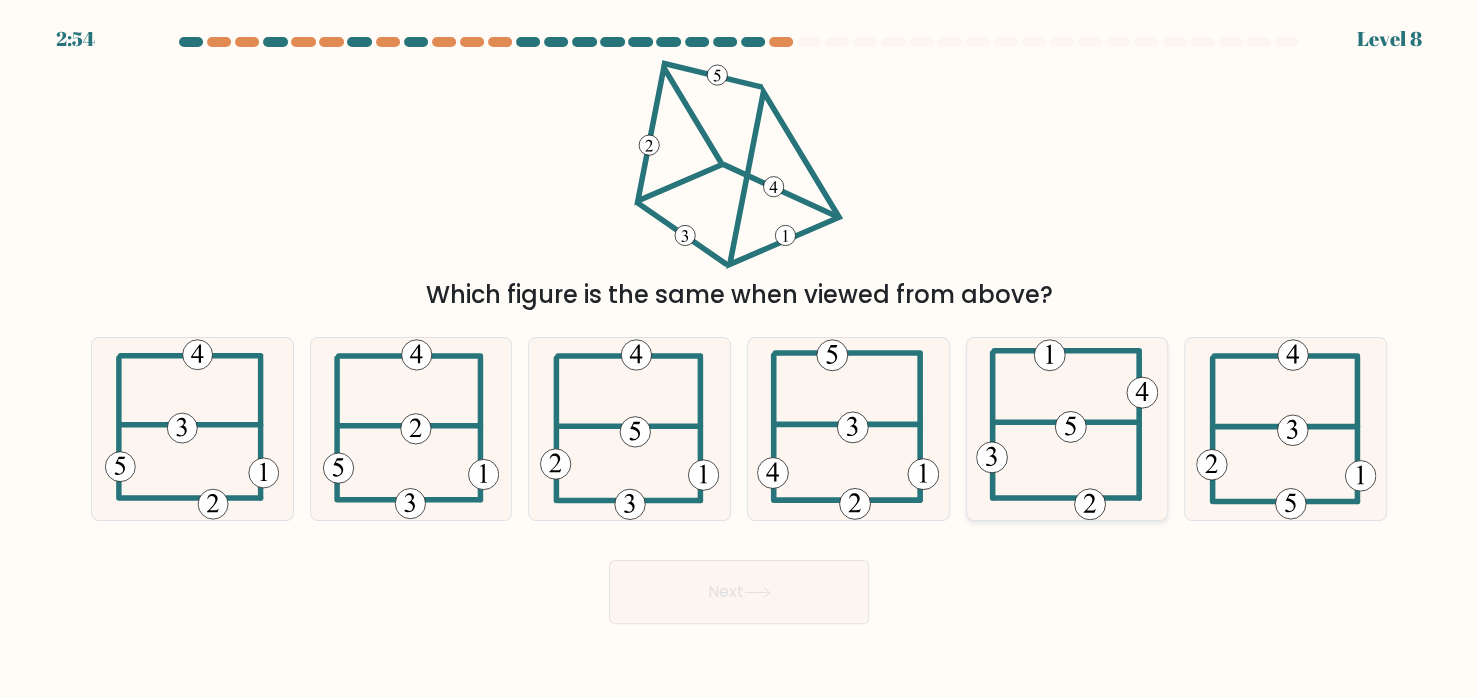 click at bounding box center (1066, 428) 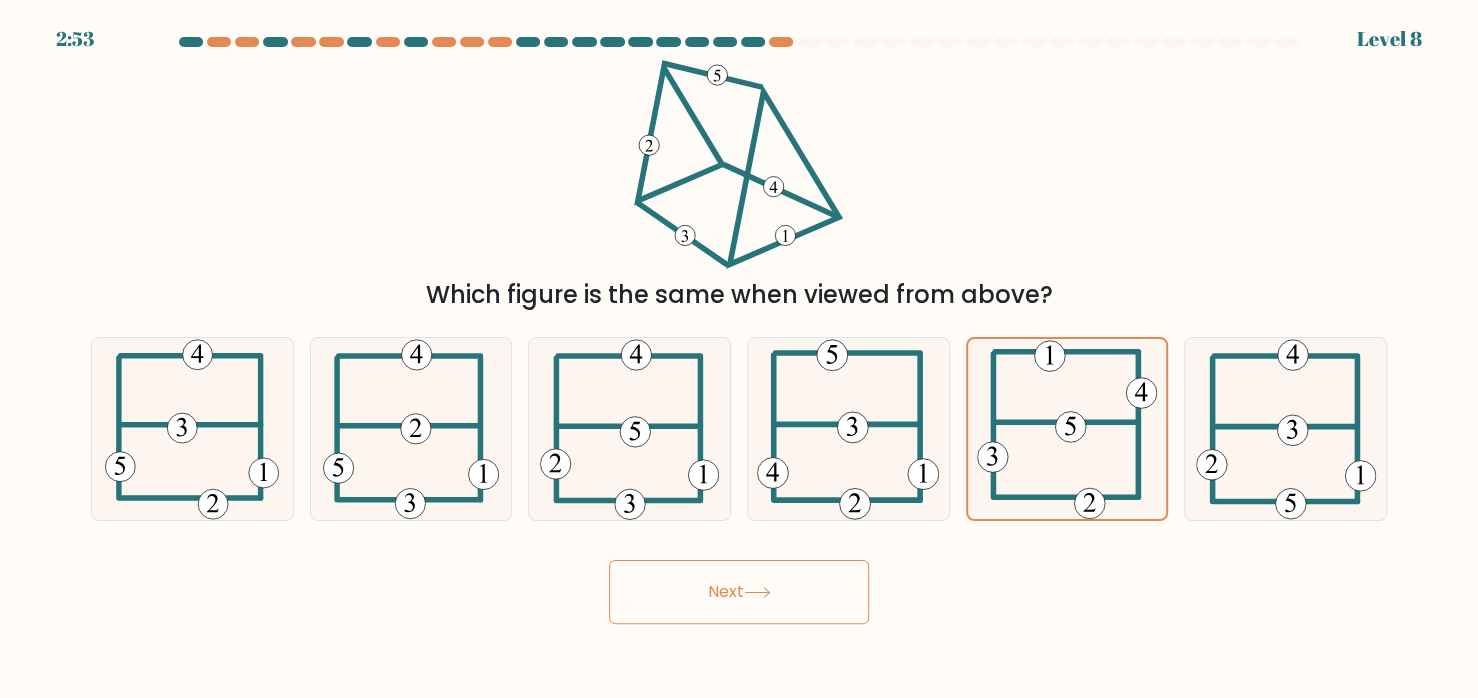 click on "Next" at bounding box center (739, 592) 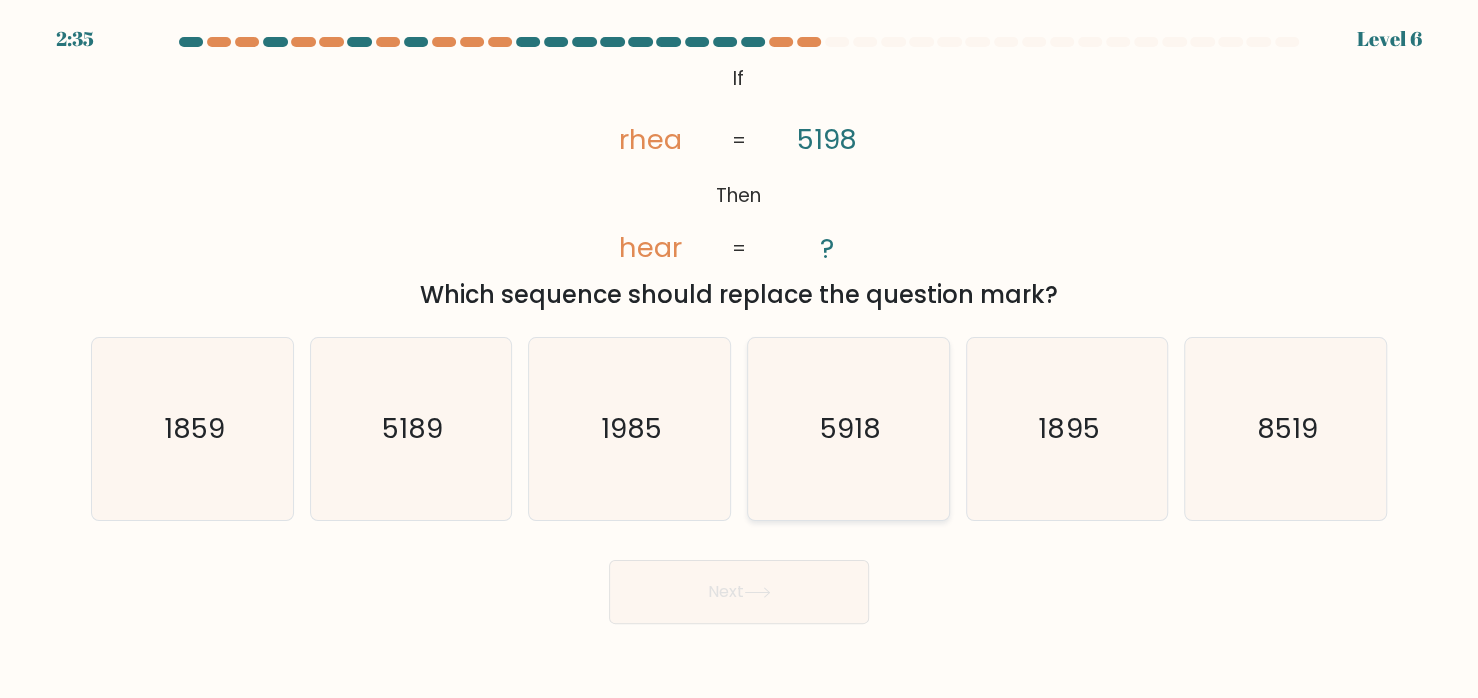 click on "5918" at bounding box center (850, 428) 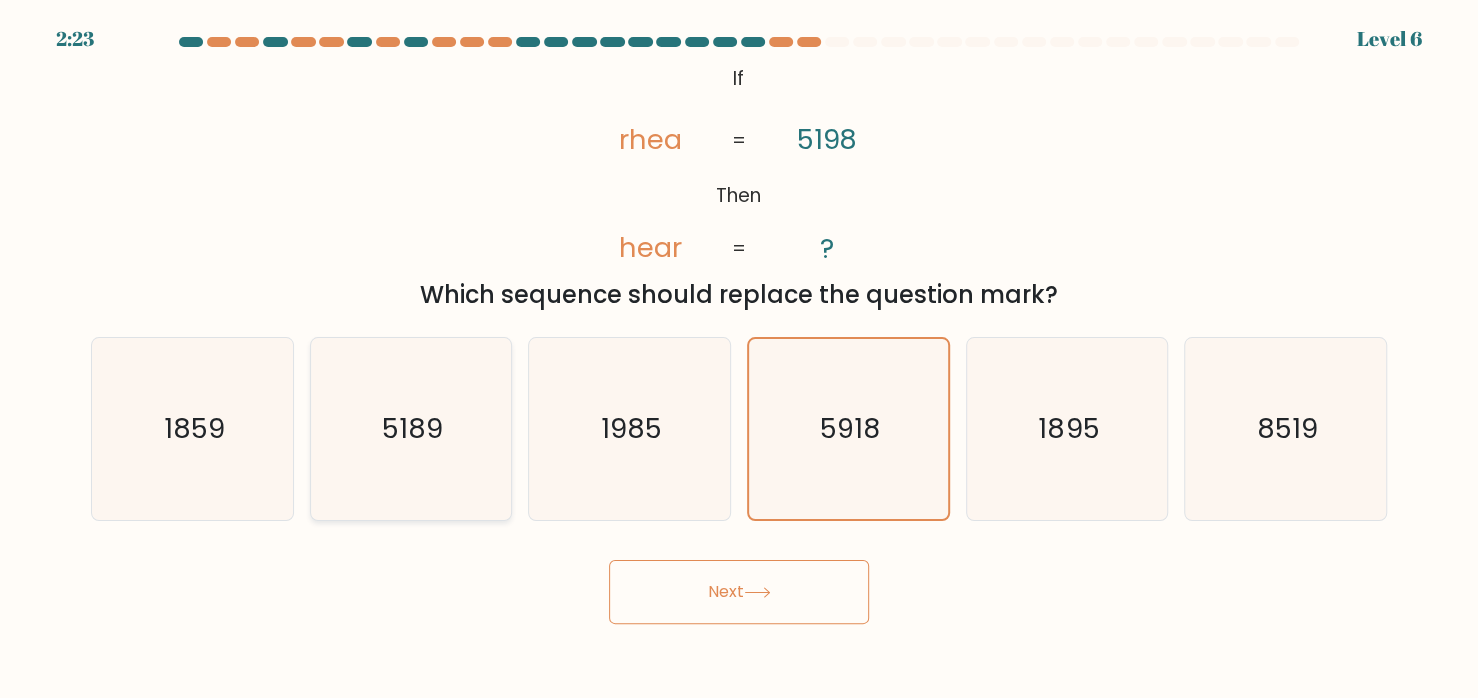 click on "5189" at bounding box center (410, 428) 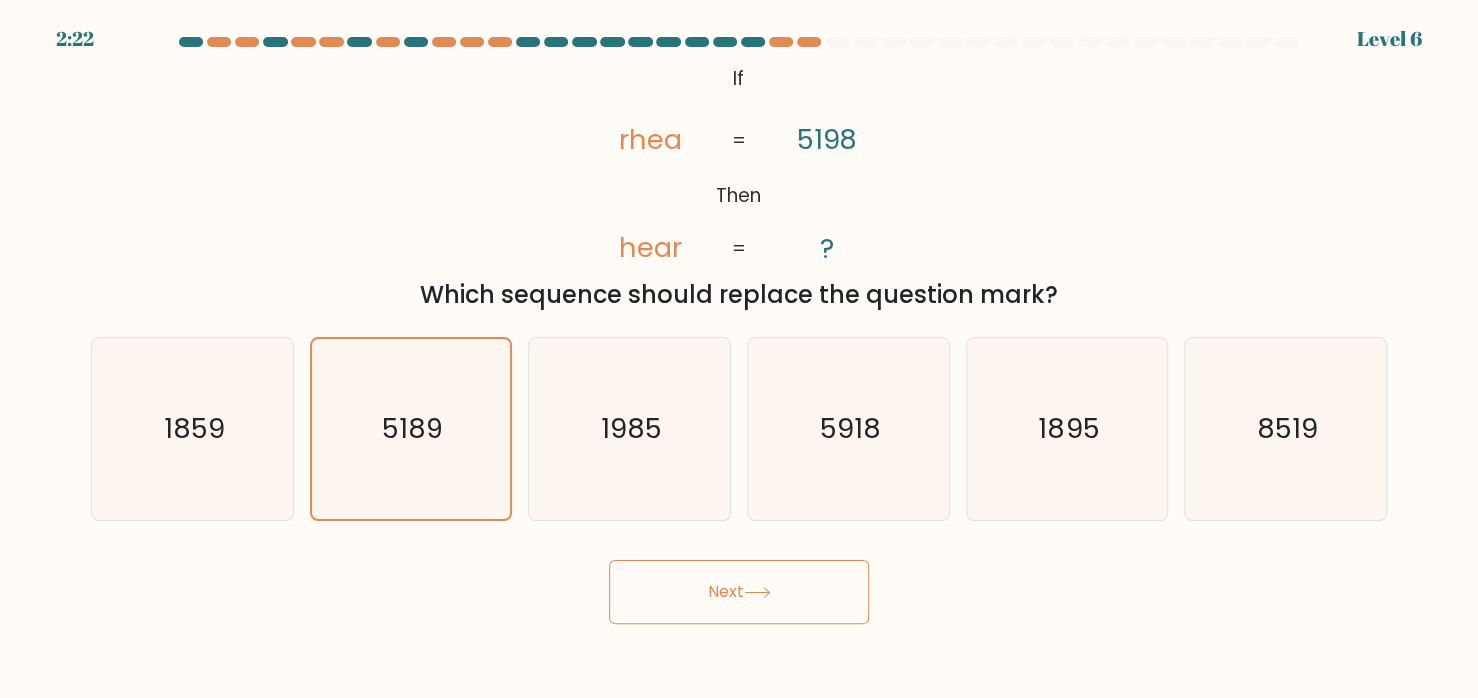 click on "Next" at bounding box center (739, 592) 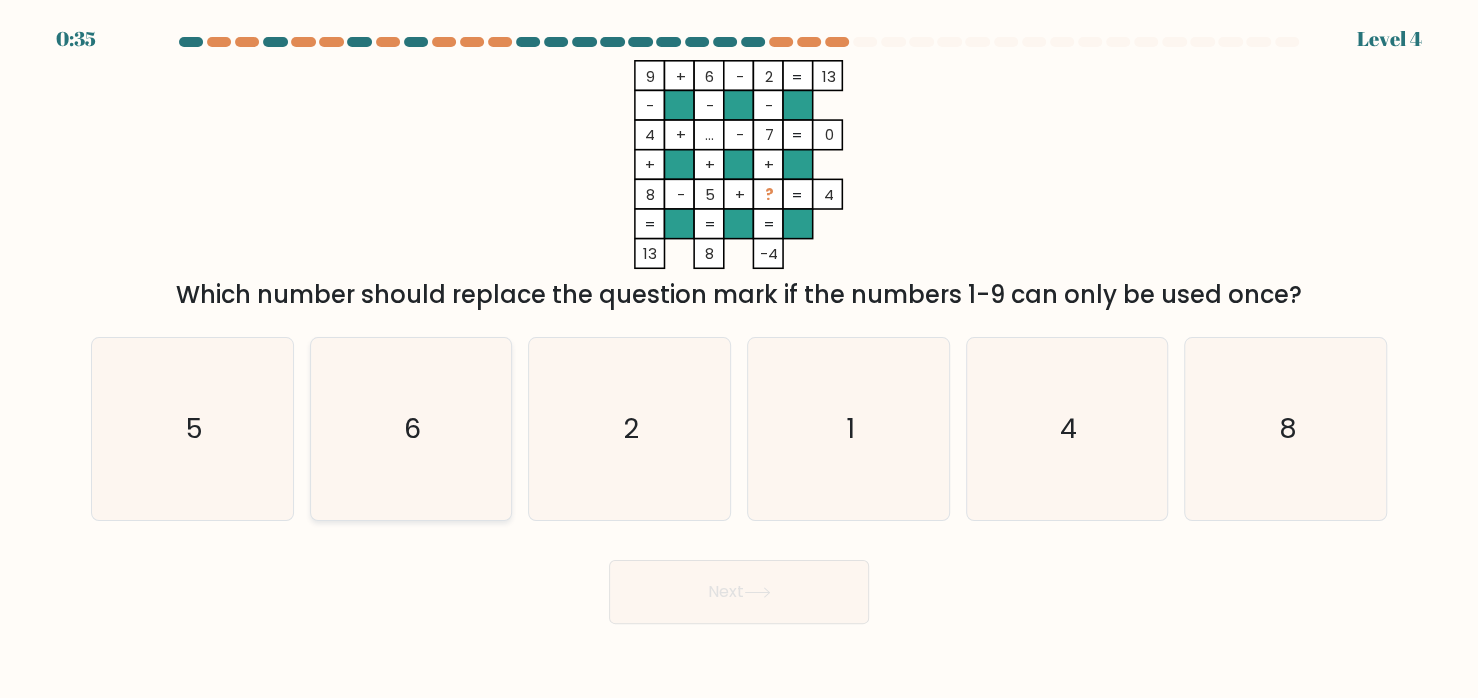 click on "6" at bounding box center [410, 428] 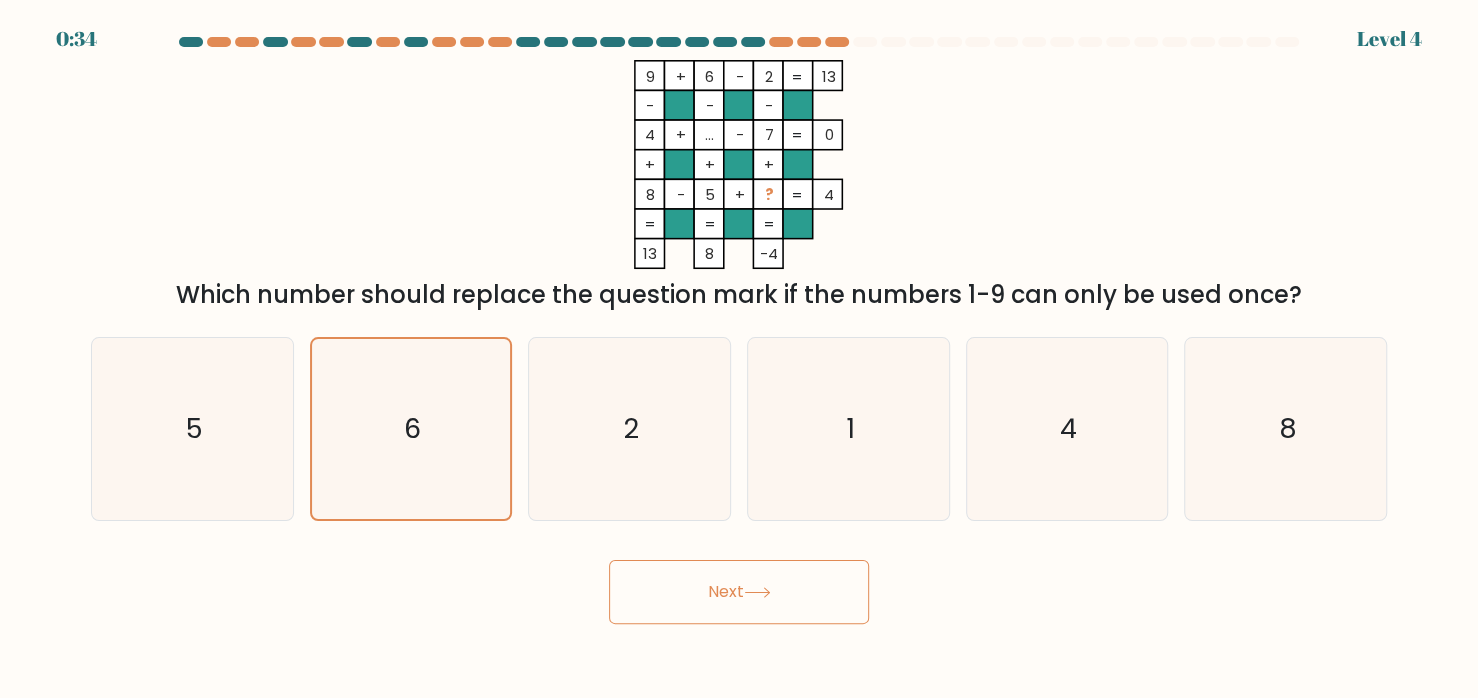 click on "Next" at bounding box center [739, 592] 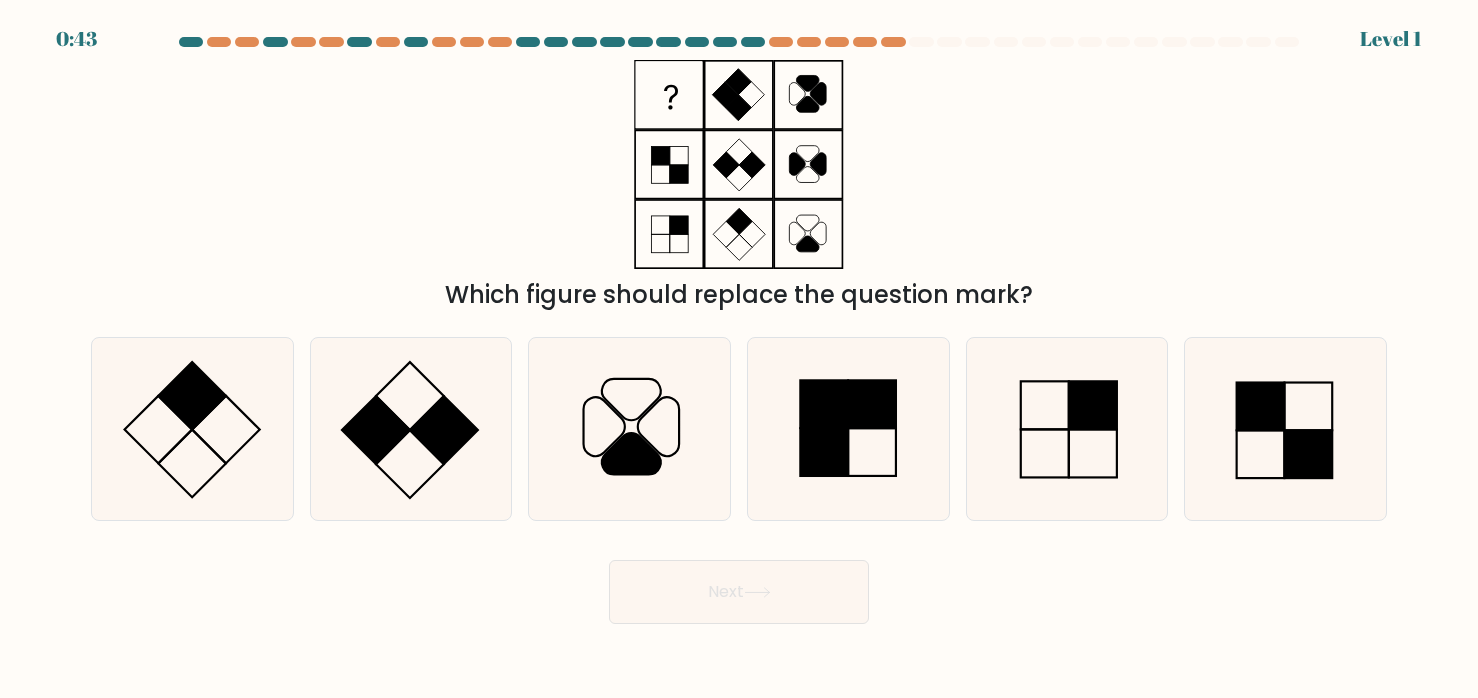 scroll, scrollTop: 0, scrollLeft: 0, axis: both 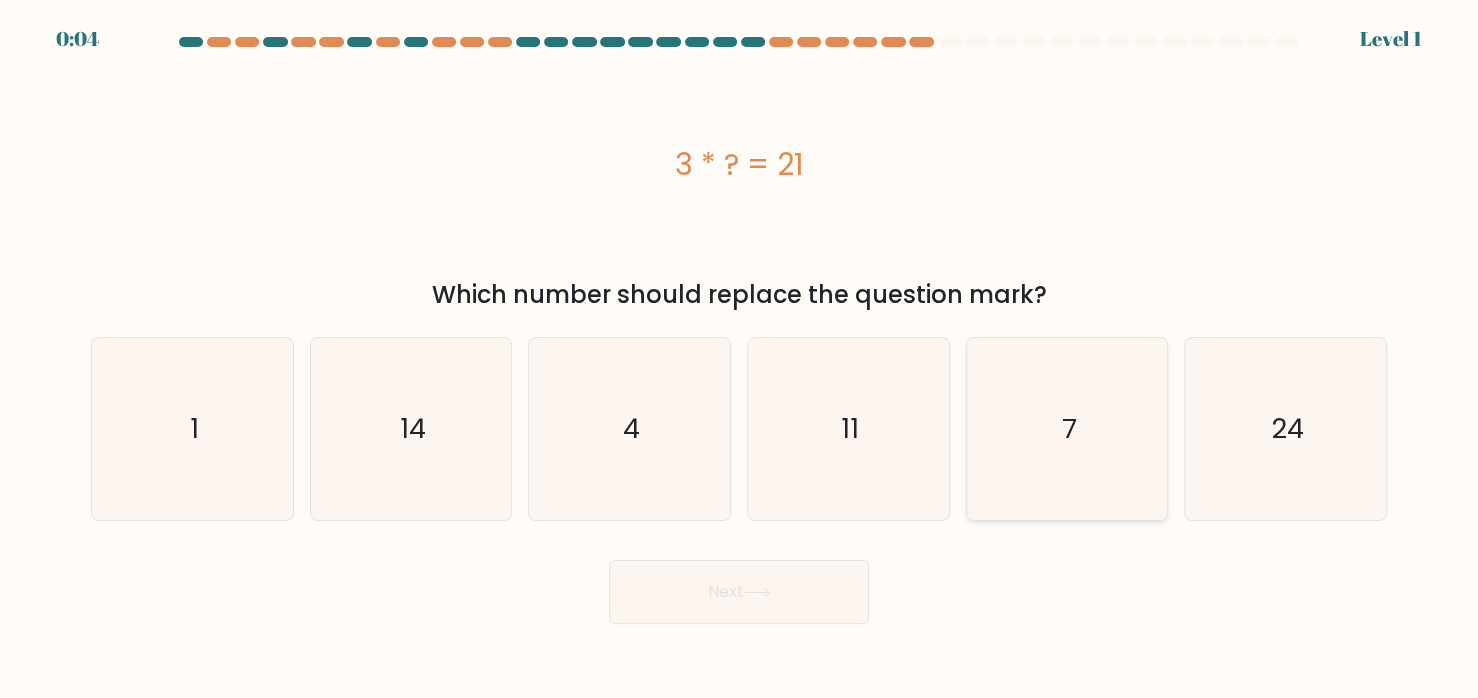 click on "7" at bounding box center (1066, 428) 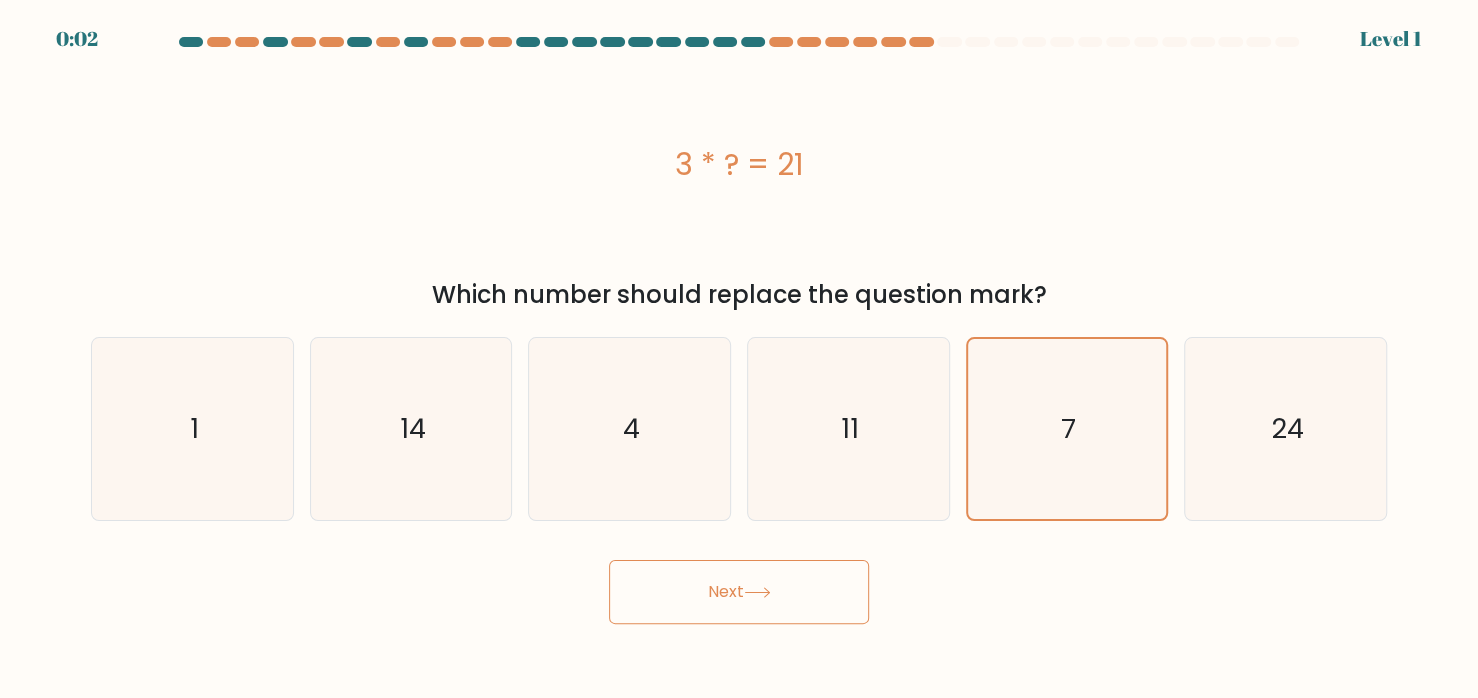 click on "Next" at bounding box center (739, 592) 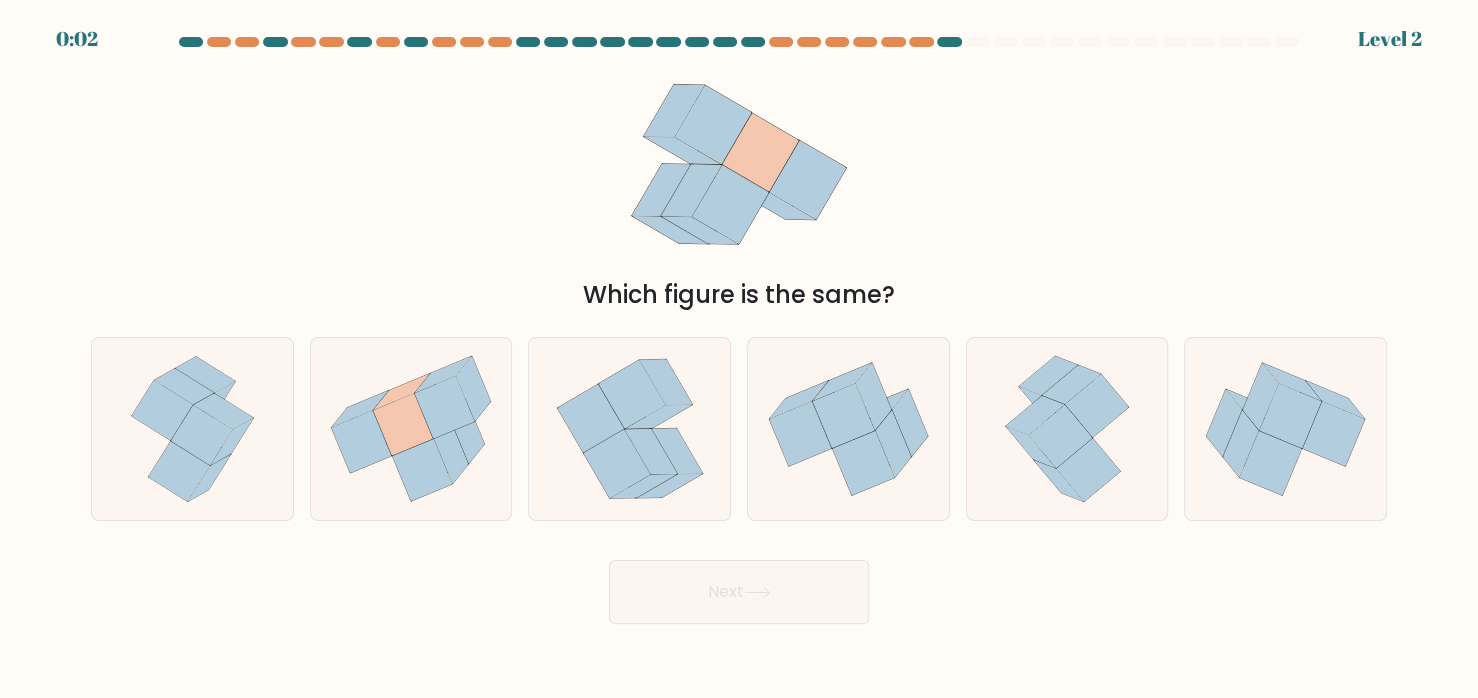 click on "Next" at bounding box center [739, 592] 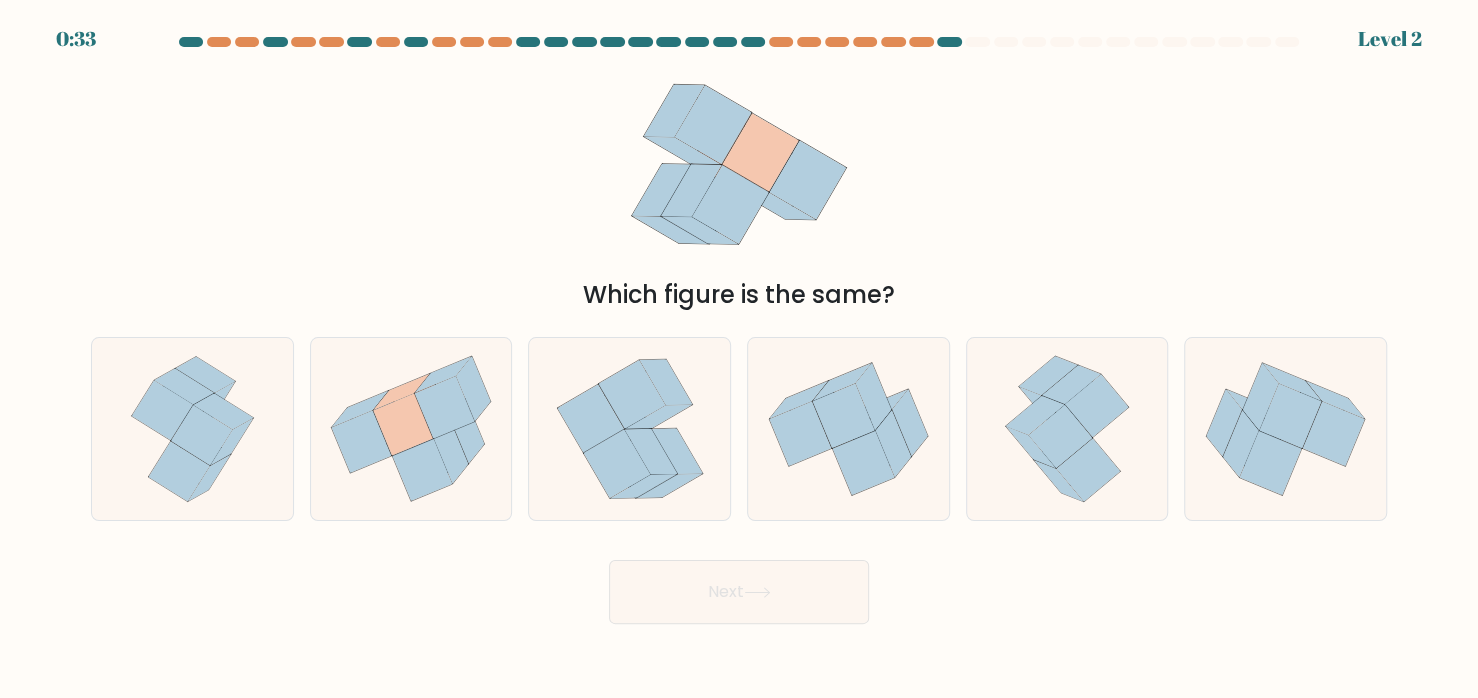 click on "Which figure is the same?" at bounding box center (739, 186) 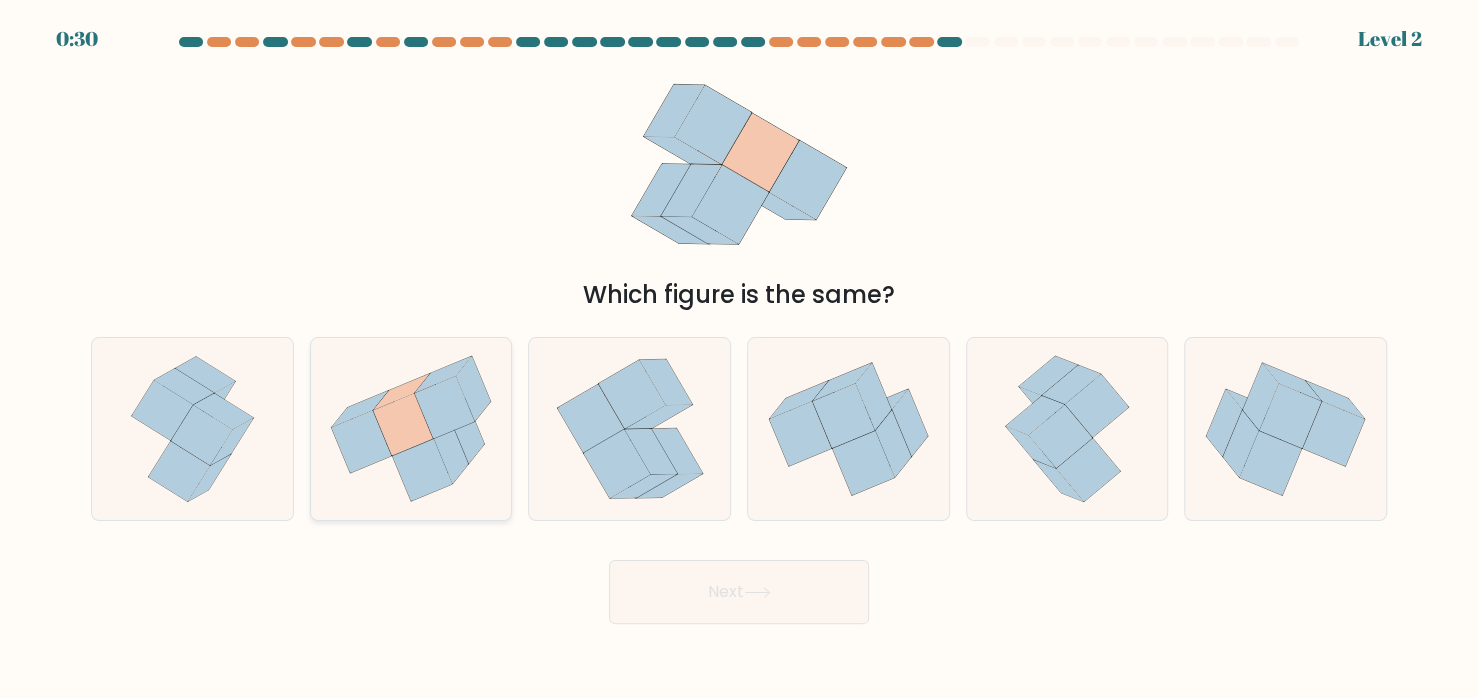click at bounding box center (445, 407) 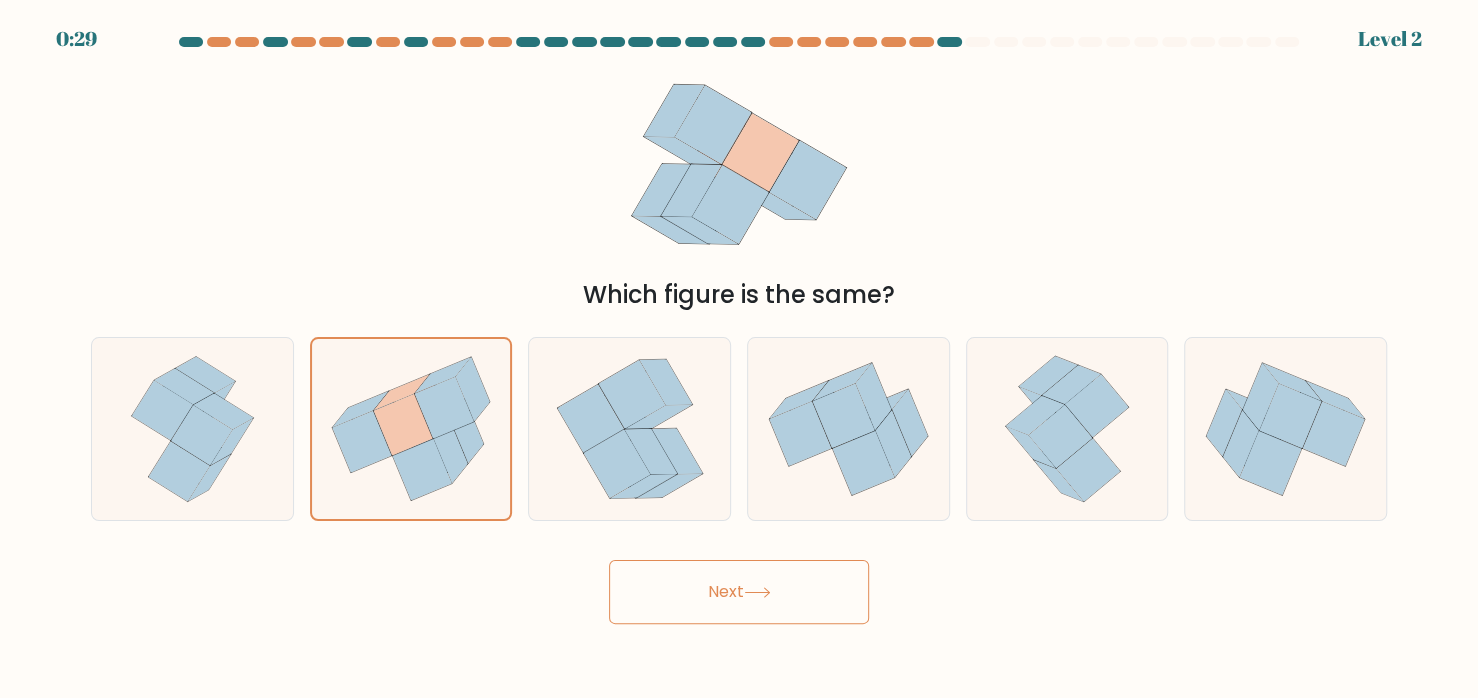 click at bounding box center [757, 592] 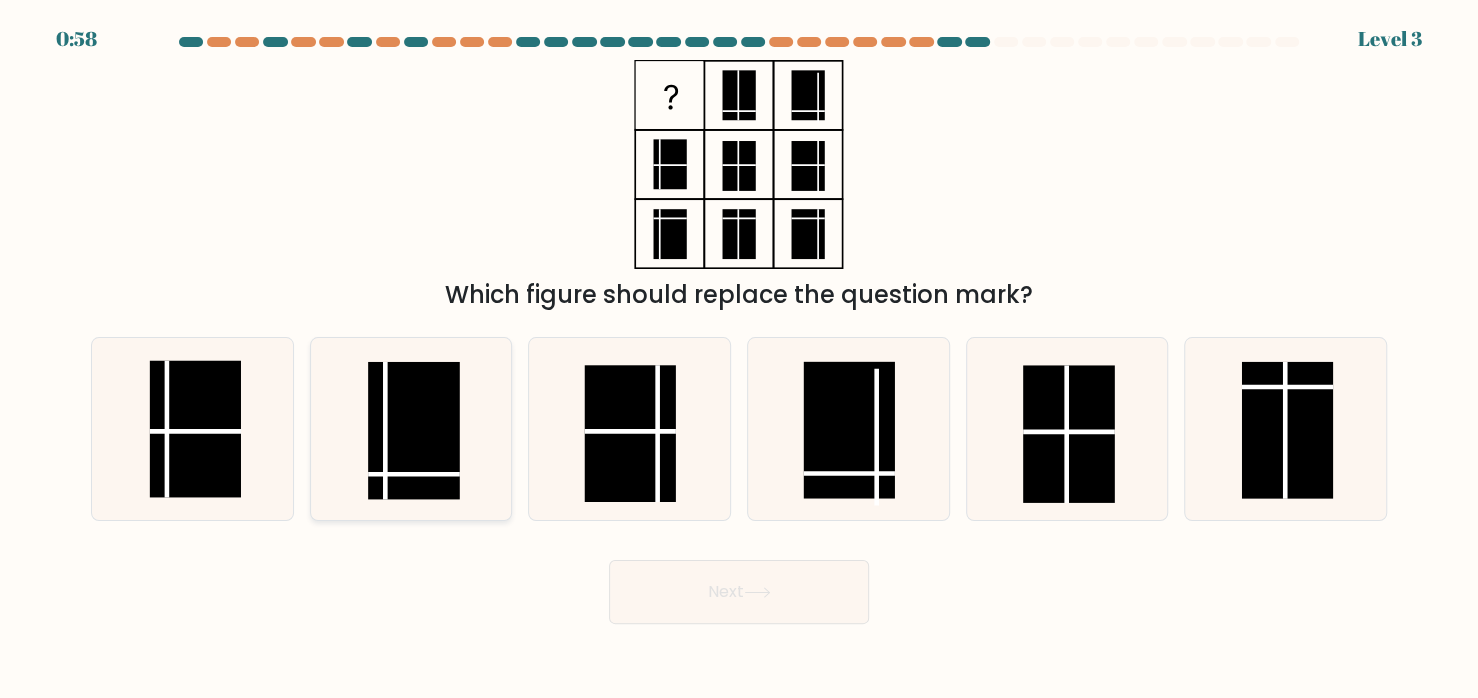 click at bounding box center [413, 430] 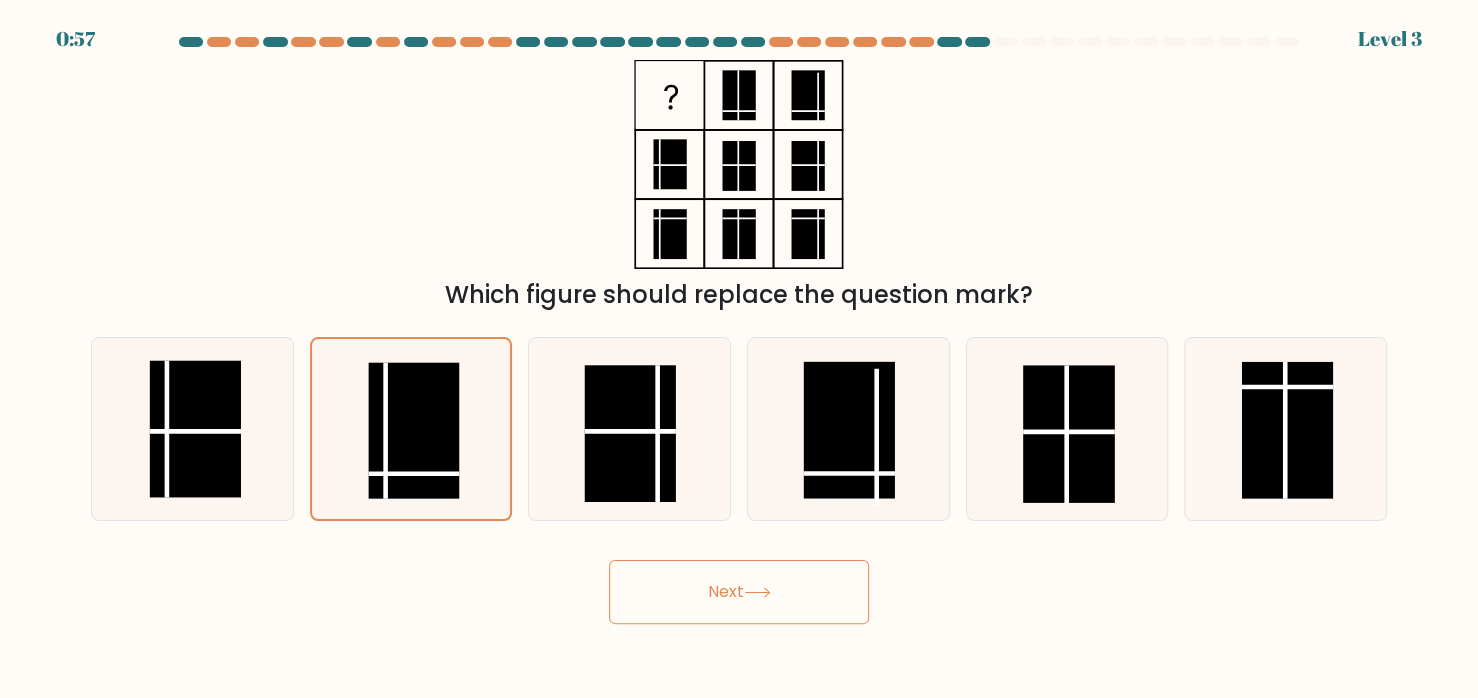 click on "Next" at bounding box center (739, 592) 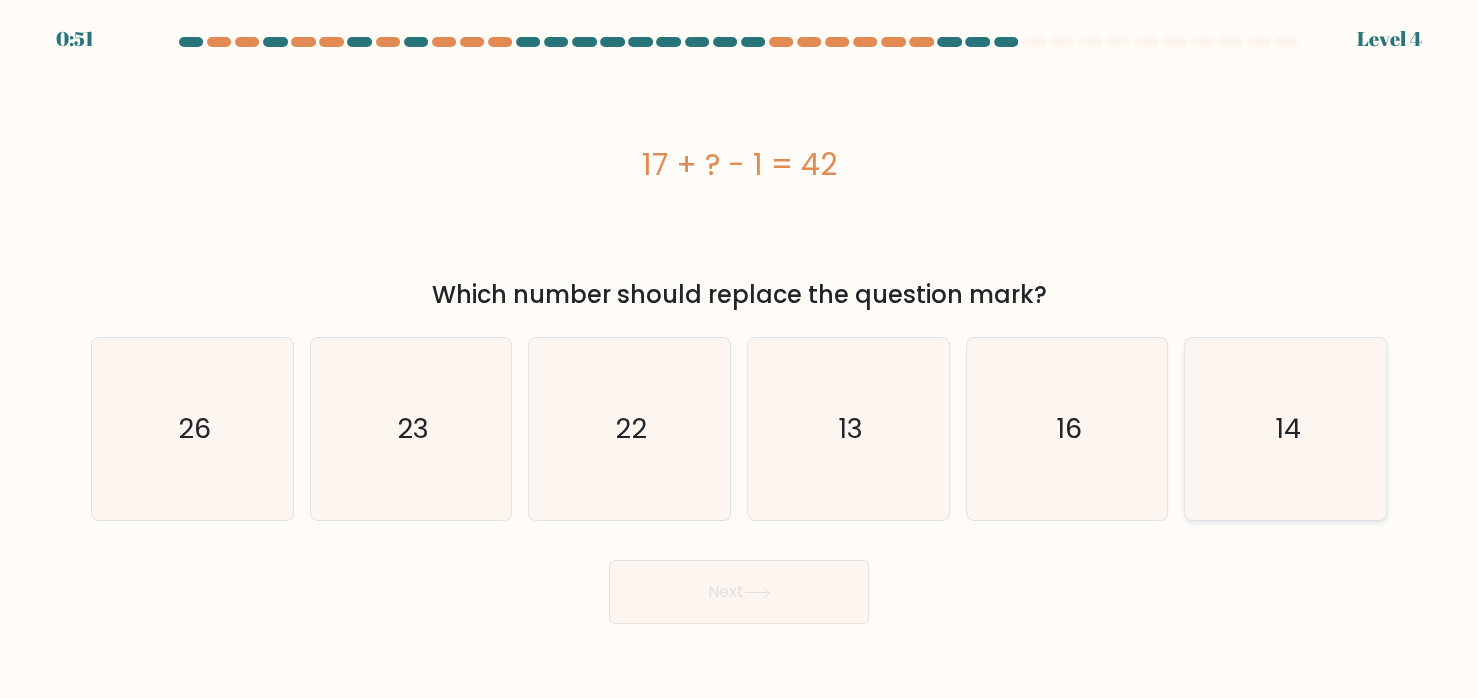 click on "14" at bounding box center [1285, 428] 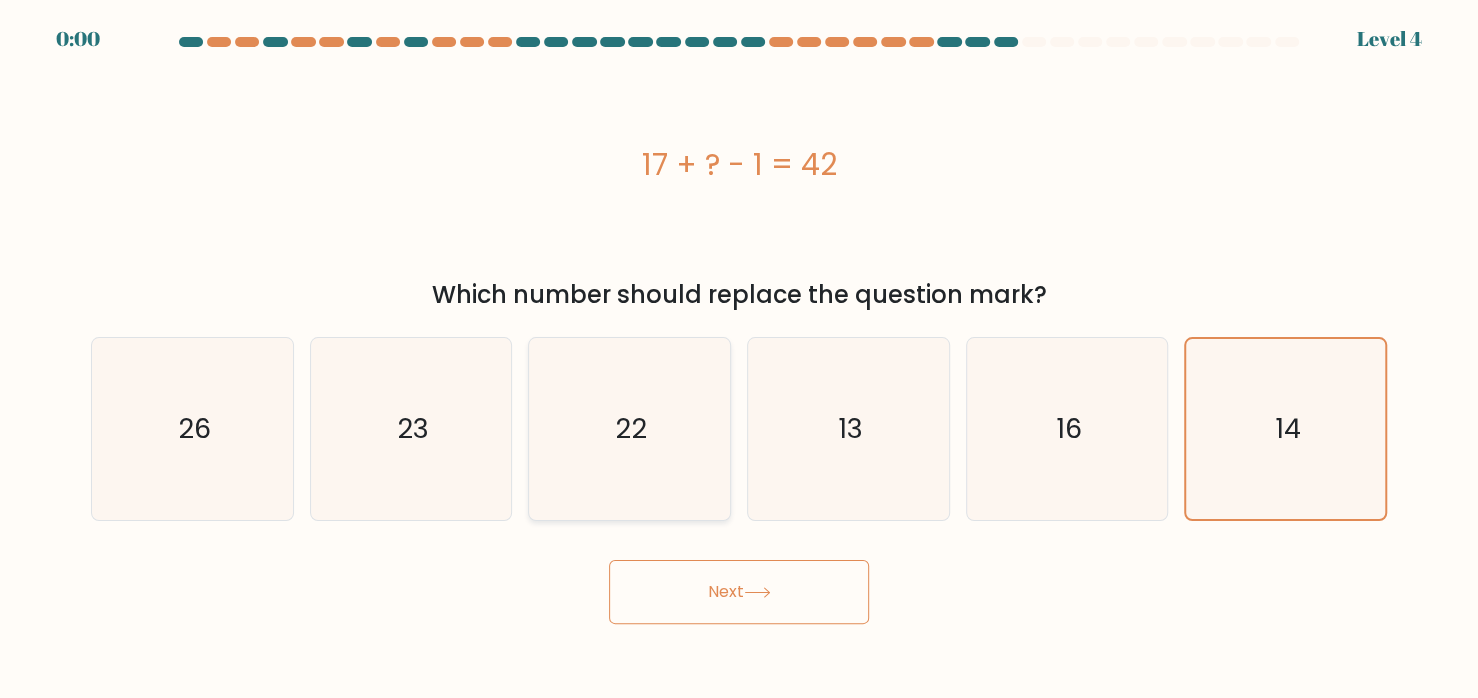 click on "22" at bounding box center [629, 428] 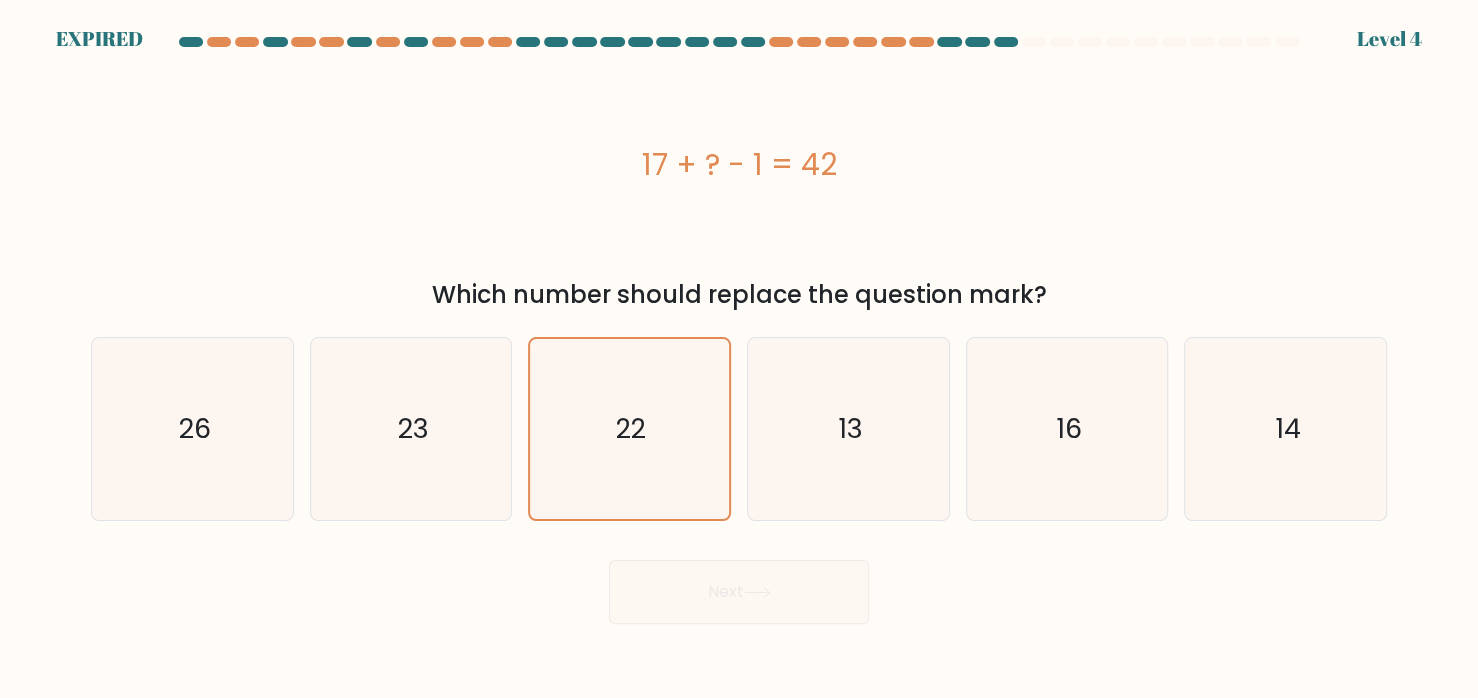 click on "Next" at bounding box center [739, 584] 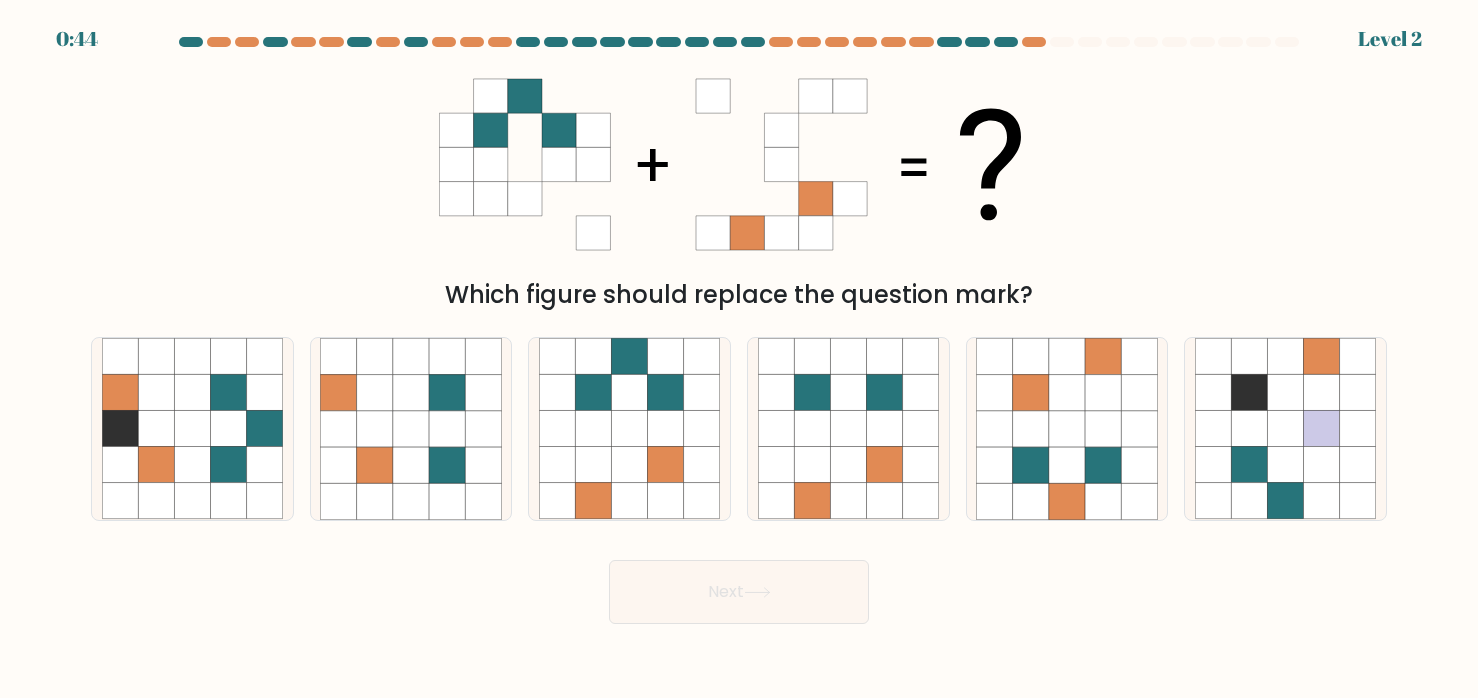 scroll, scrollTop: 0, scrollLeft: 0, axis: both 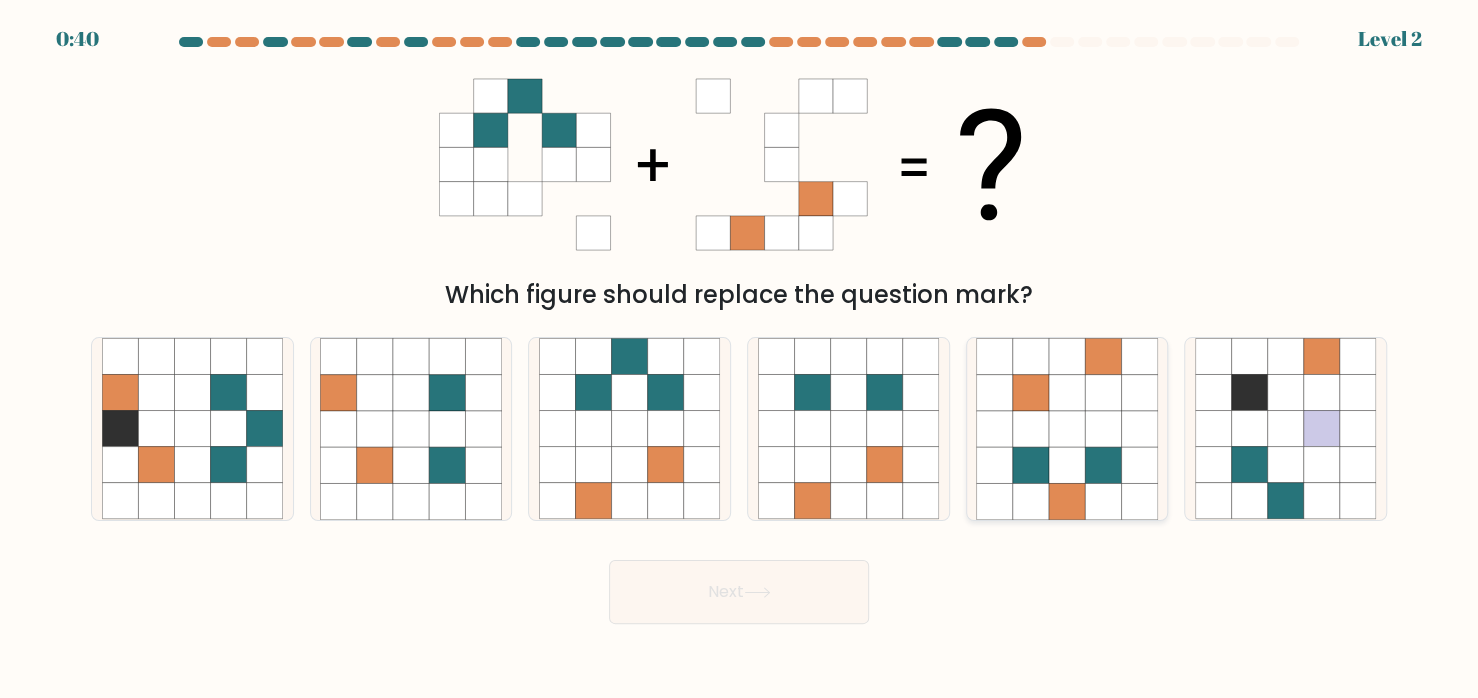 drag, startPoint x: 1123, startPoint y: 434, endPoint x: 1110, endPoint y: 434, distance: 13 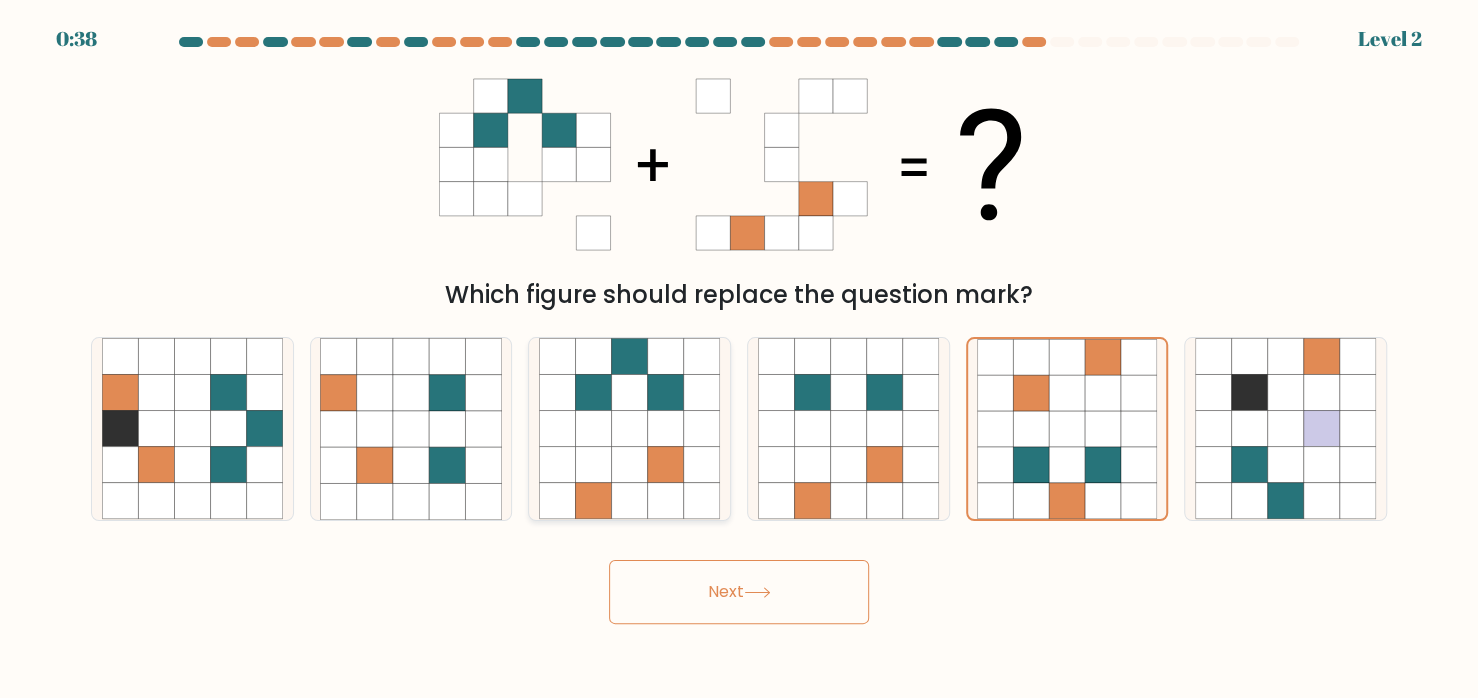 click at bounding box center [630, 429] 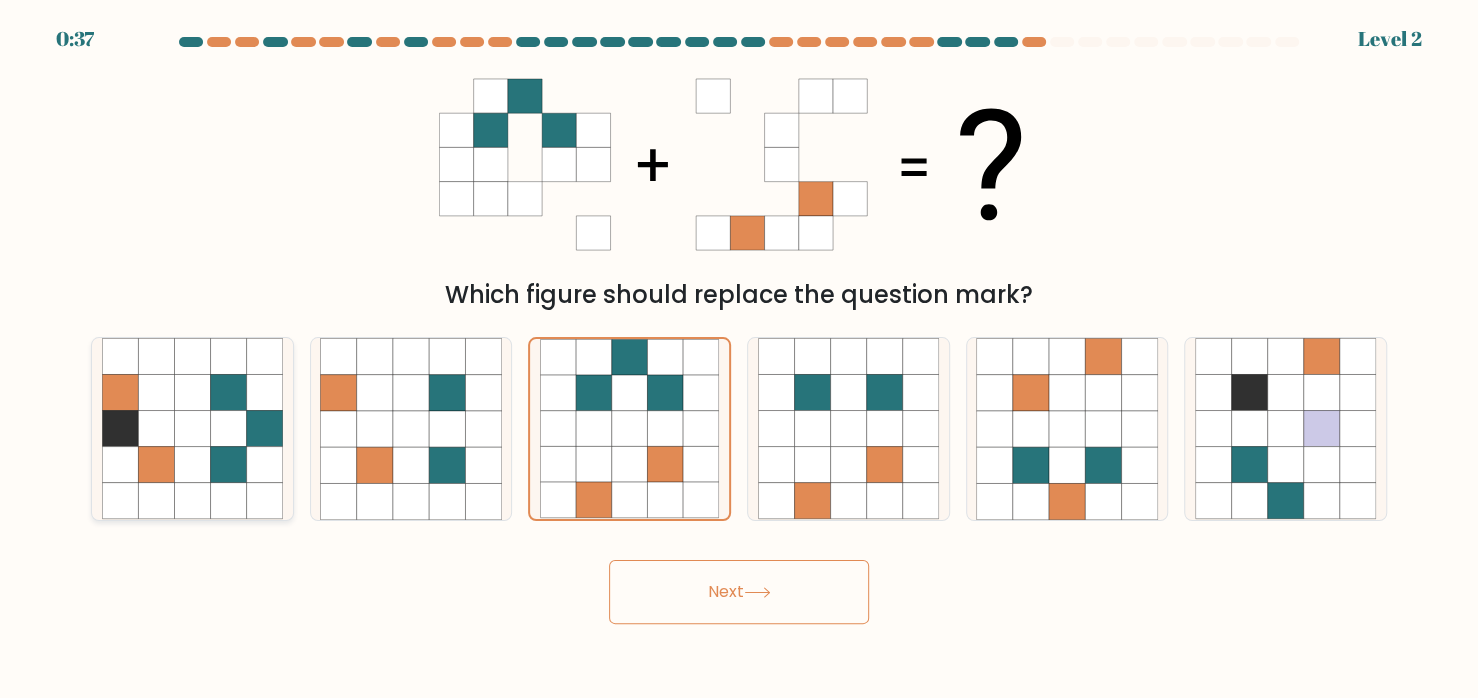 click at bounding box center [228, 429] 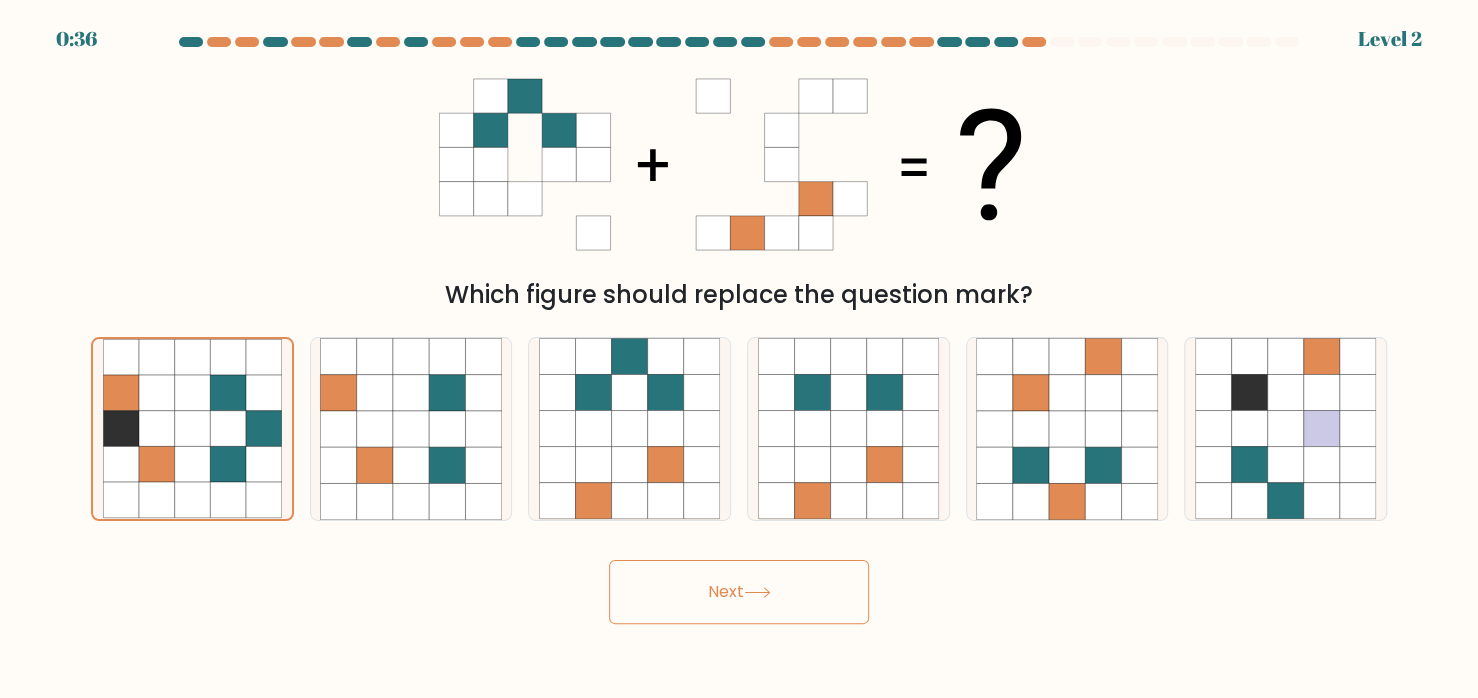 click on "Next" at bounding box center [739, 592] 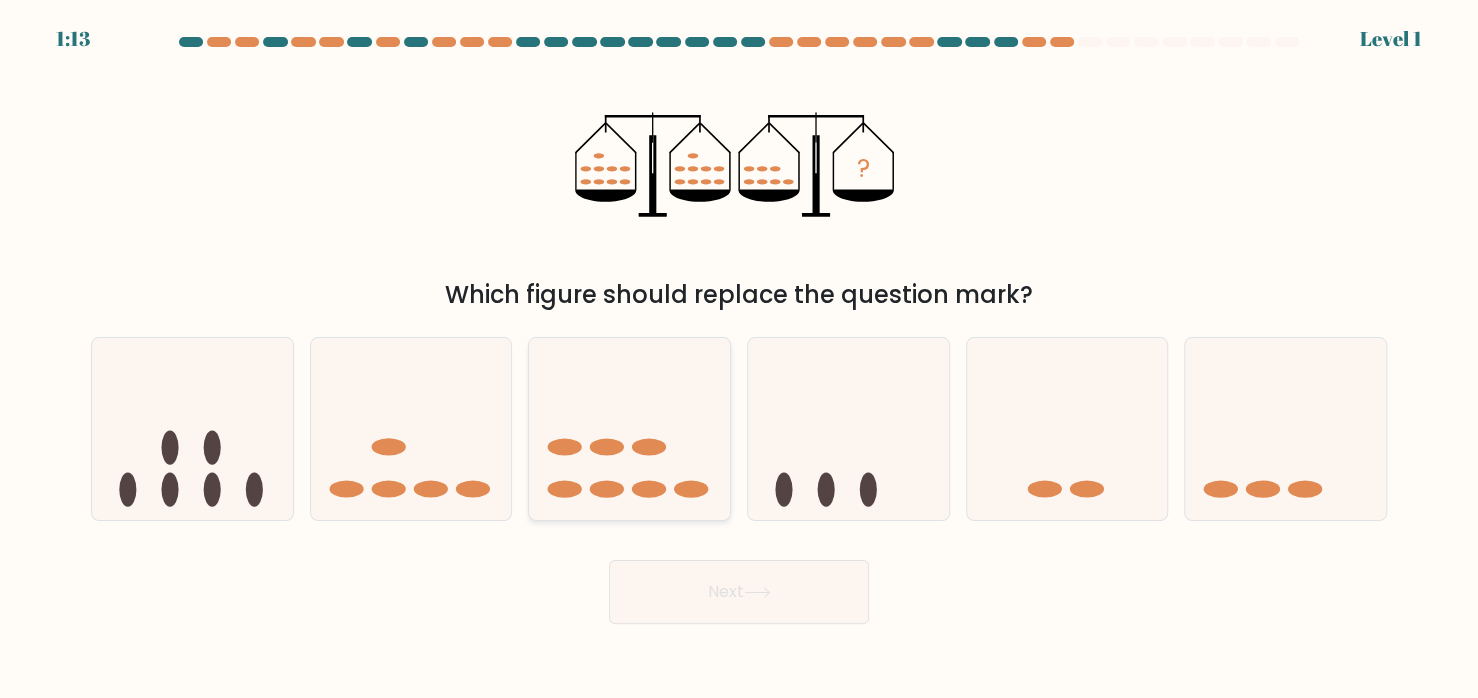 click at bounding box center [607, 489] 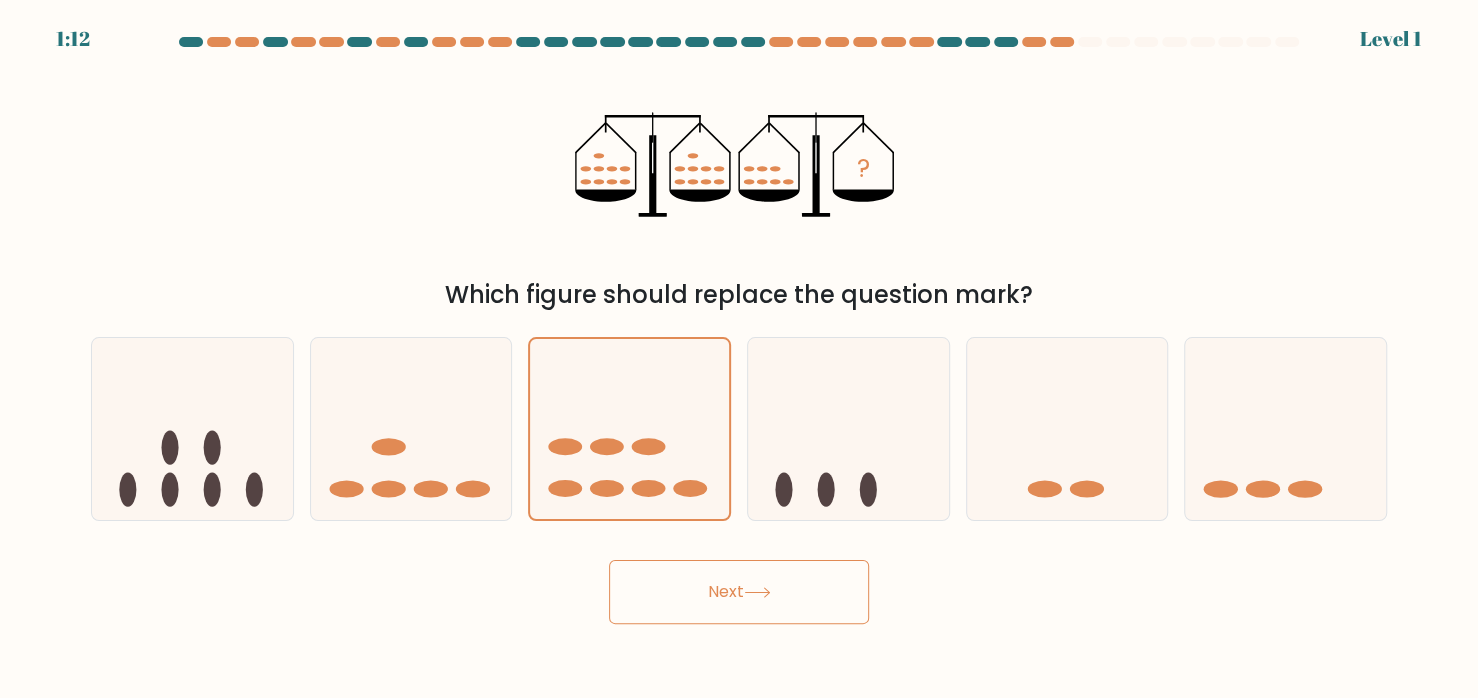 click on "Next" at bounding box center [739, 592] 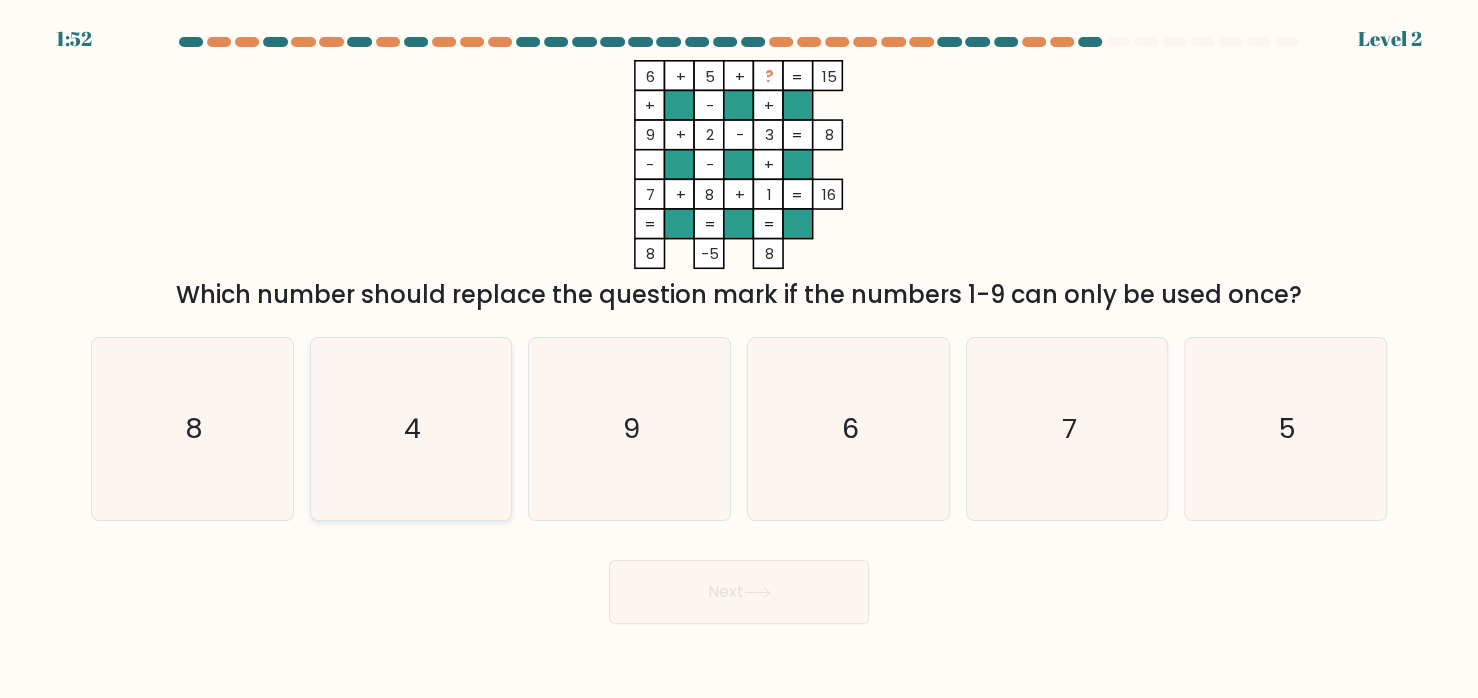 click on "4" at bounding box center (412, 428) 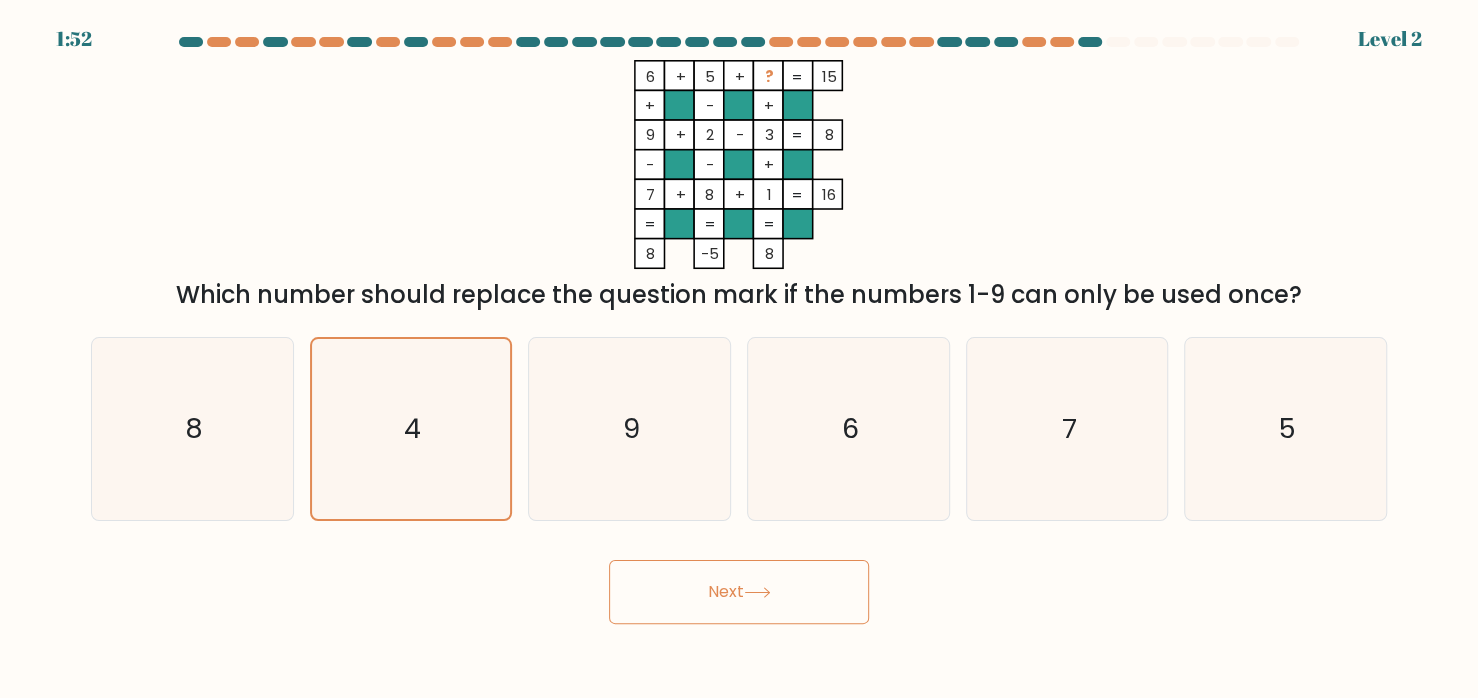 click on "Next" at bounding box center [739, 592] 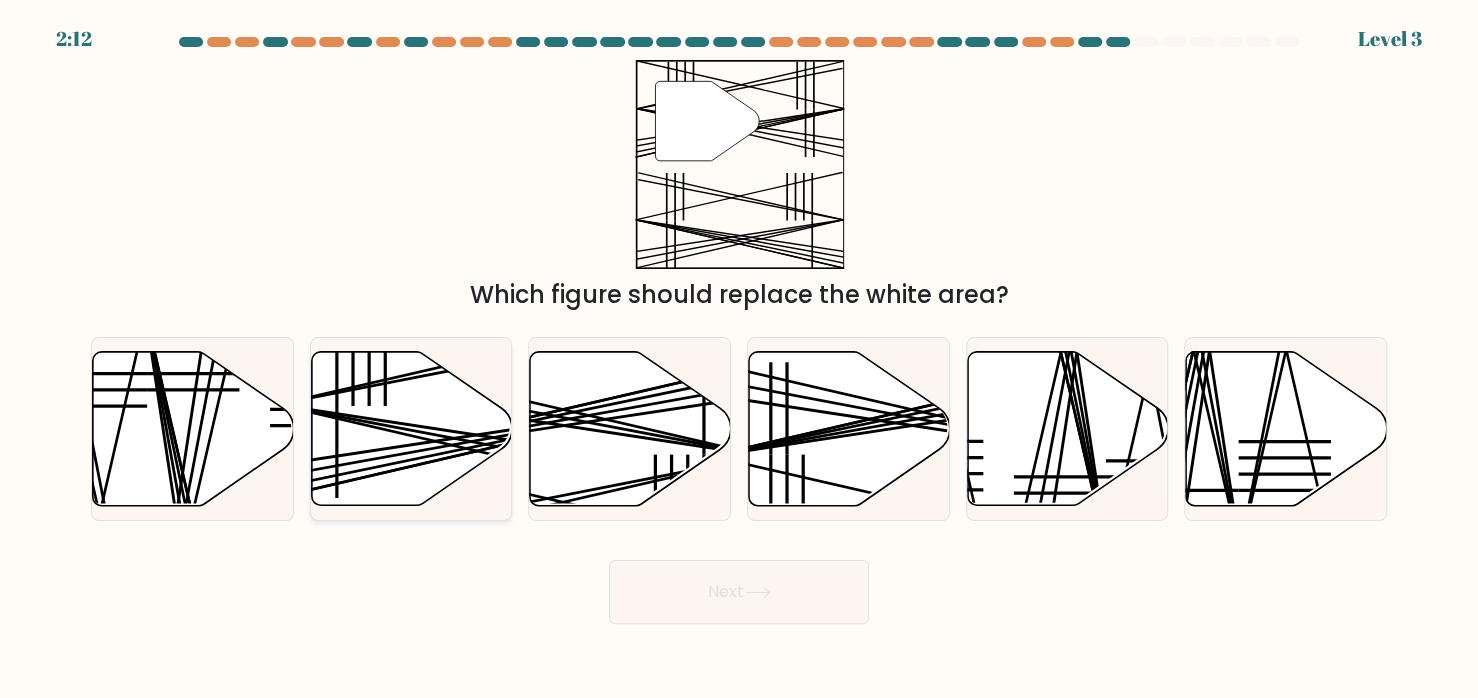 click at bounding box center [411, 428] 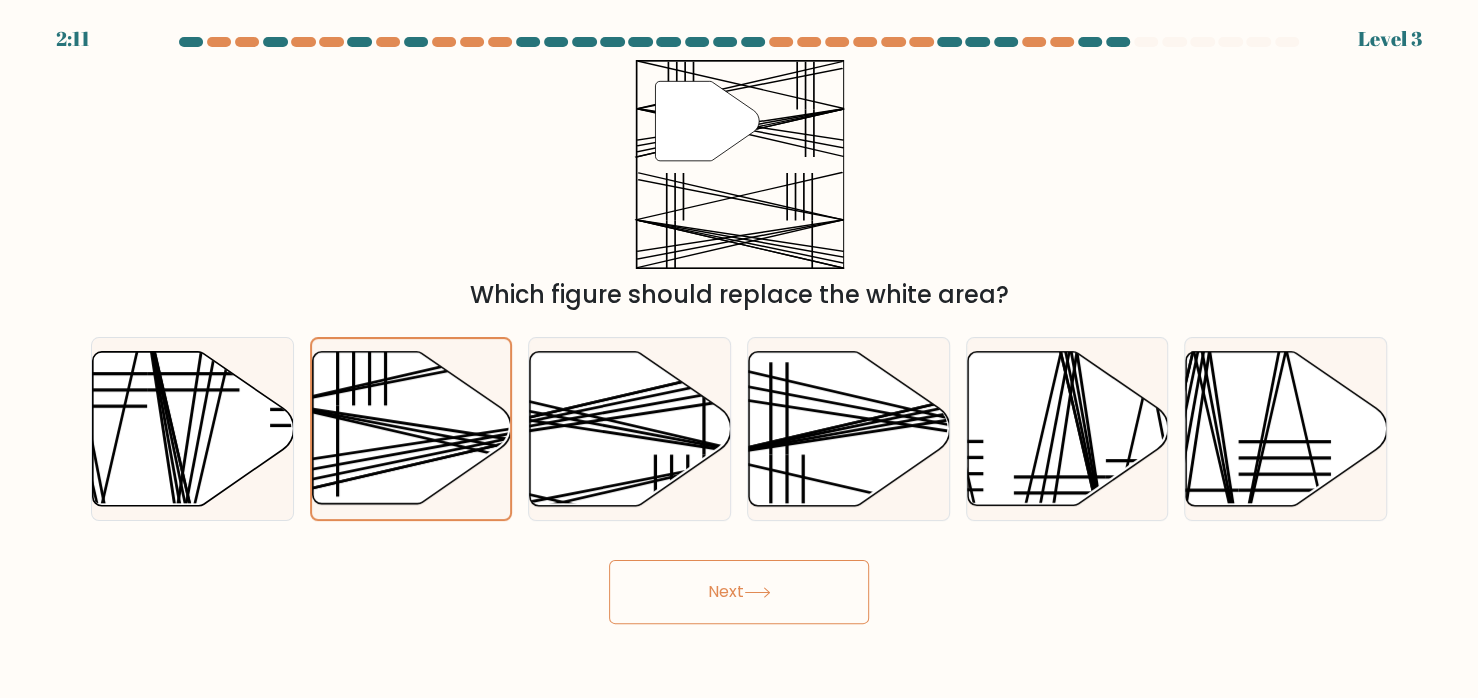 click on "Next" at bounding box center [739, 592] 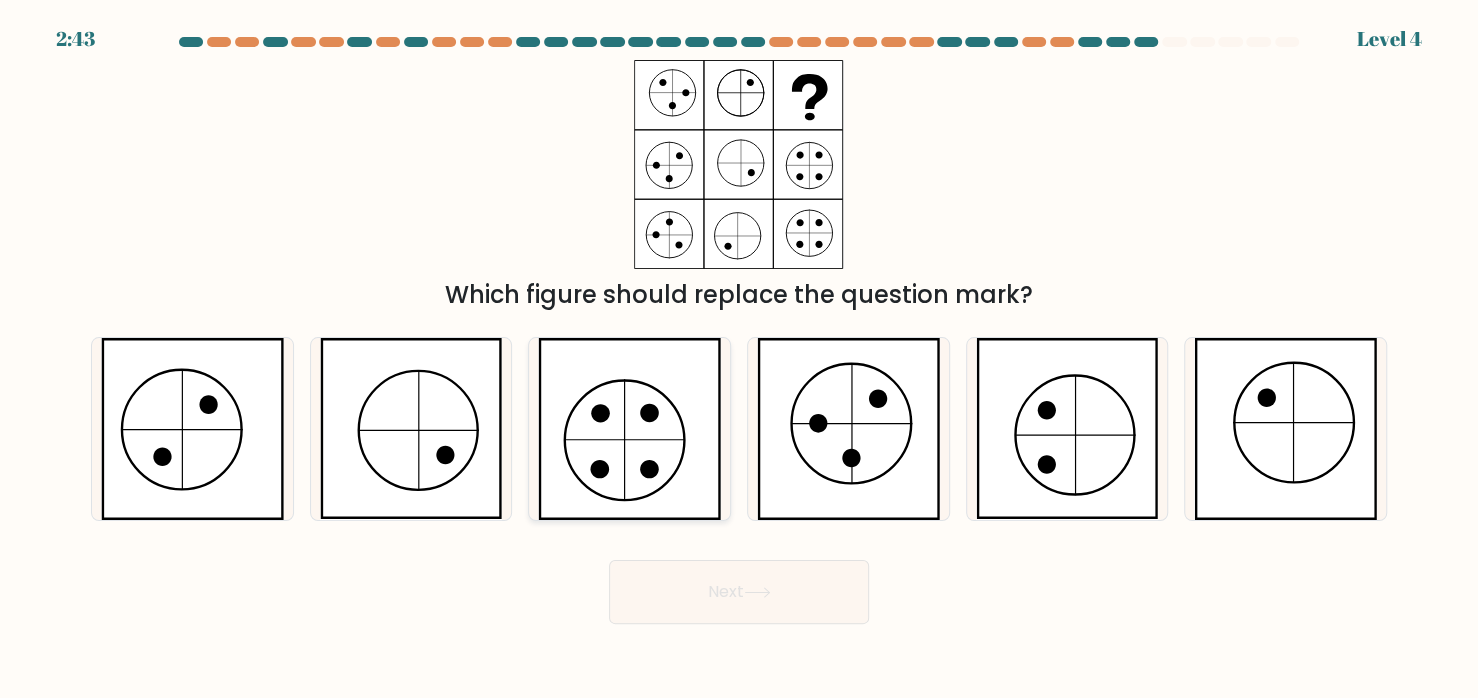 click at bounding box center (629, 428) 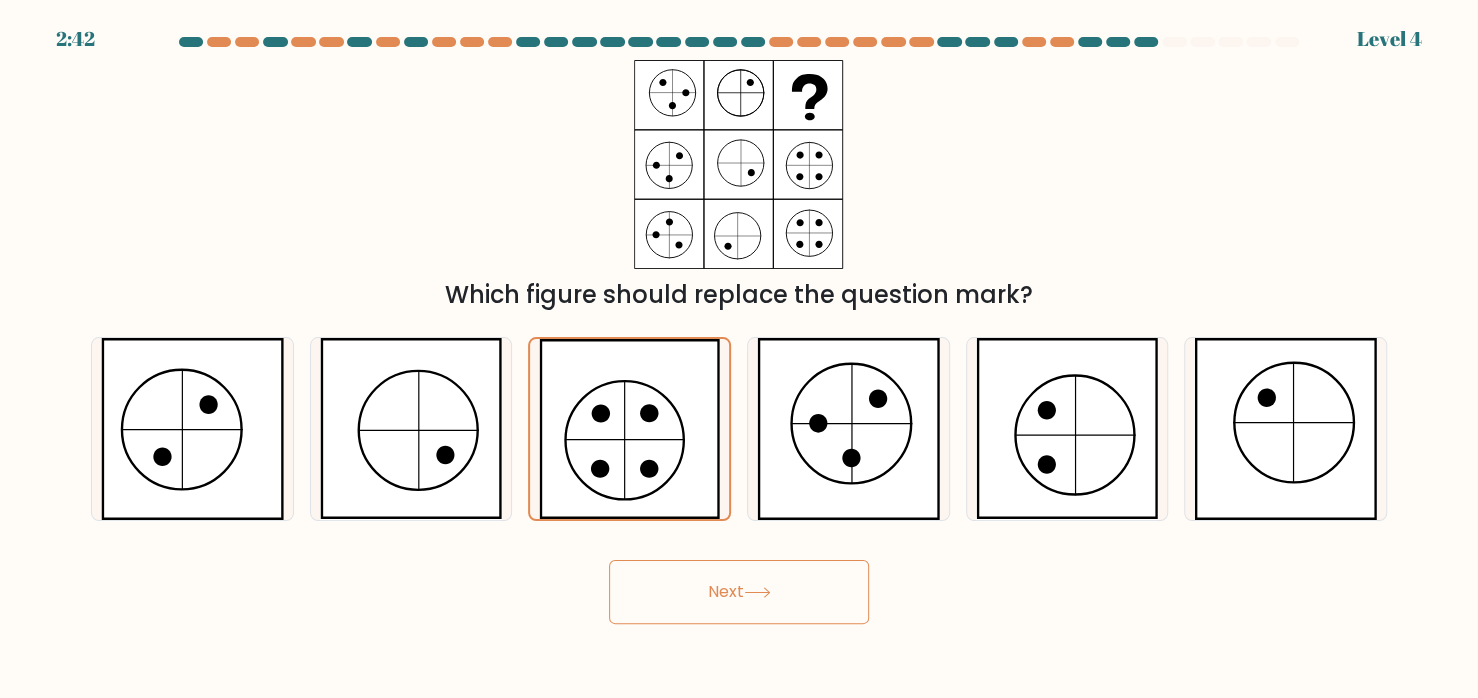 click on "Next" at bounding box center (739, 592) 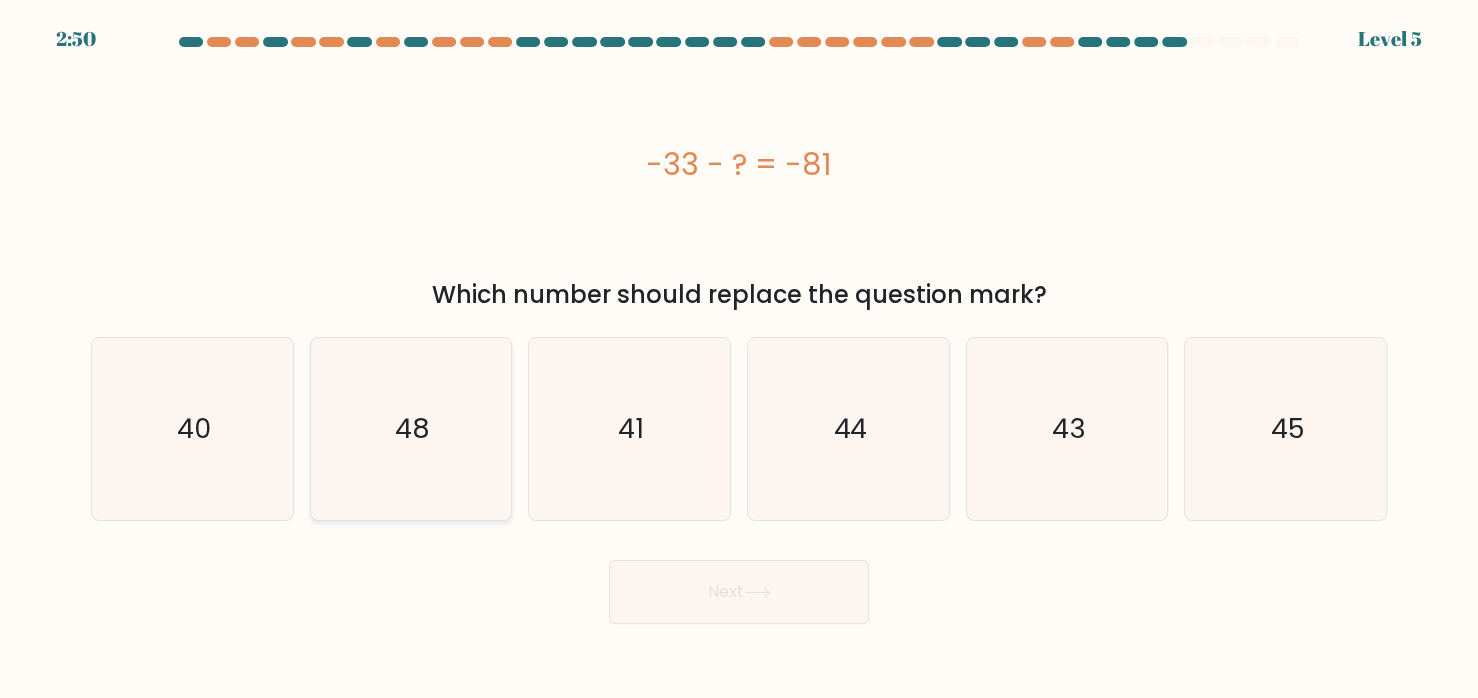 drag, startPoint x: 406, startPoint y: 473, endPoint x: 480, endPoint y: 508, distance: 81.859634 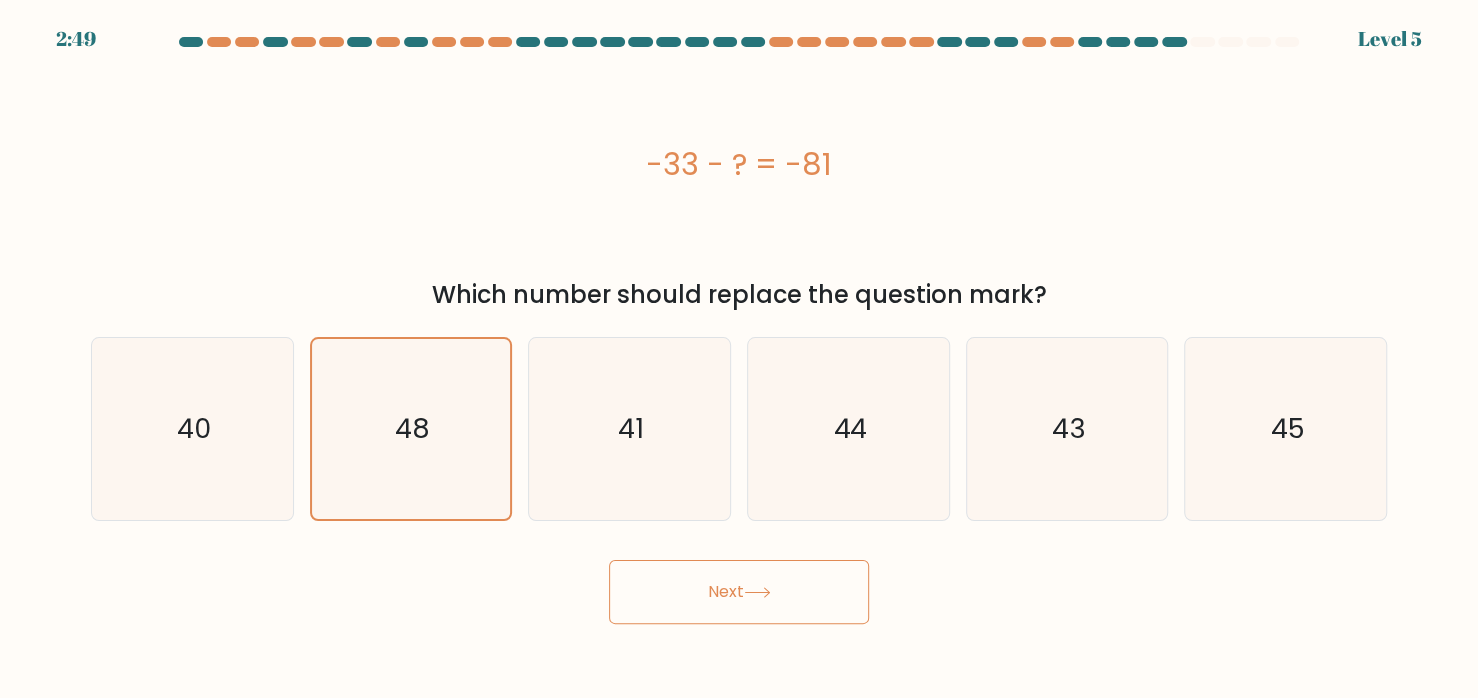 click on "Next" at bounding box center (739, 592) 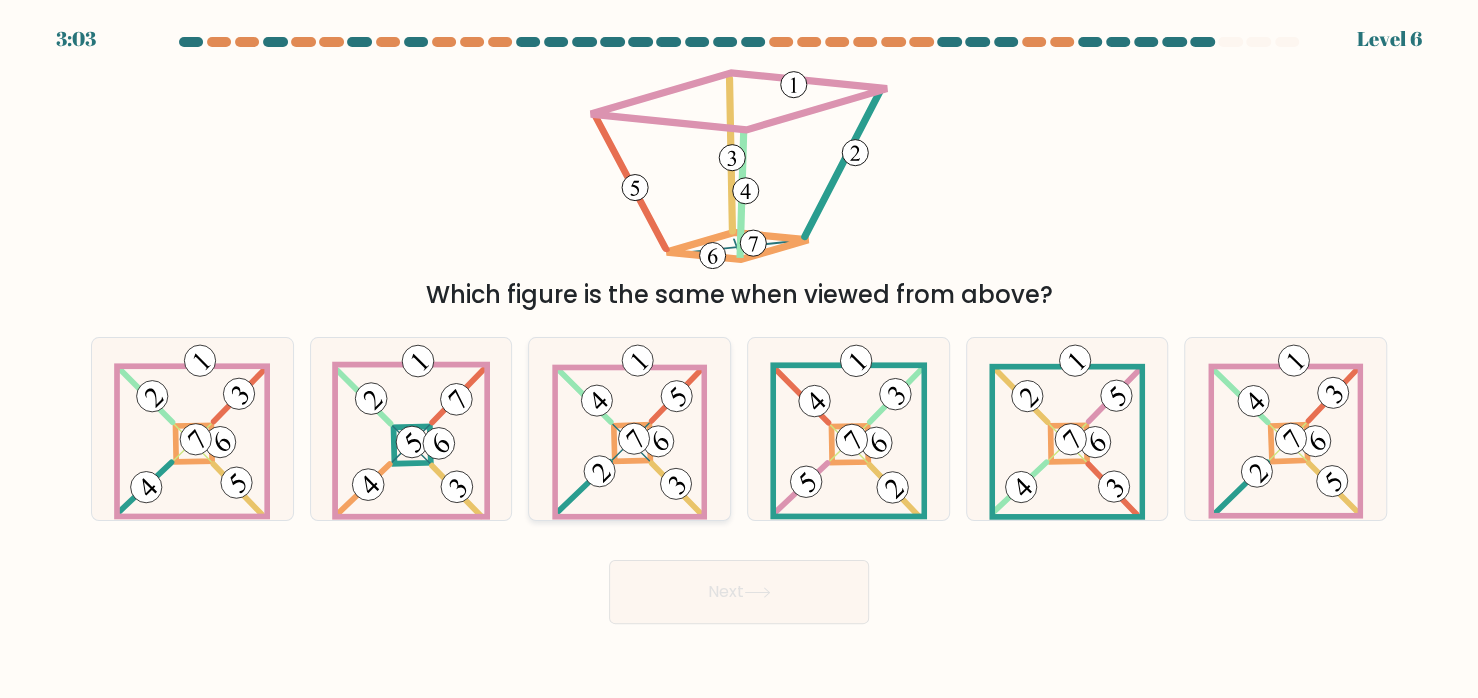 click at bounding box center (658, 442) 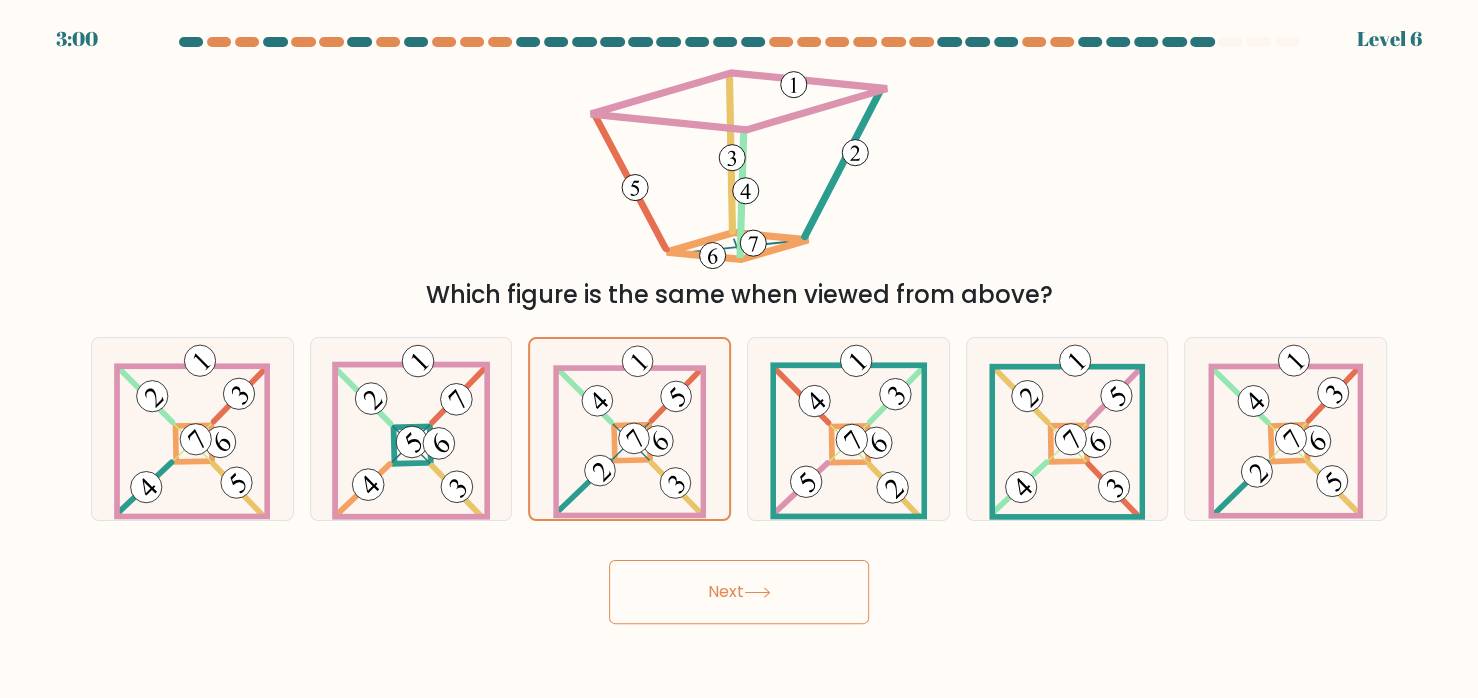 click on "Next" at bounding box center [739, 592] 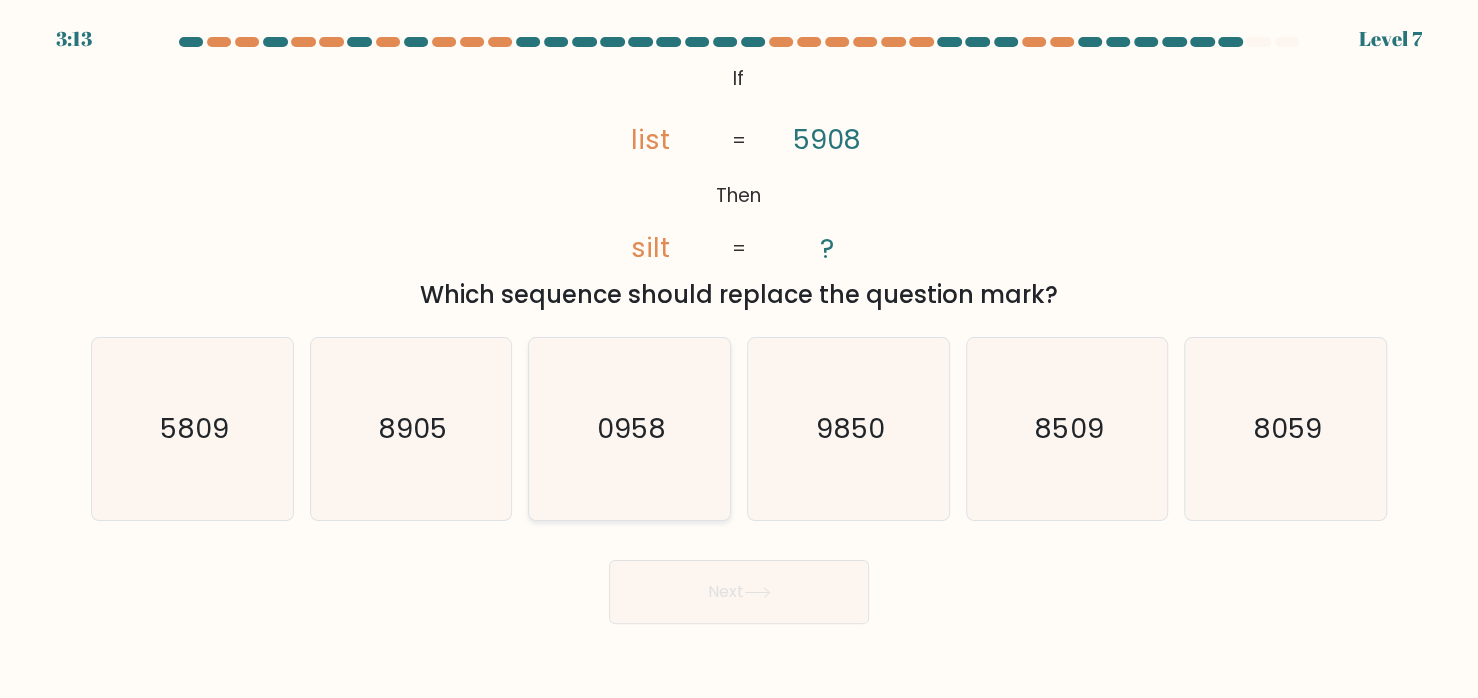 click on "0958" at bounding box center [631, 428] 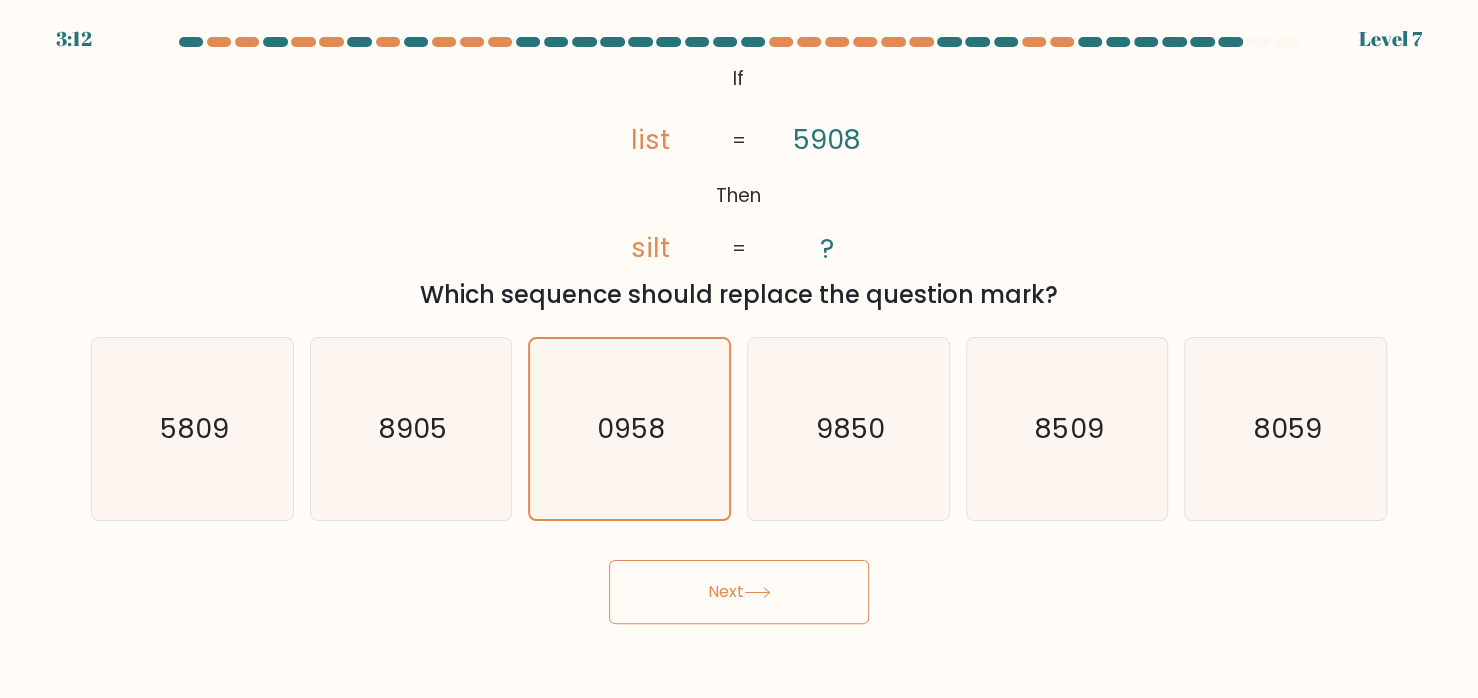 click on "Next" at bounding box center [739, 592] 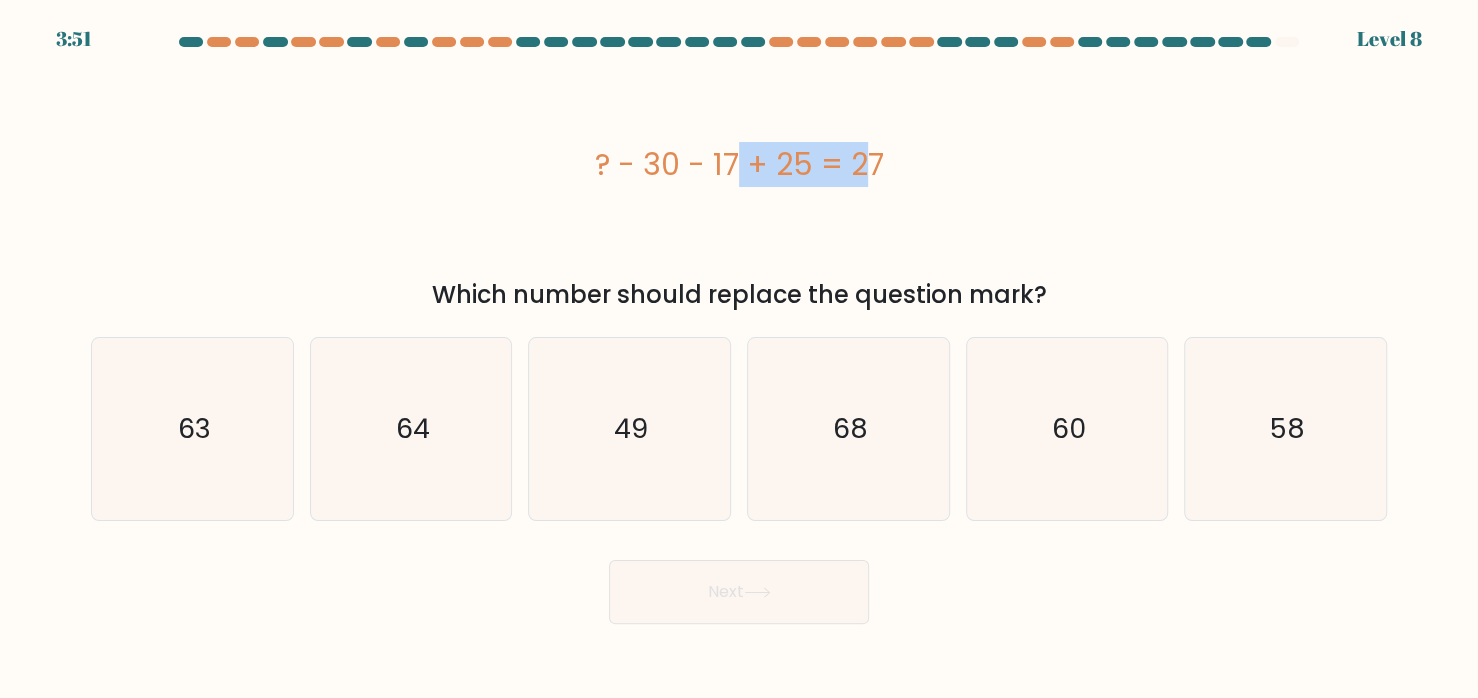 drag, startPoint x: 728, startPoint y: 155, endPoint x: 603, endPoint y: 162, distance: 125.19585 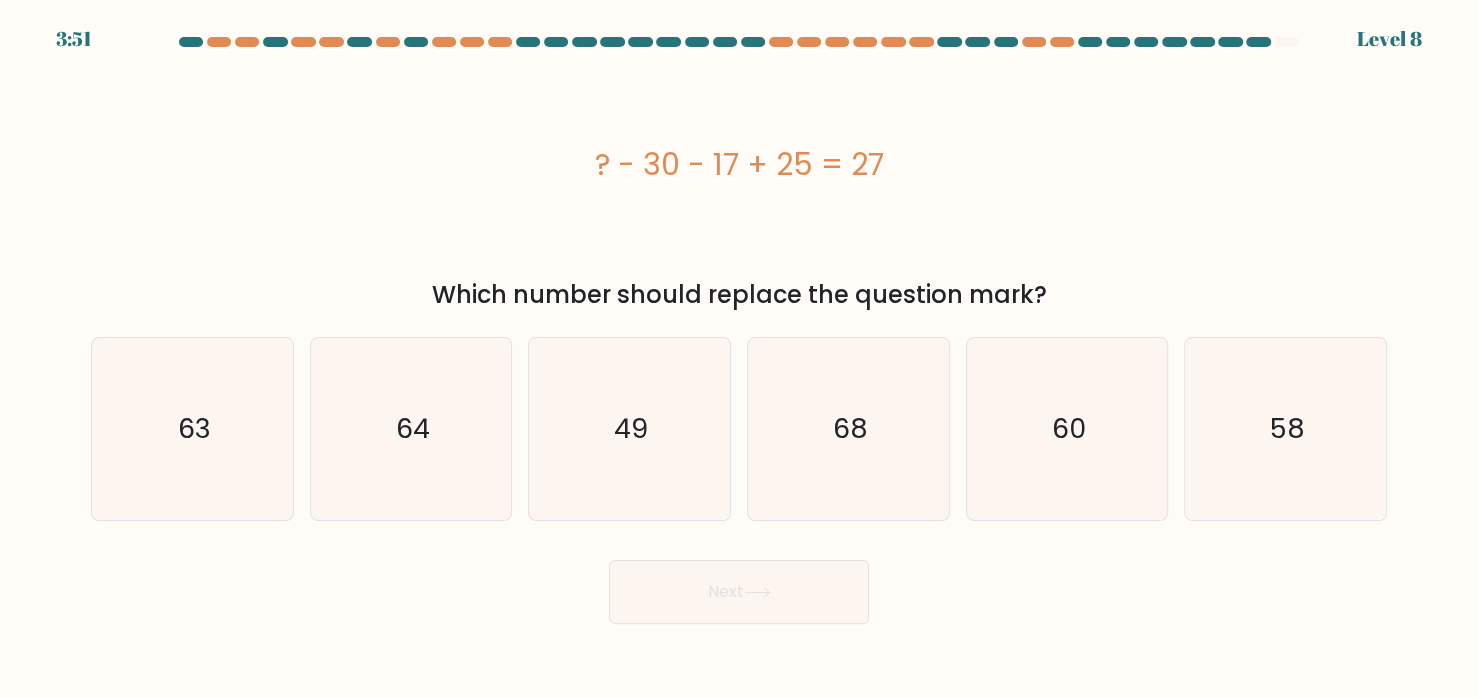 click on "? - 30 - 17 + 25 = 27" at bounding box center (739, 164) 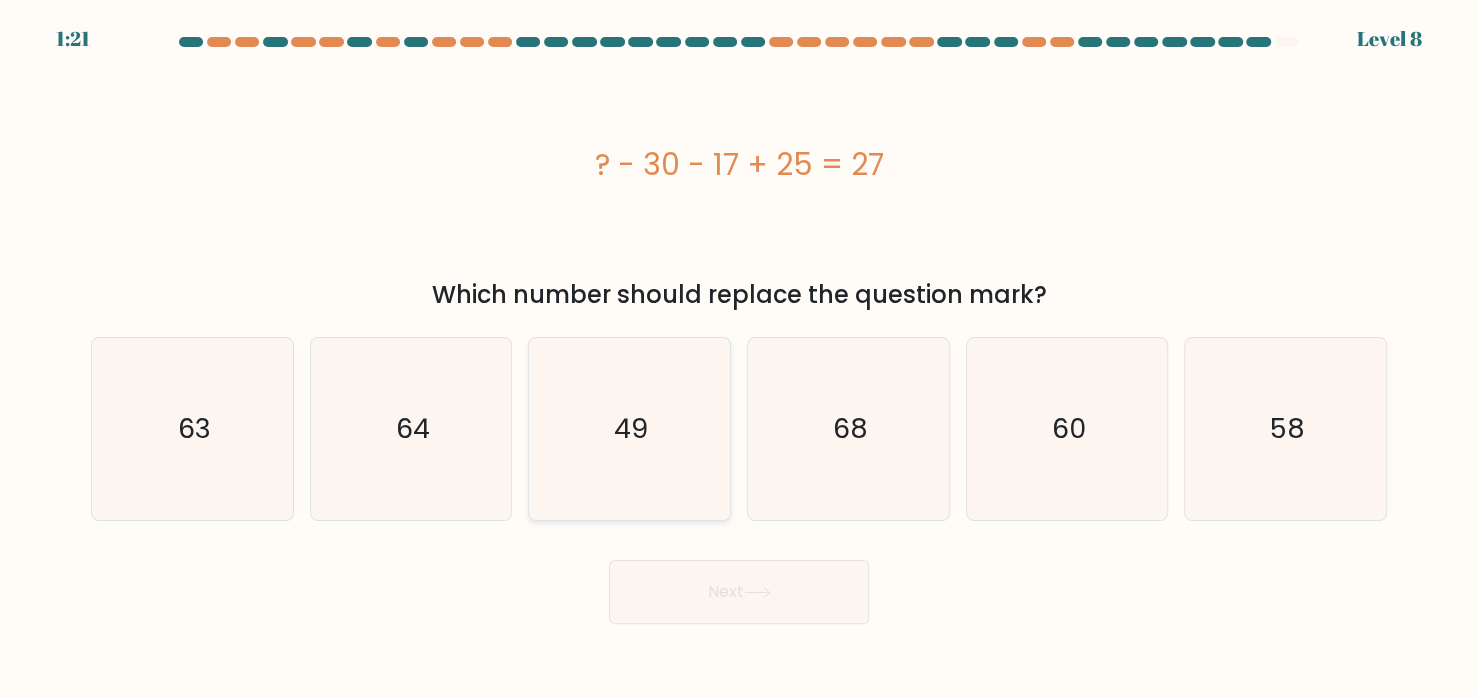 click on "49" at bounding box center [629, 428] 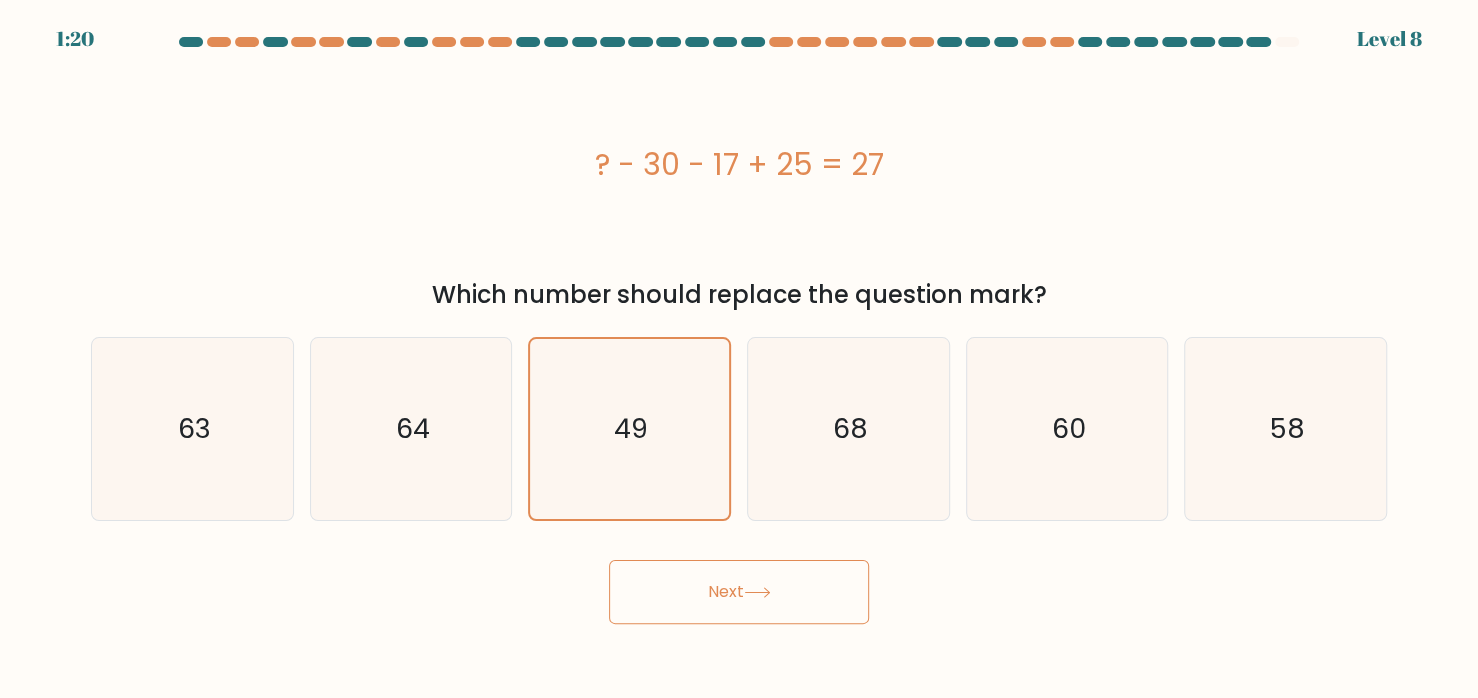 click on "Next" at bounding box center (739, 592) 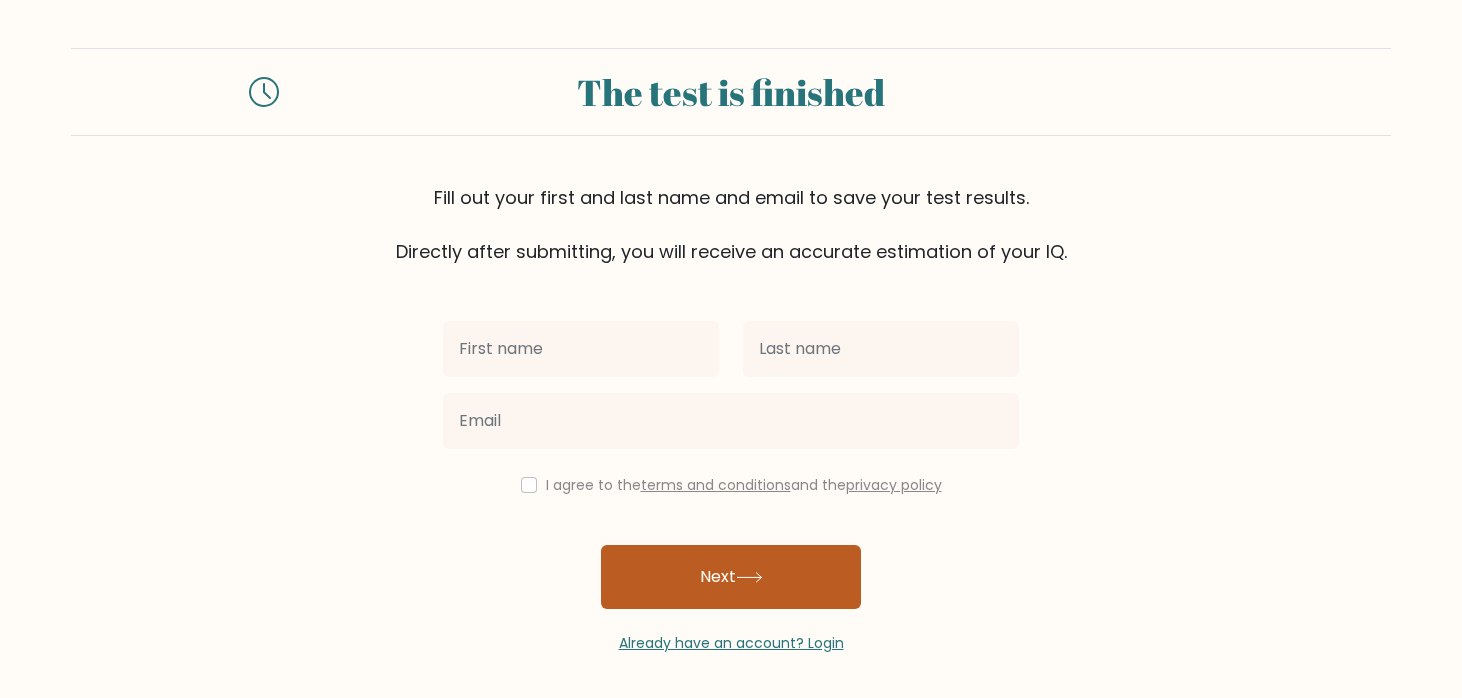 scroll, scrollTop: 0, scrollLeft: 0, axis: both 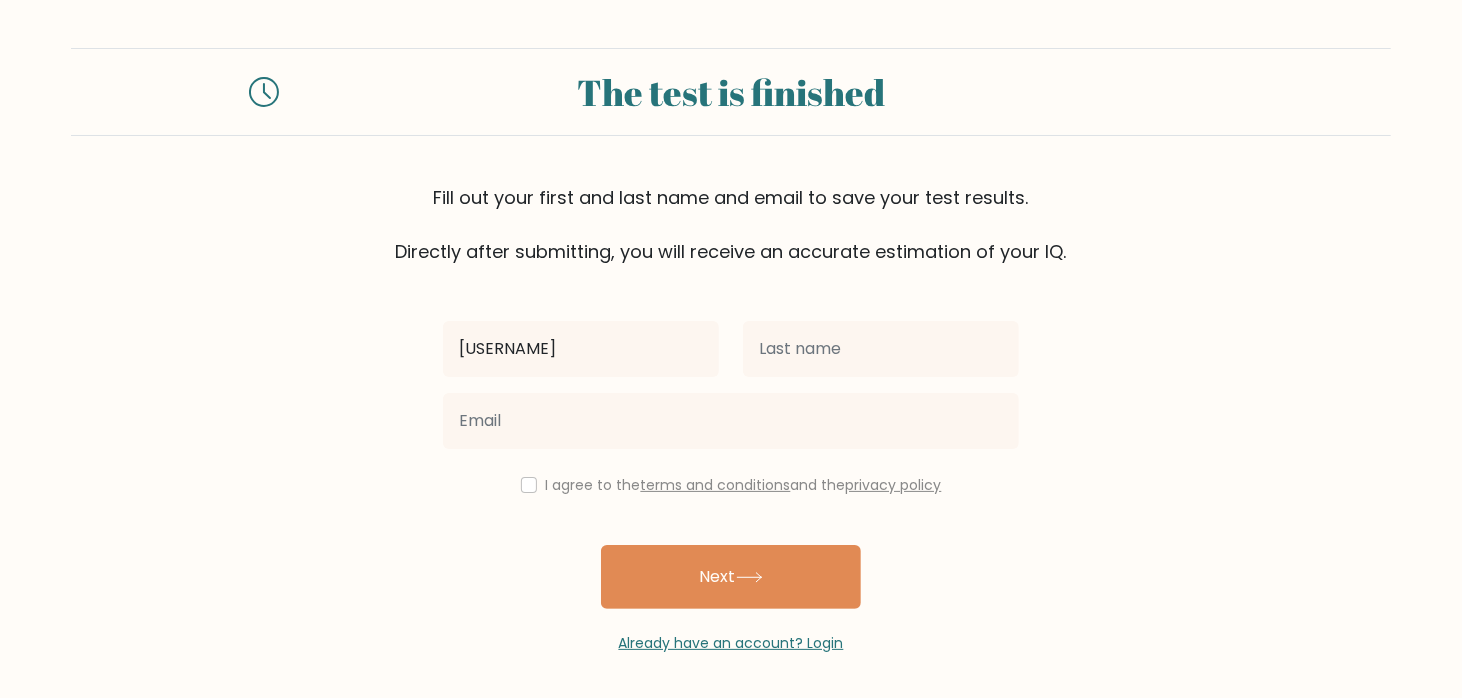 type on "[USERNAME]" 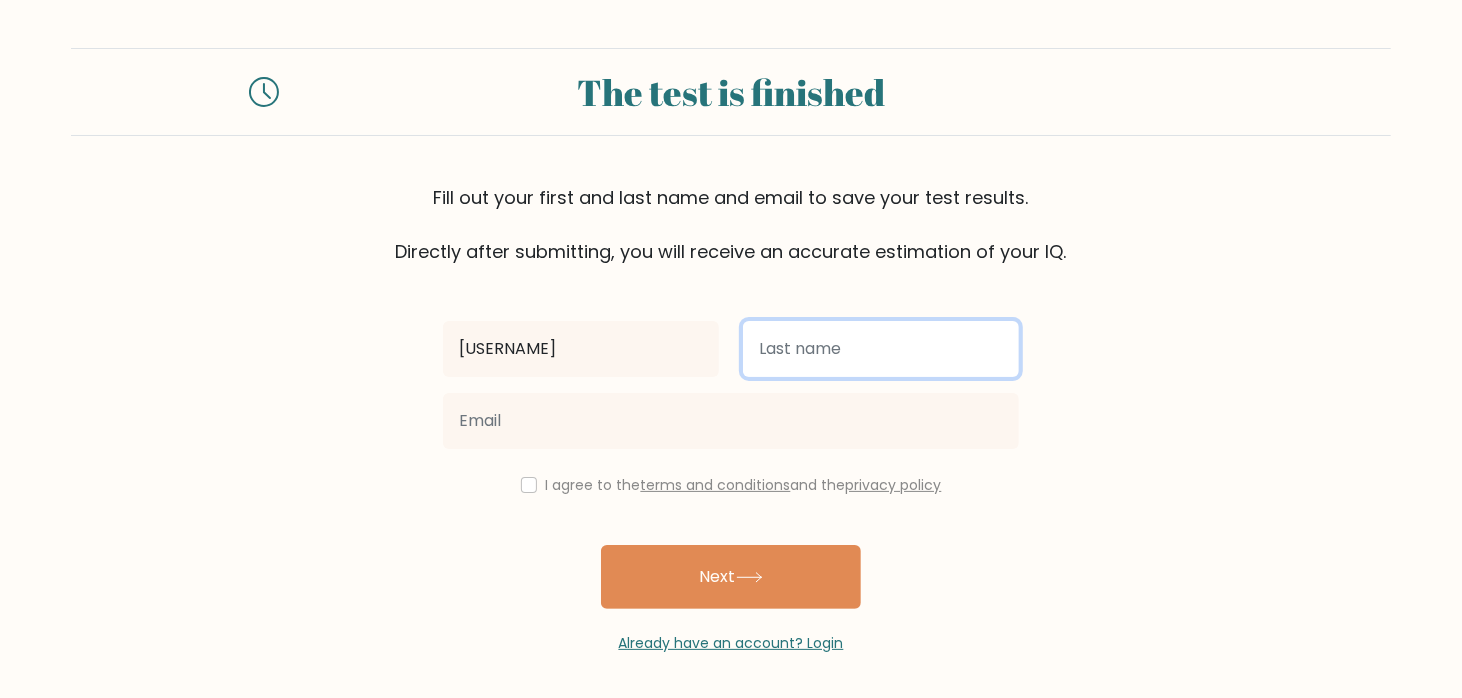 click at bounding box center (881, 349) 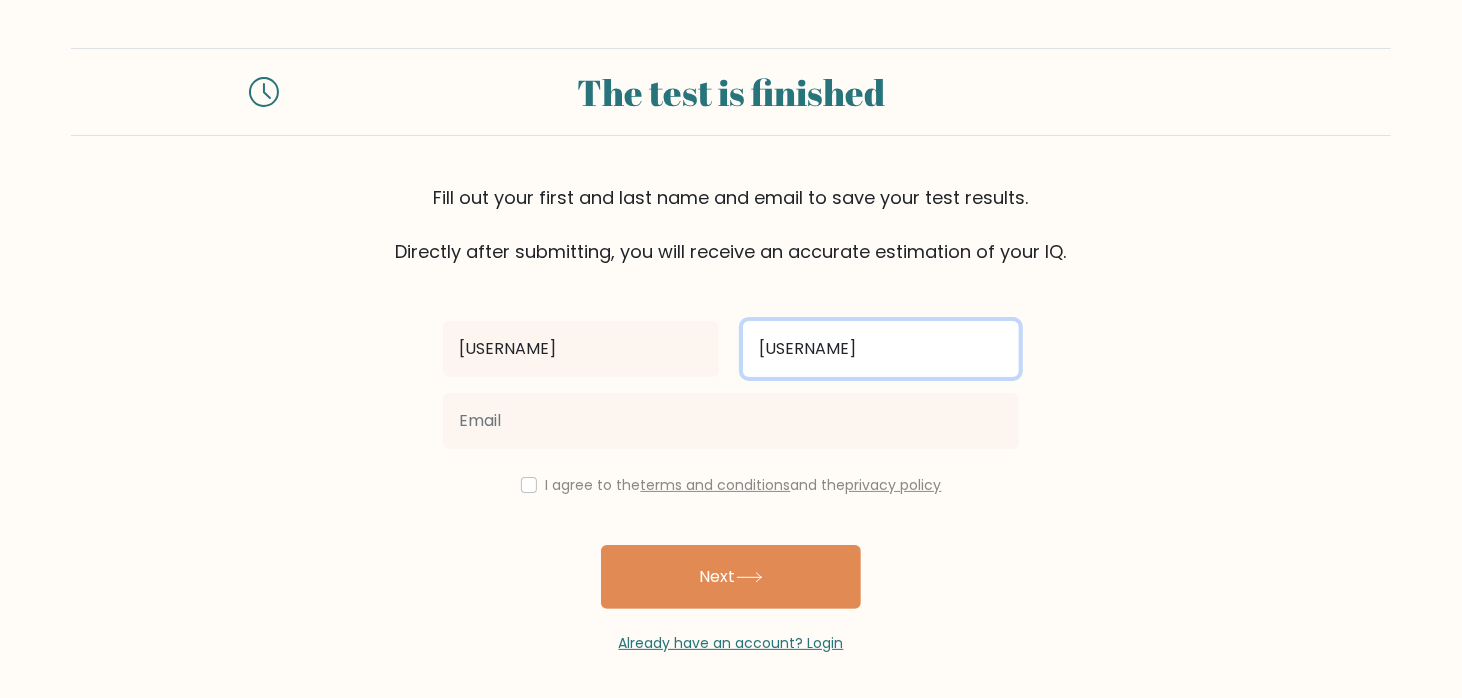 type on "[USERNAME]" 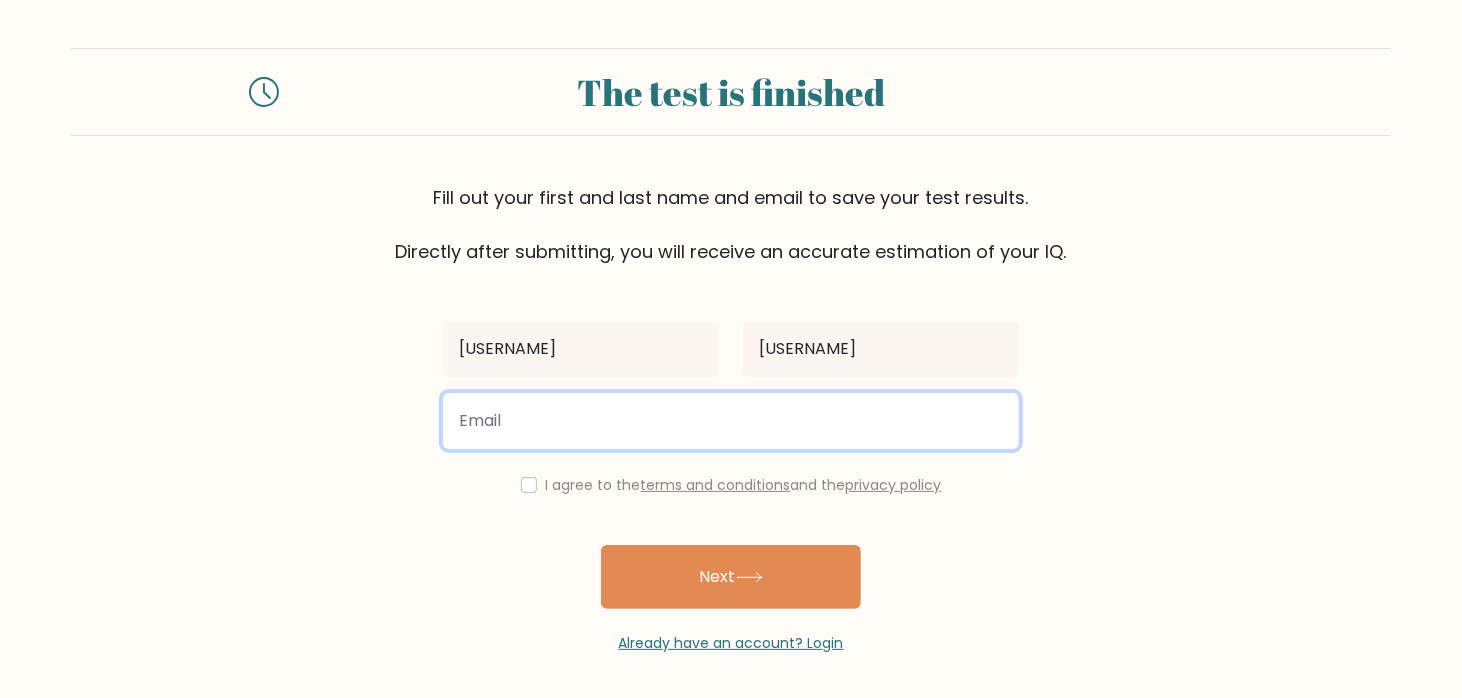 click at bounding box center (731, 421) 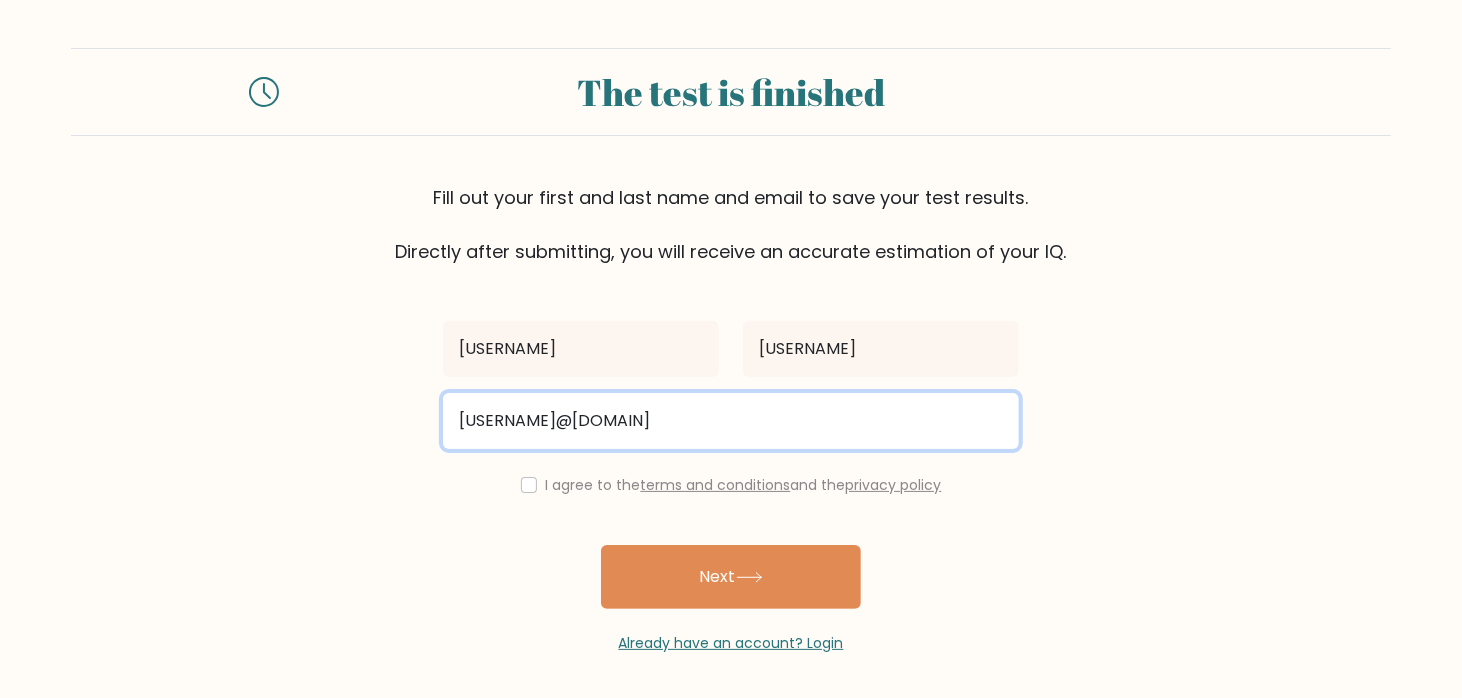 type on "[USERNAME]@[DOMAIN]" 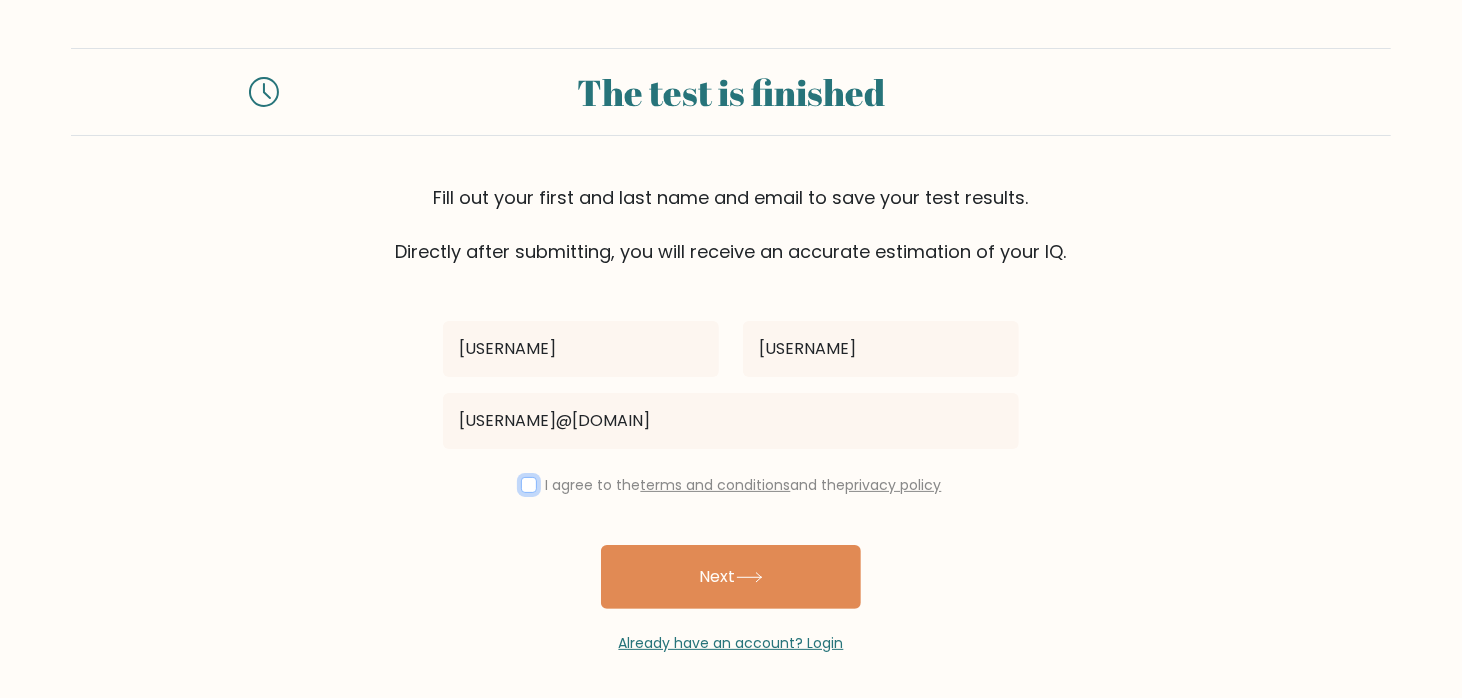 click at bounding box center (529, 485) 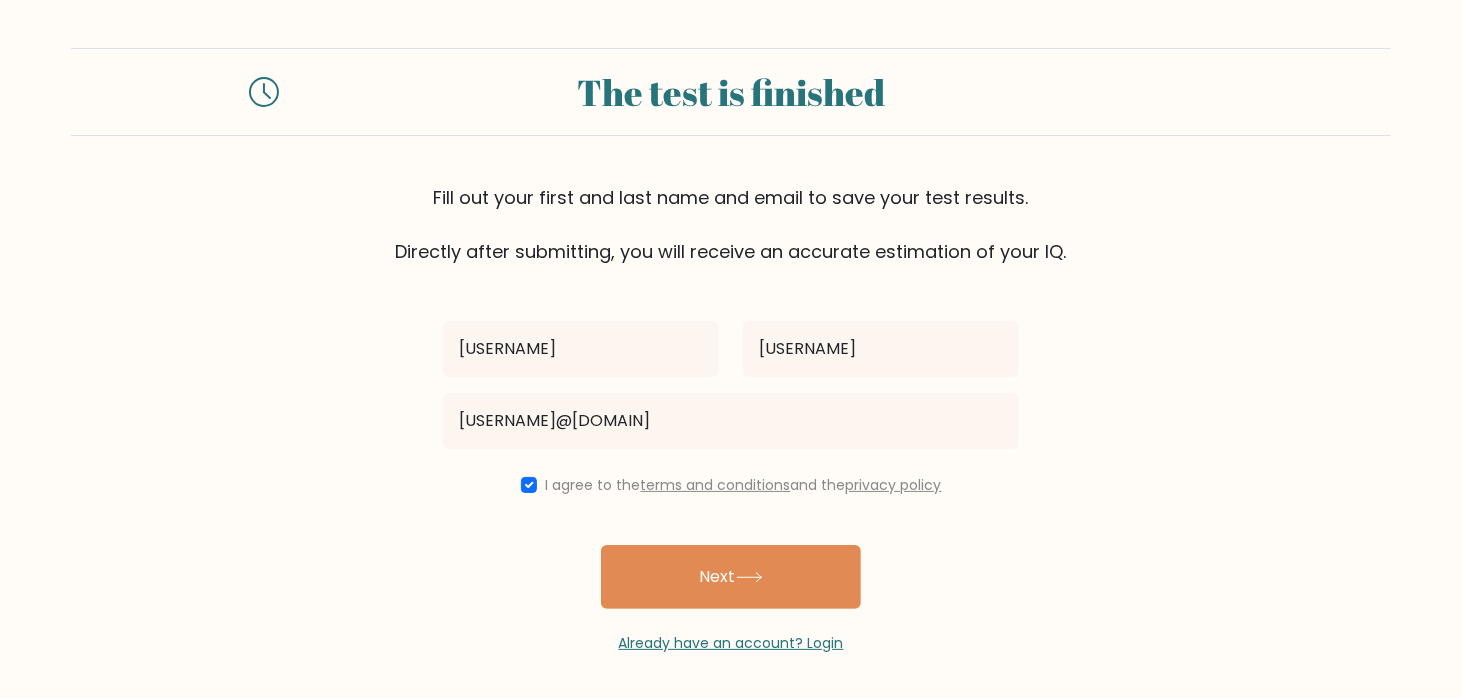 click on "Next" at bounding box center (731, 577) 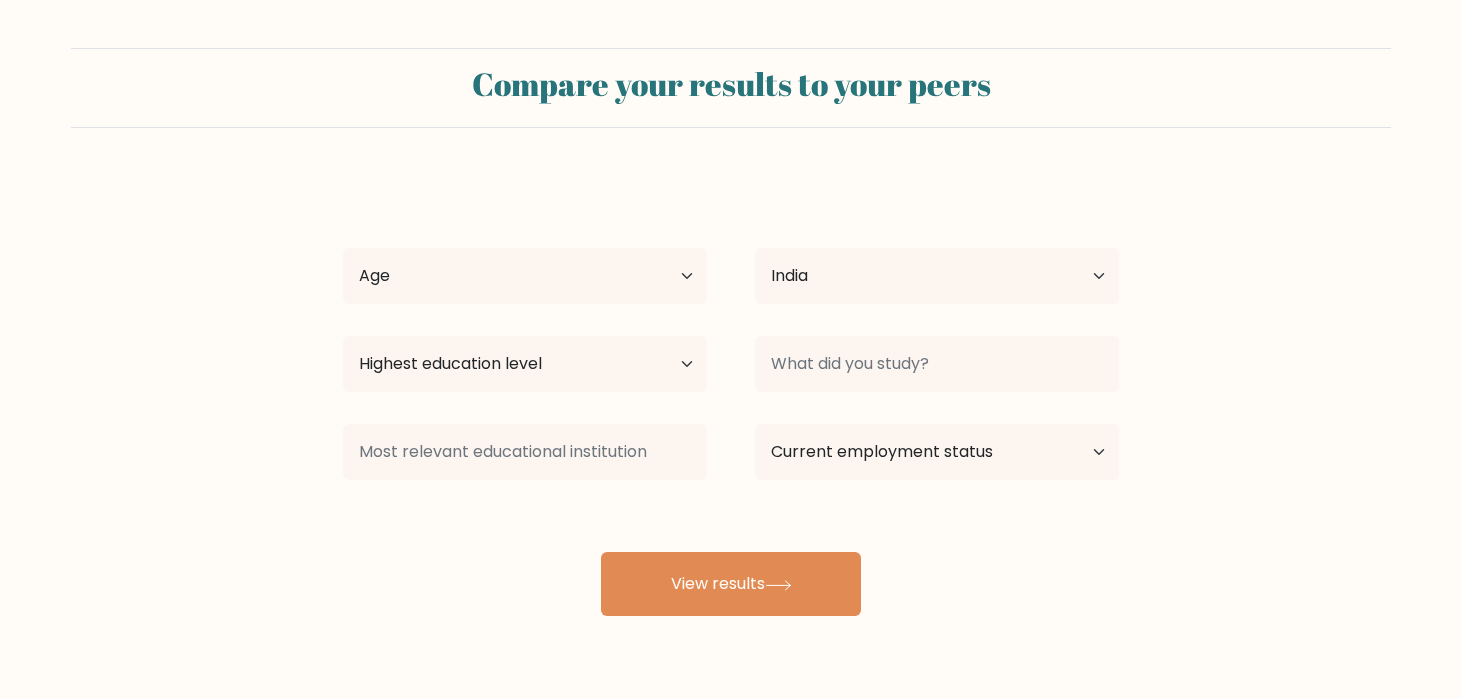 scroll, scrollTop: 0, scrollLeft: 0, axis: both 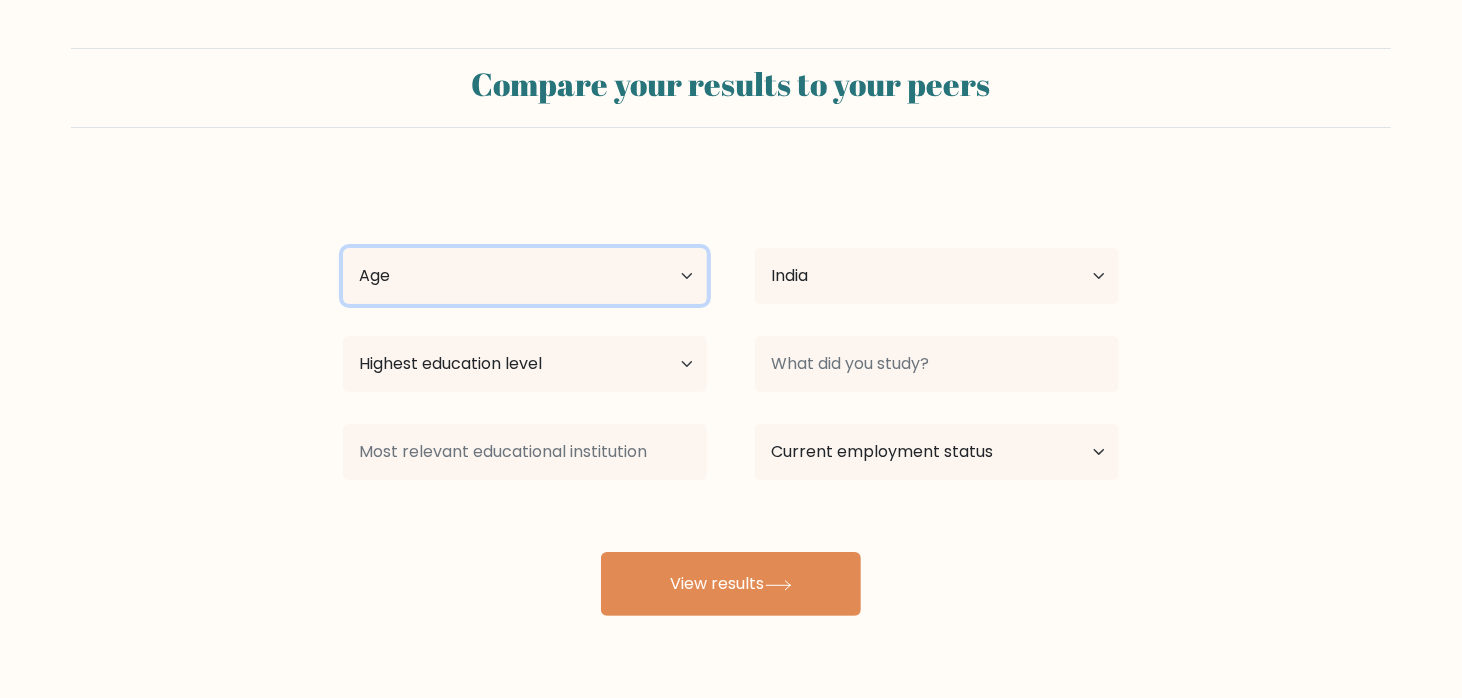 click on "Age
Under 18 years old
18-24 years old
25-34 years old
35-44 years old
45-54 years old
55-64 years old
65 years old and above" at bounding box center (525, 276) 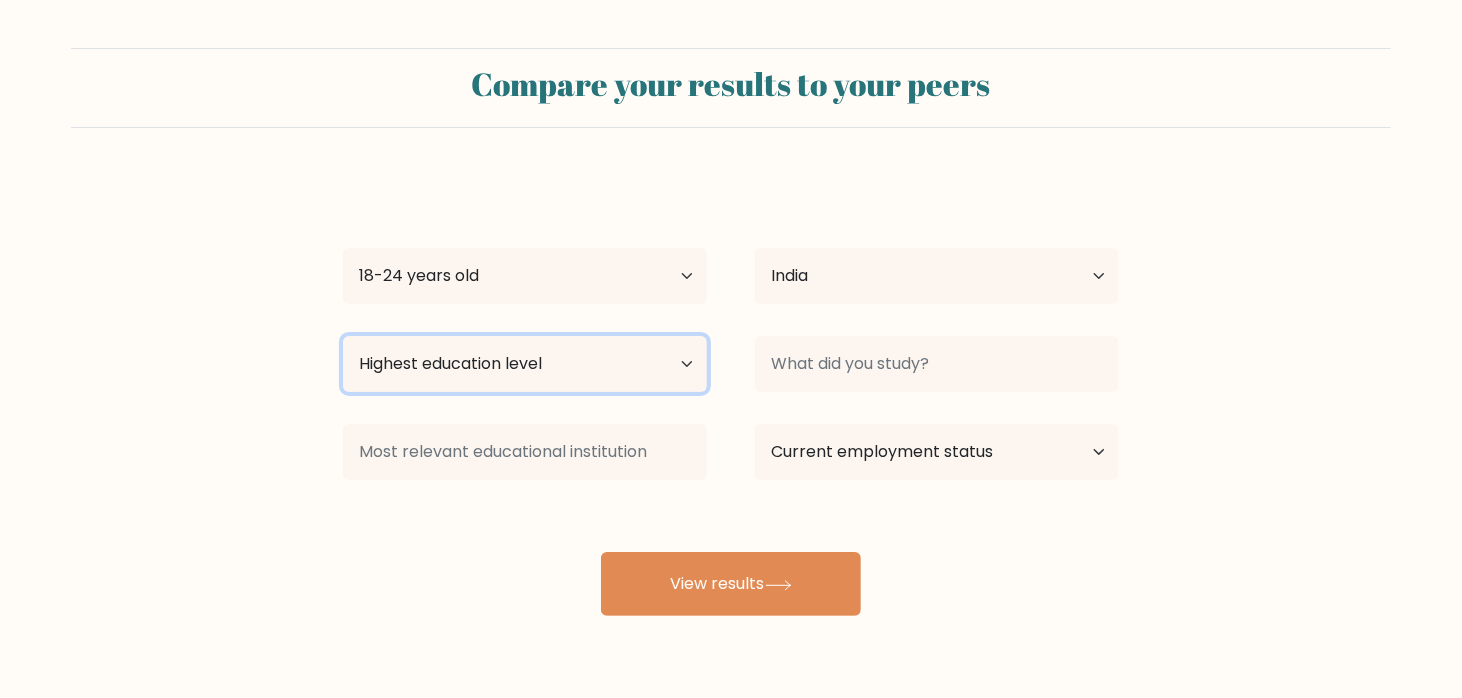 click on "Highest education level
No schooling
Primary
Lower Secondary
Upper Secondary
Occupation Specific
Bachelor's degree
Master's degree
Doctoral degree" at bounding box center (525, 364) 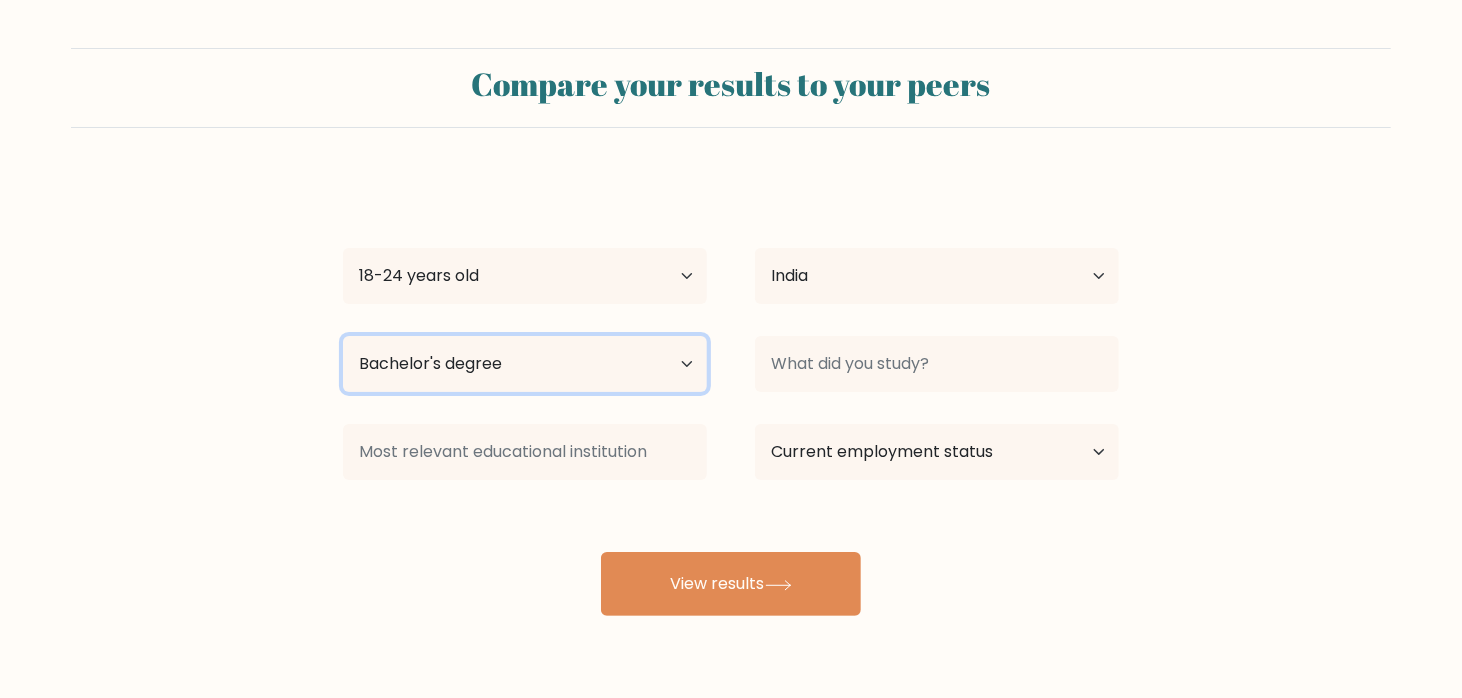 click on "Highest education level
No schooling
Primary
Lower Secondary
Upper Secondary
Occupation Specific
Bachelor's degree
Master's degree
Doctoral degree" at bounding box center [525, 364] 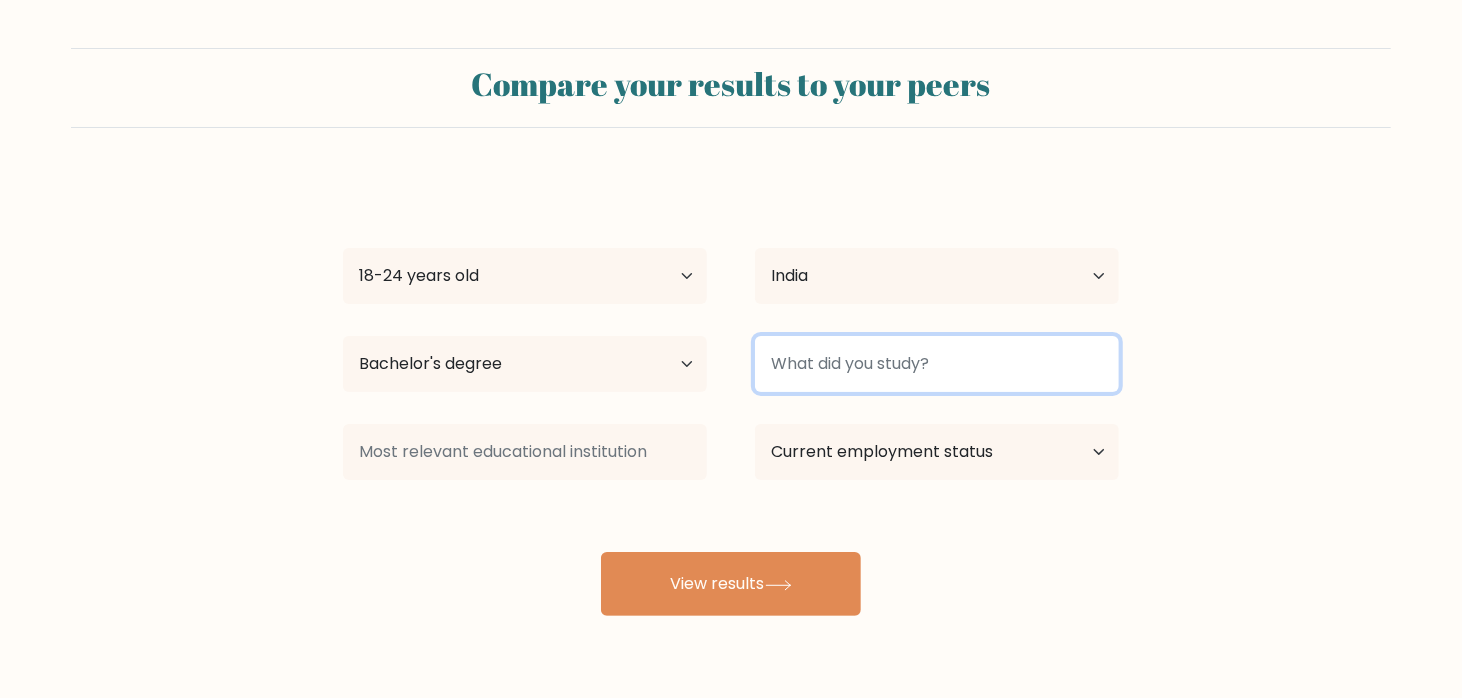 click at bounding box center [937, 364] 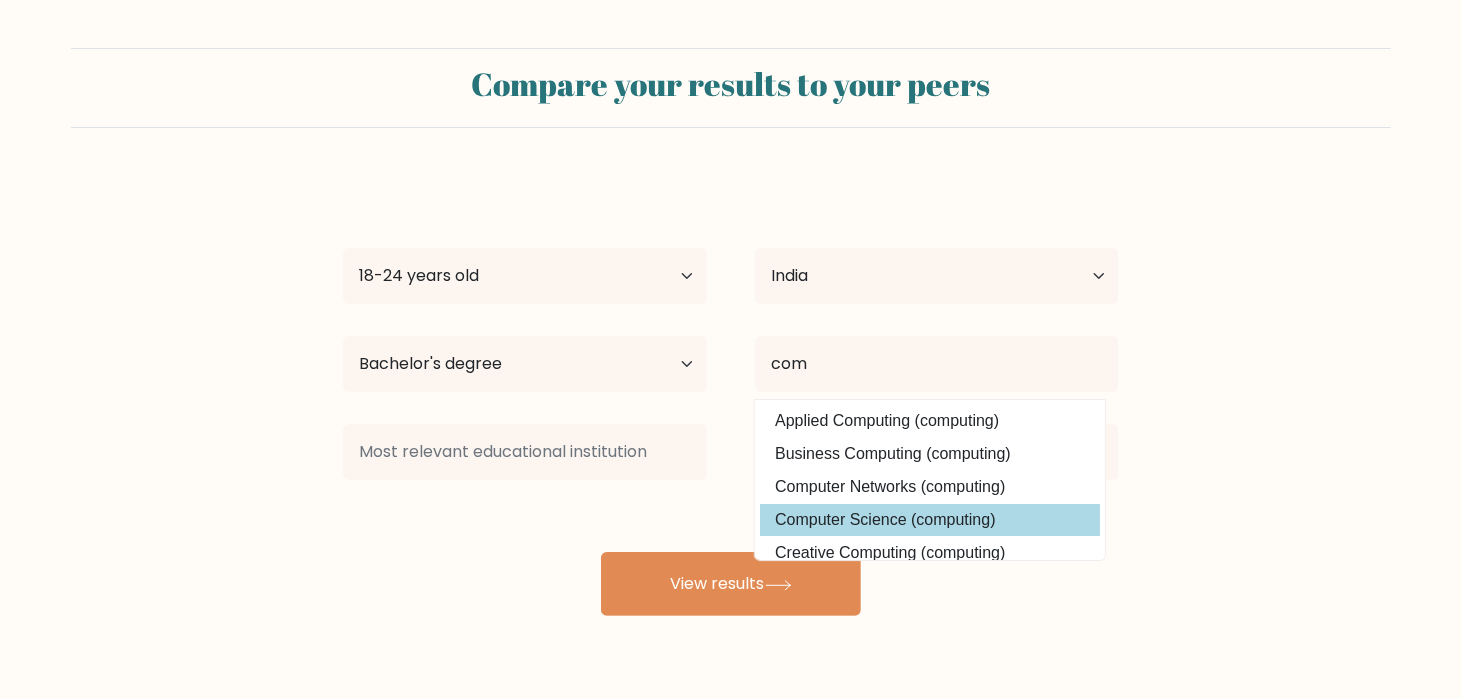 click on "standy
sumit
Age
Under 18 years old
18-24 years old
25-34 years old
35-44 years old
45-54 years old
55-64 years old
65 years old and above
Country
Afghanistan
Albania
Algeria
American Samoa
Andorra
Angola
Anguilla
Antarctica
Antigua and Barbuda
Argentina
Armenia
Aruba
Australia
Austria
Azerbaijan
Bahamas
Bahrain
Bangladesh
Barbados
Belarus
Belgium
Belize
Benin
Bermuda
Bhutan
Bolivia
Bonaire, Sint Eustatius and Saba
Bosnia and Herzegovina
Botswana
Bouvet Island
Brazil
Brunei Chad" at bounding box center [731, 396] 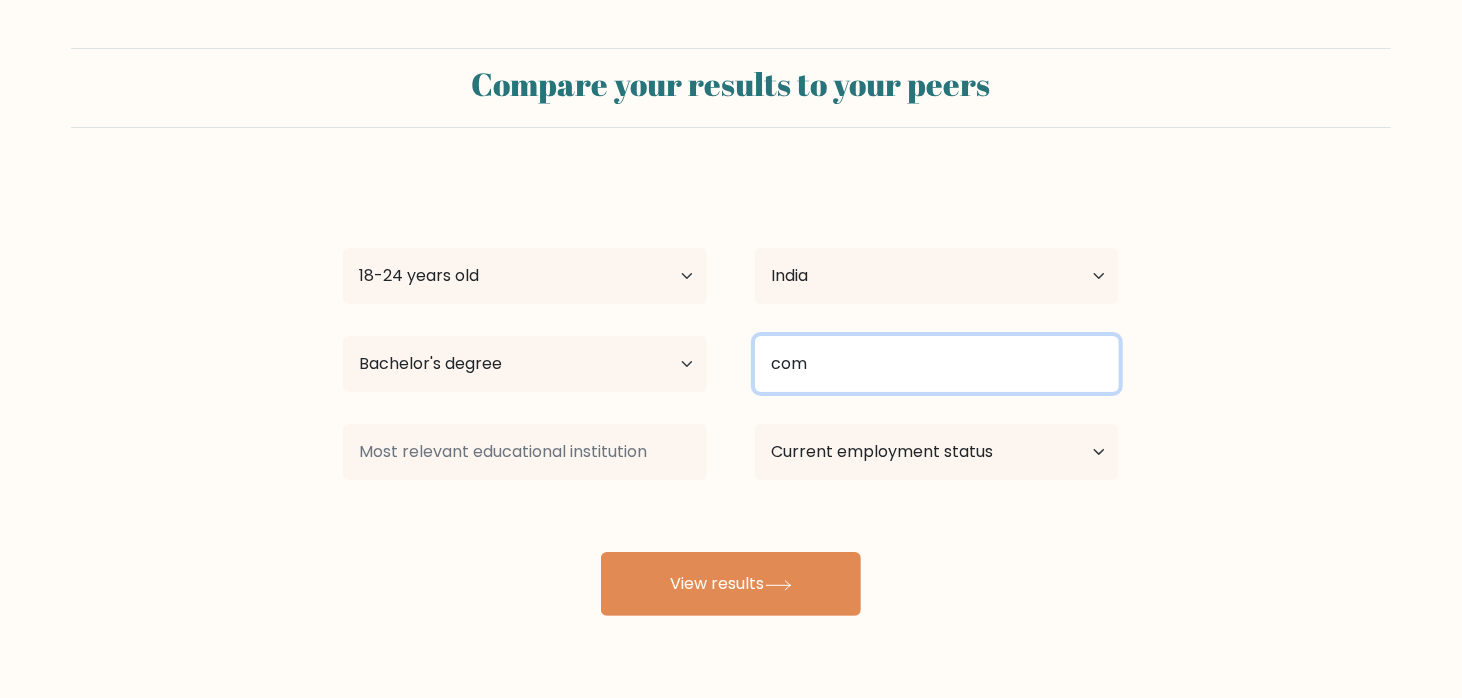 click on "com" at bounding box center (937, 364) 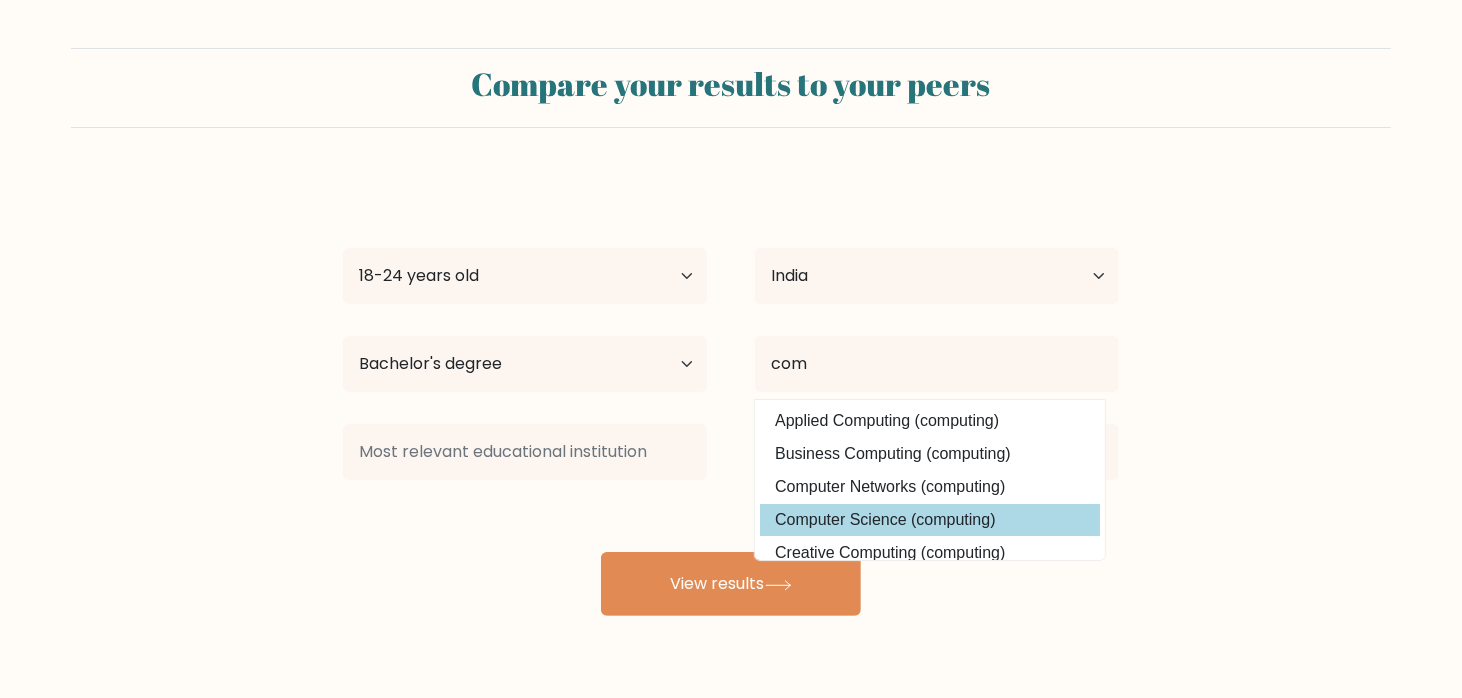 click on "standy
sumit
Age
Under 18 years old
18-24 years old
25-34 years old
35-44 years old
45-54 years old
55-64 years old
65 years old and above
Country
Afghanistan
Albania
Algeria
American Samoa
Andorra
Angola
Anguilla
Antarctica
Antigua and Barbuda
Argentina
Armenia
Aruba
Australia
Austria
Azerbaijan
Bahamas
Bahrain
Bangladesh
Barbados
Belarus
Belgium
Belize
Benin
Bermuda
Bhutan
Bolivia
Bonaire, Sint Eustatius and Saba
Bosnia and Herzegovina
Botswana
Bouvet Island
Brazil
Brunei Chad" at bounding box center [731, 396] 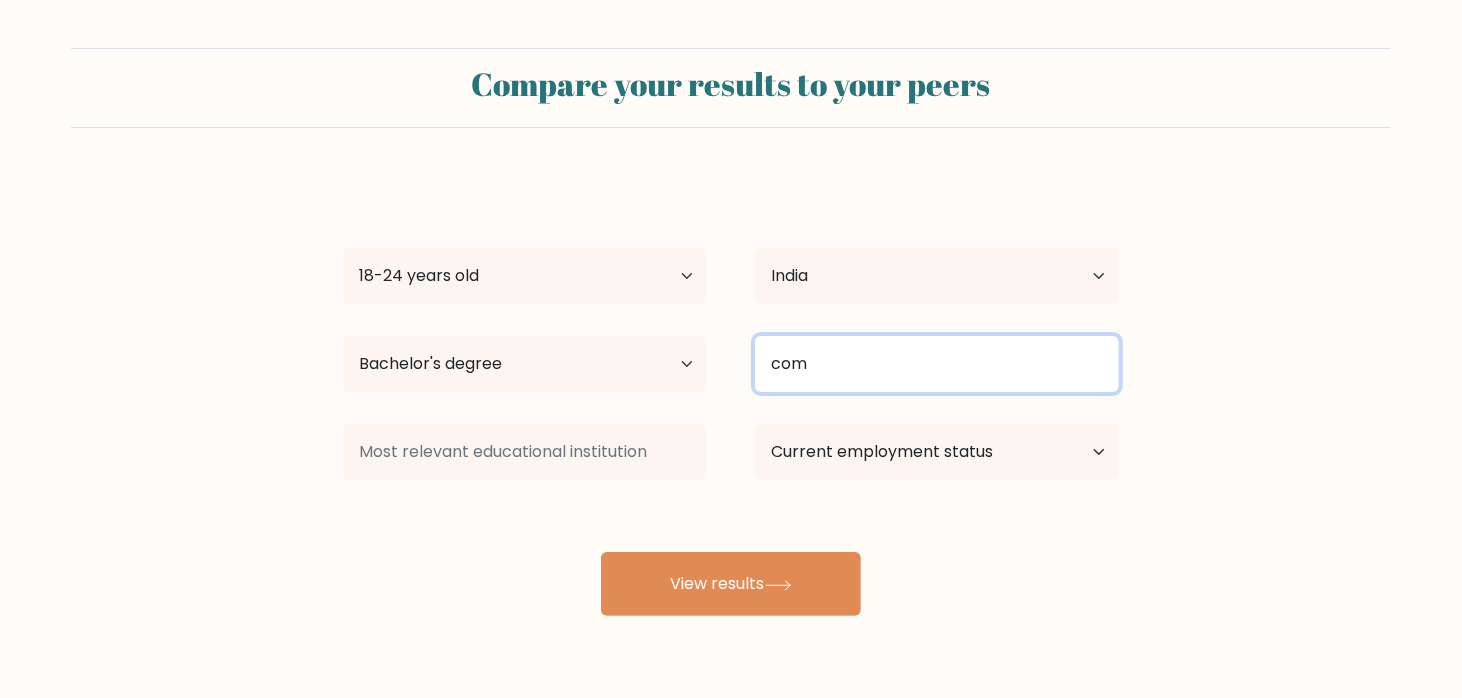 click on "com" at bounding box center [937, 364] 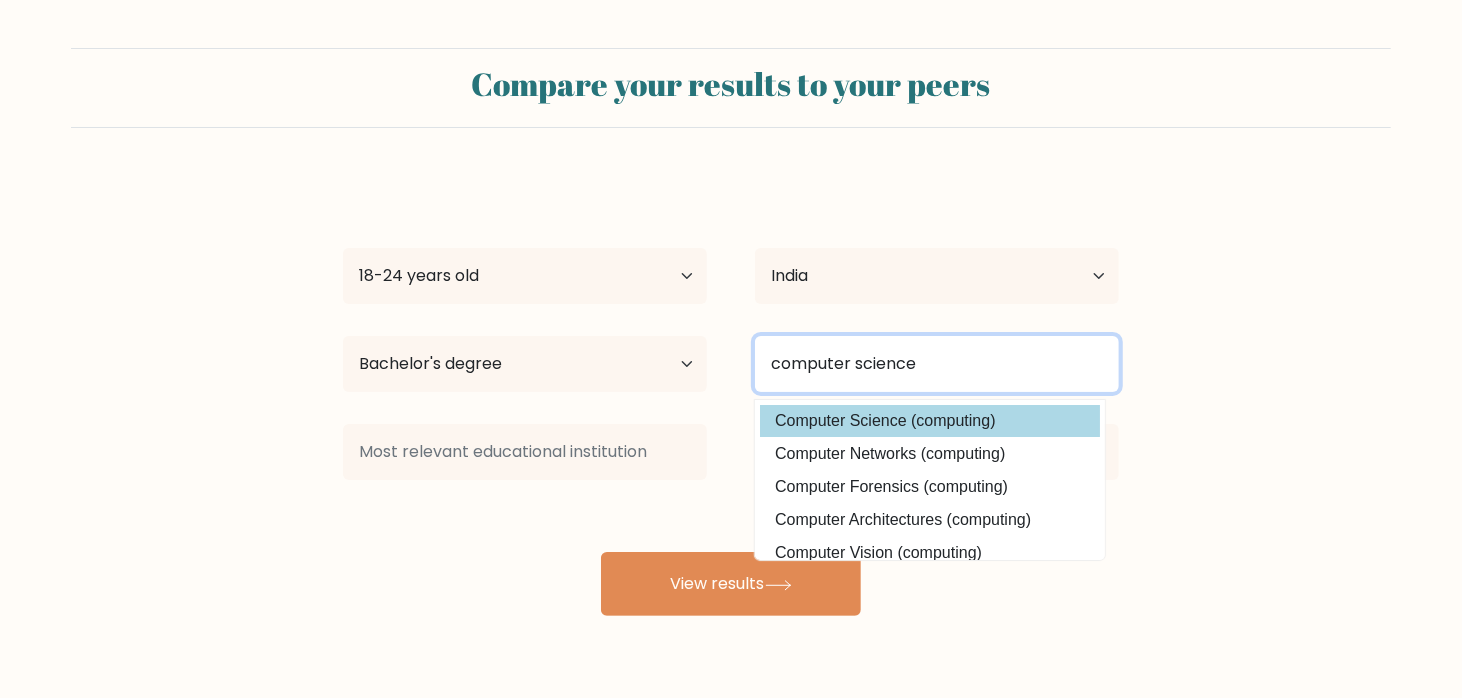 type on "computer science" 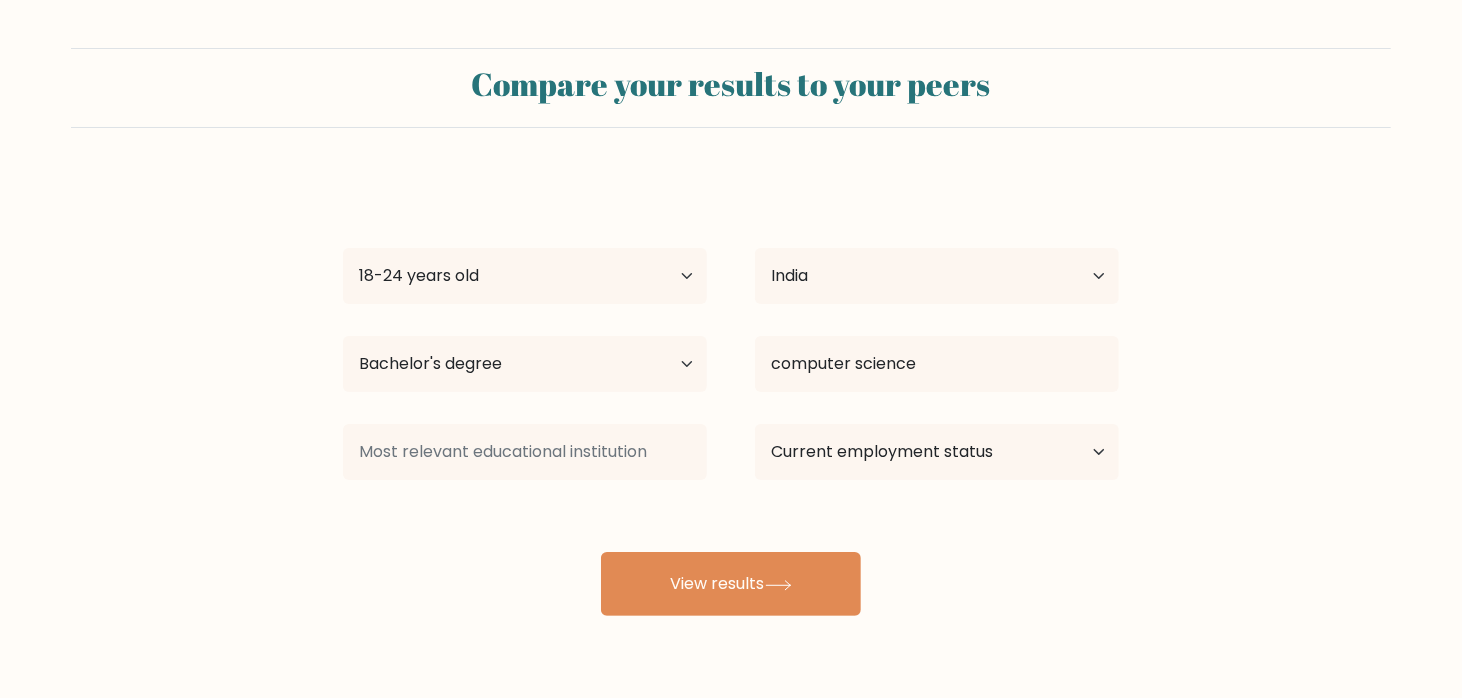 click on "standy
sumit
Age
Under 18 years old
18-24 years old
25-34 years old
35-44 years old
45-54 years old
55-64 years old
65 years old and above
Country
Afghanistan
Albania
Algeria
American Samoa
Andorra
Angola
Anguilla
Antarctica
Antigua and Barbuda
Argentina
Armenia
Aruba
Australia
Austria
Azerbaijan
Bahamas
Bahrain
Bangladesh
Barbados
Belarus
Belgium
Belize
Benin
Bermuda
Bhutan
Bolivia
Bonaire, Sint Eustatius and Saba
Bosnia and Herzegovina
Botswana
Bouvet Island
Brazil
Brunei Chad" at bounding box center [731, 396] 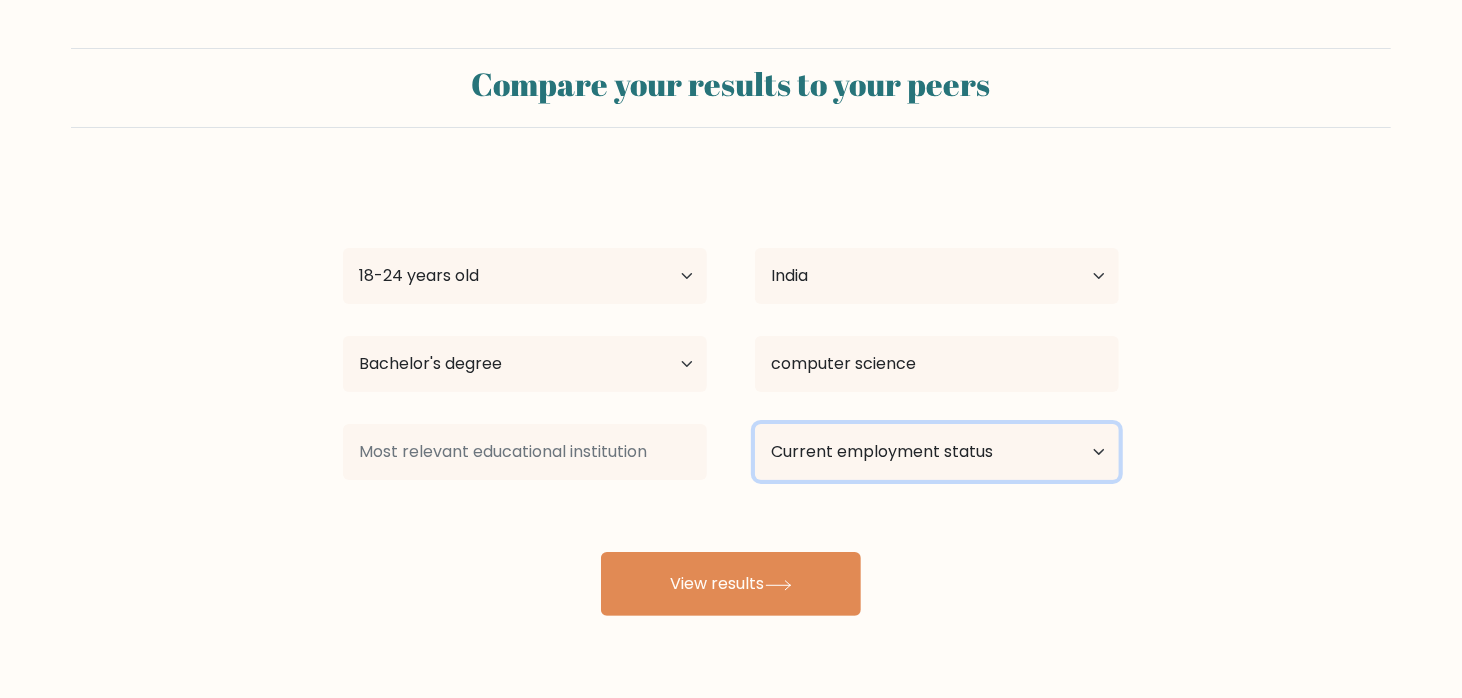 click on "Current employment status
Employed
Student
Retired
Other / prefer not to answer" at bounding box center (937, 452) 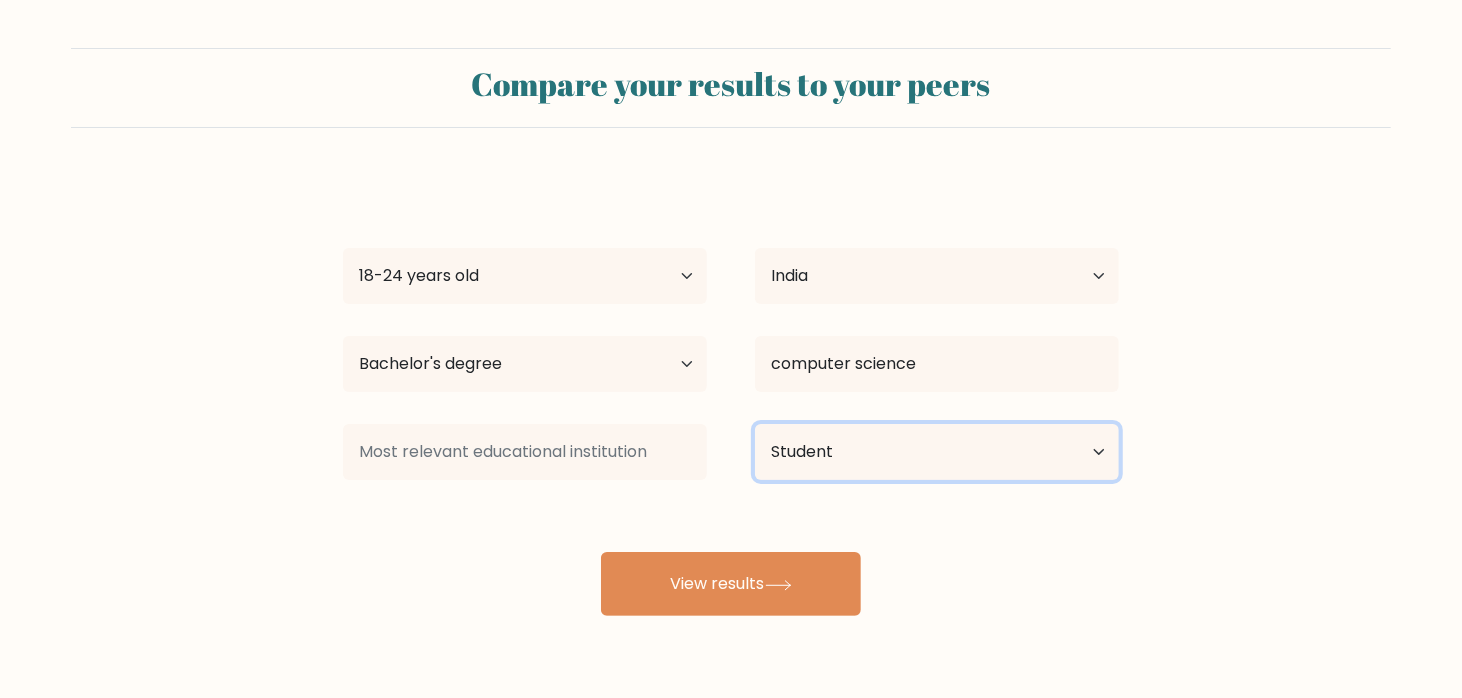 click on "Current employment status
Employed
Student
Retired
Other / prefer not to answer" at bounding box center [937, 452] 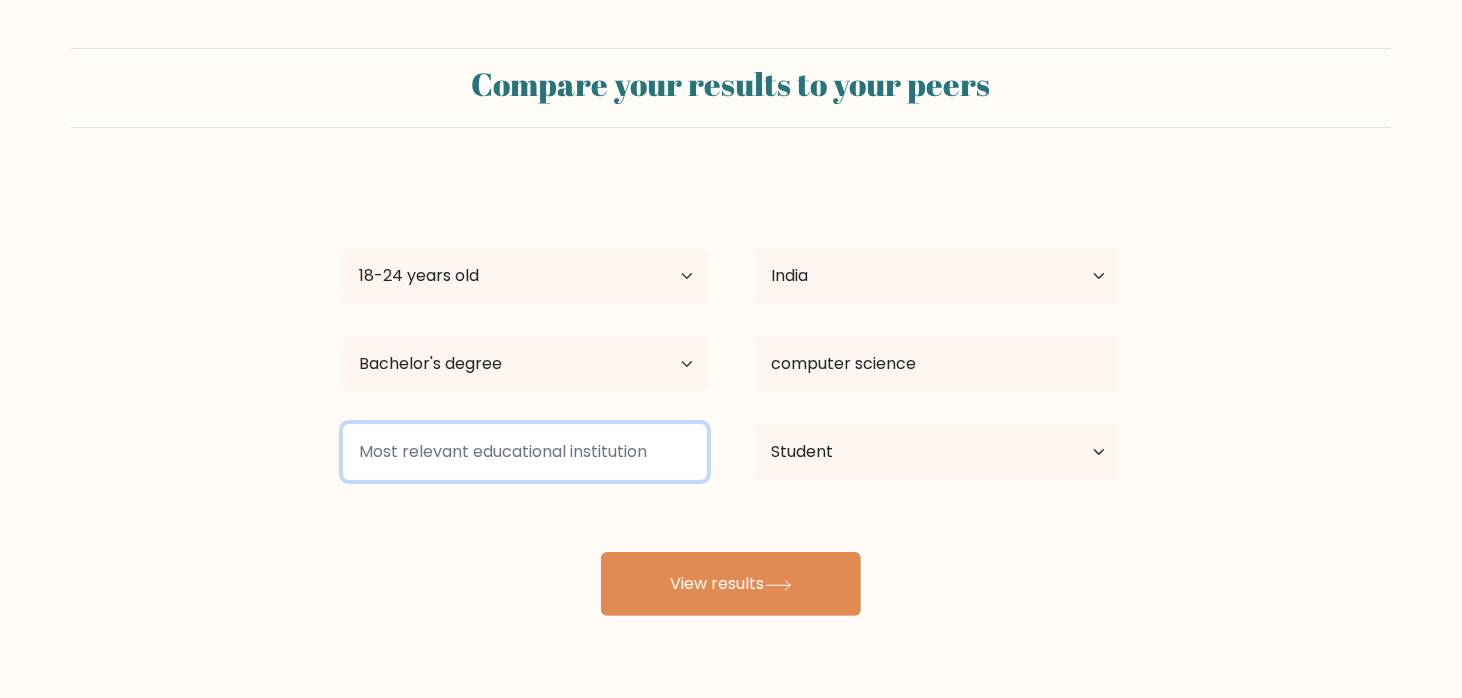 click at bounding box center [525, 452] 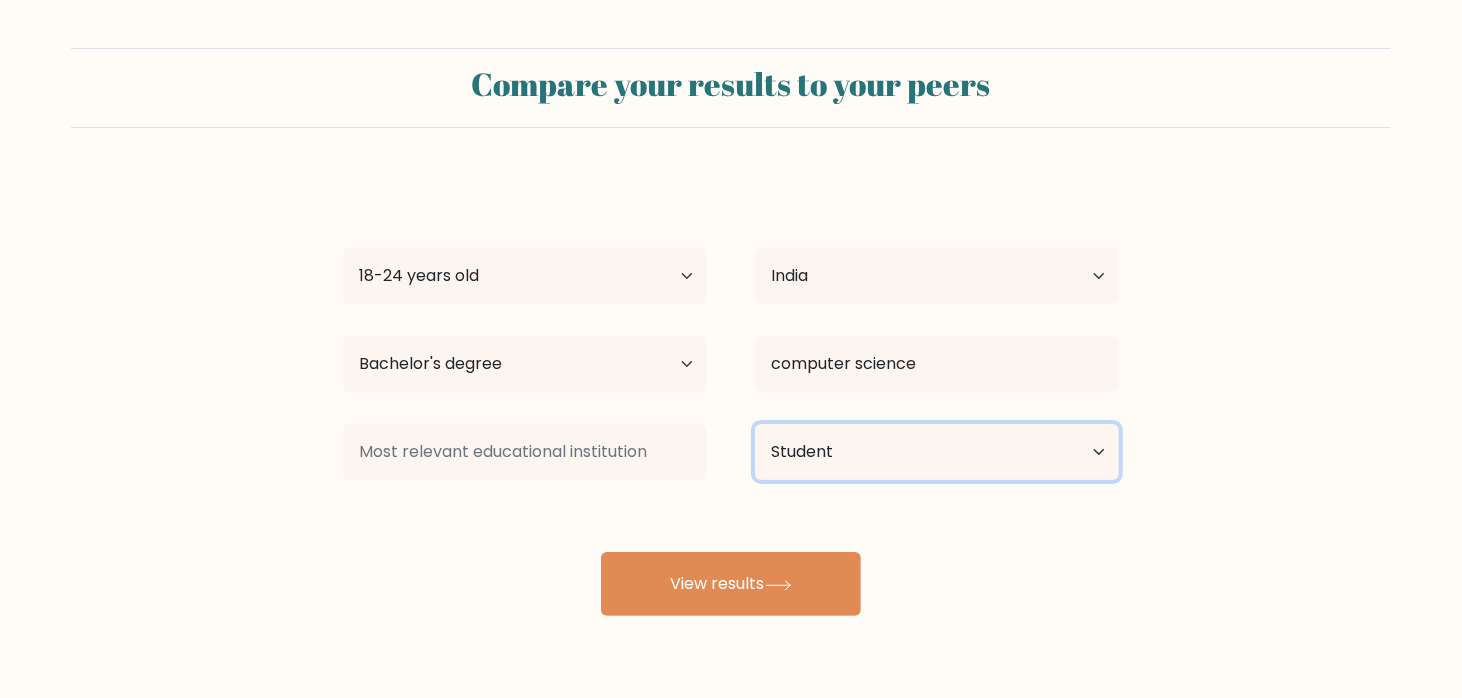 click on "Current employment status
Employed
Student
Retired
Other / prefer not to answer" at bounding box center (937, 452) 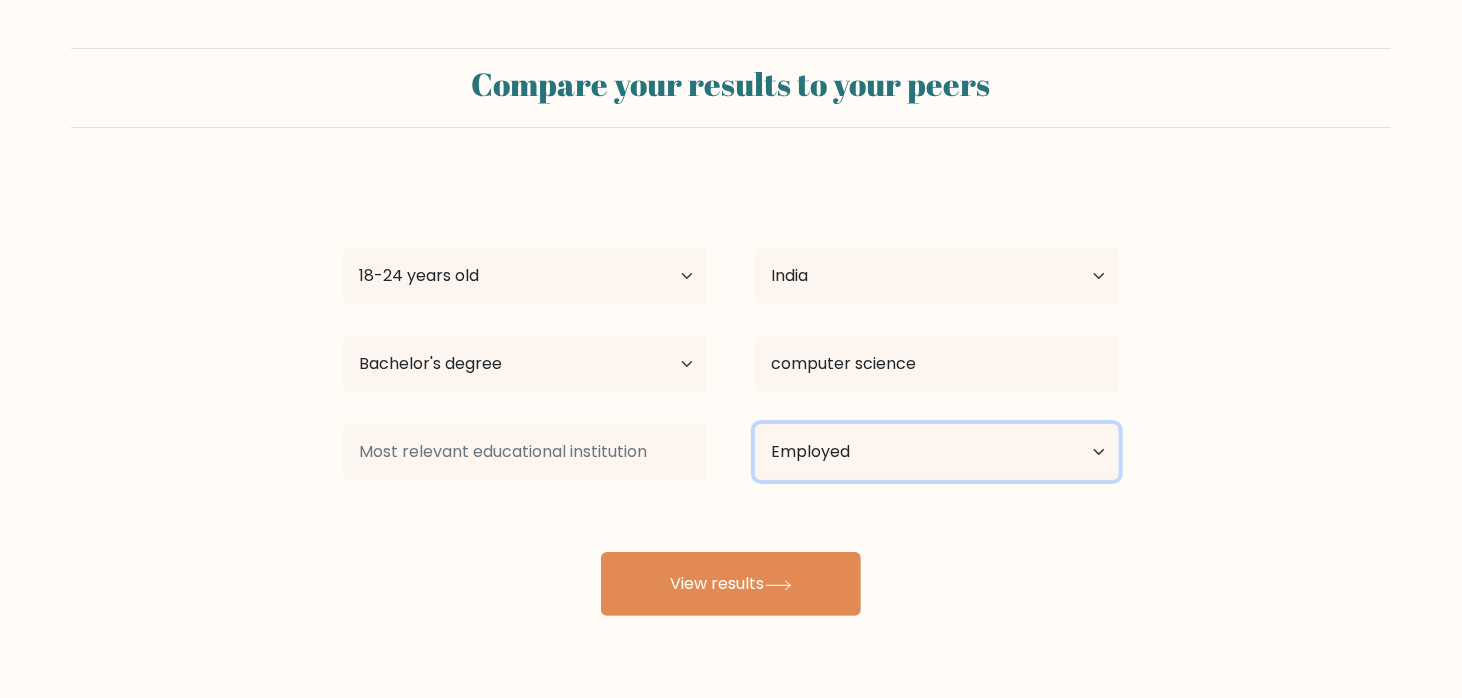 click on "Current employment status
Employed
Student
Retired
Other / prefer not to answer" at bounding box center [937, 452] 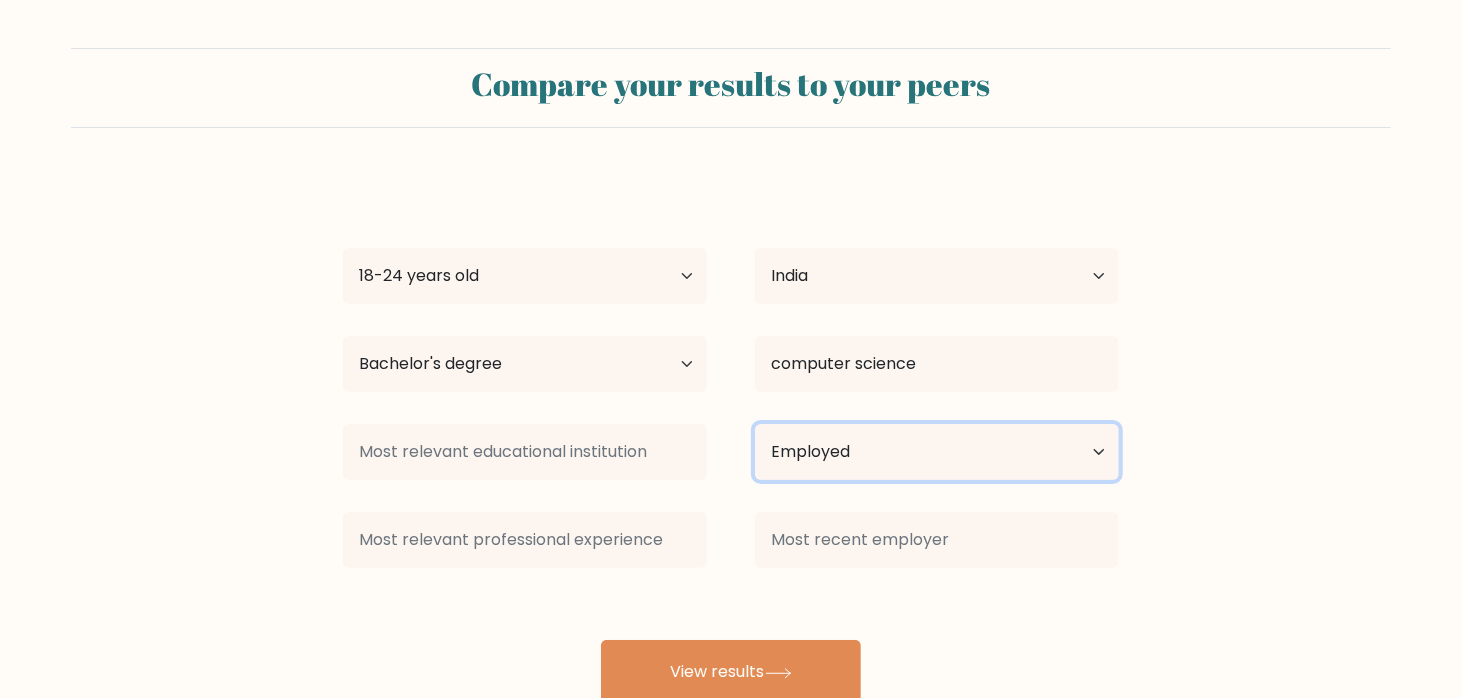 click on "Current employment status
Employed
Student
Retired
Other / prefer not to answer" at bounding box center [937, 452] 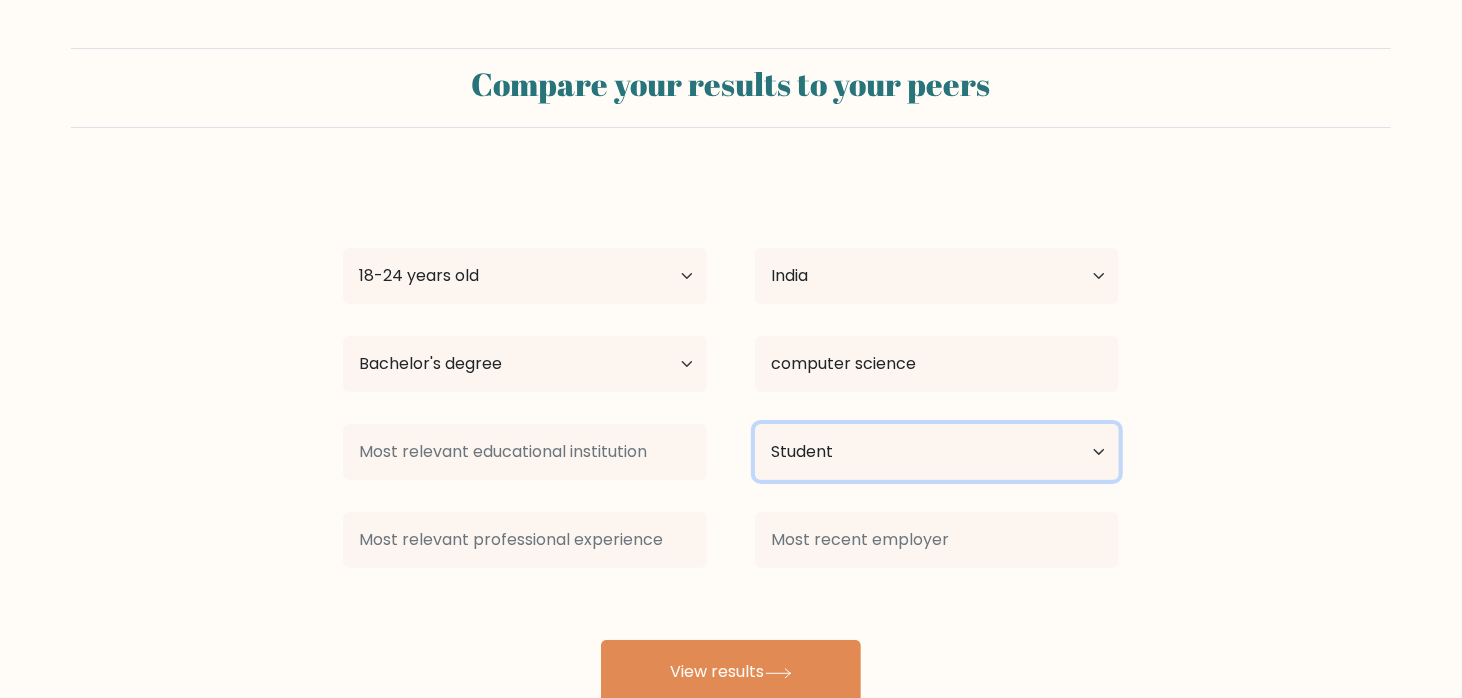 click on "Current employment status
Employed
Student
Retired
Other / prefer not to answer" at bounding box center [937, 452] 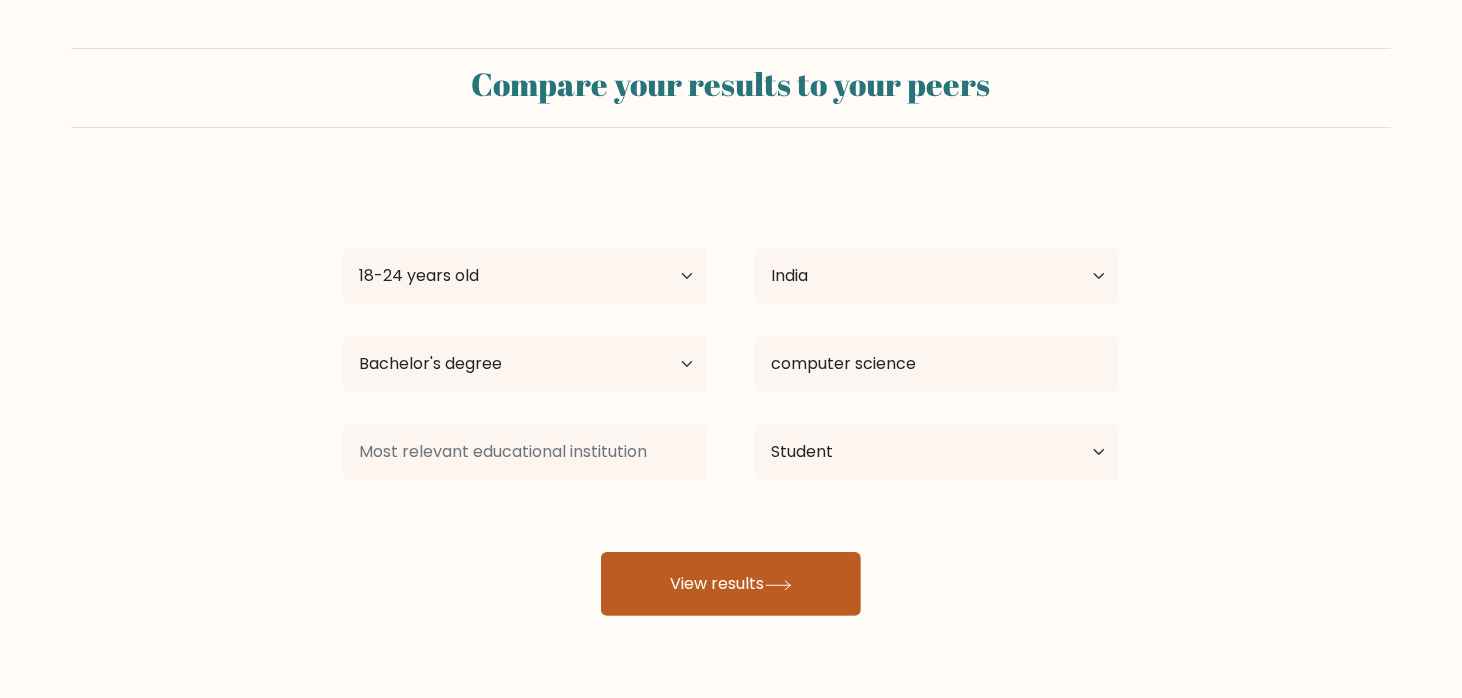 click on "View results" at bounding box center (731, 584) 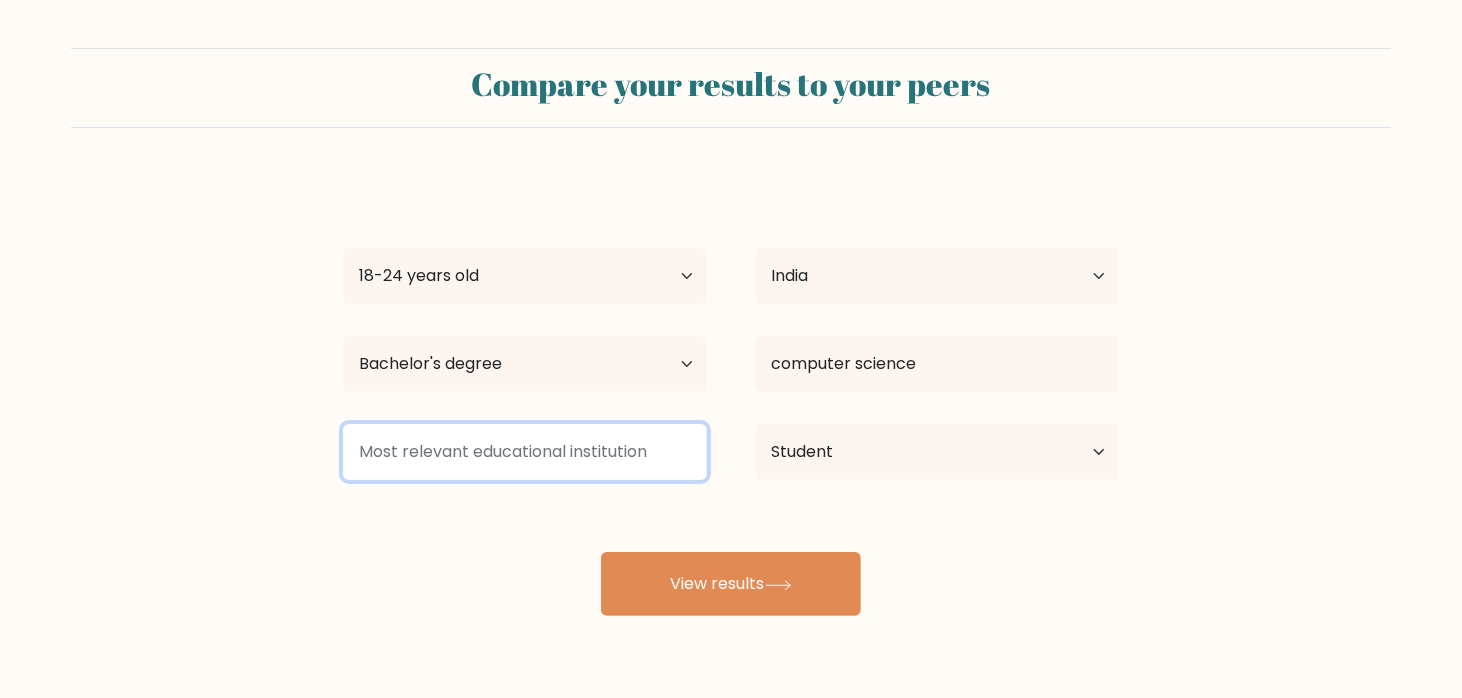click at bounding box center [525, 452] 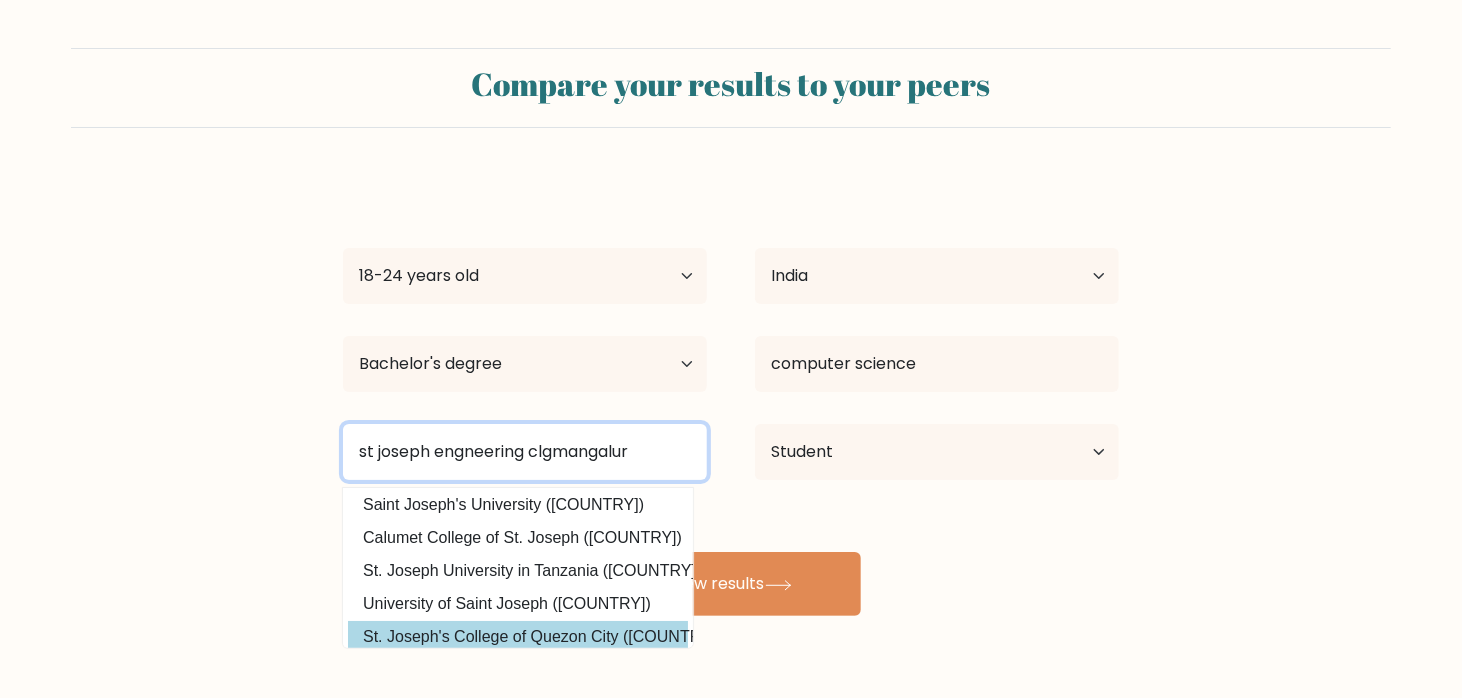 scroll, scrollTop: 195, scrollLeft: 0, axis: vertical 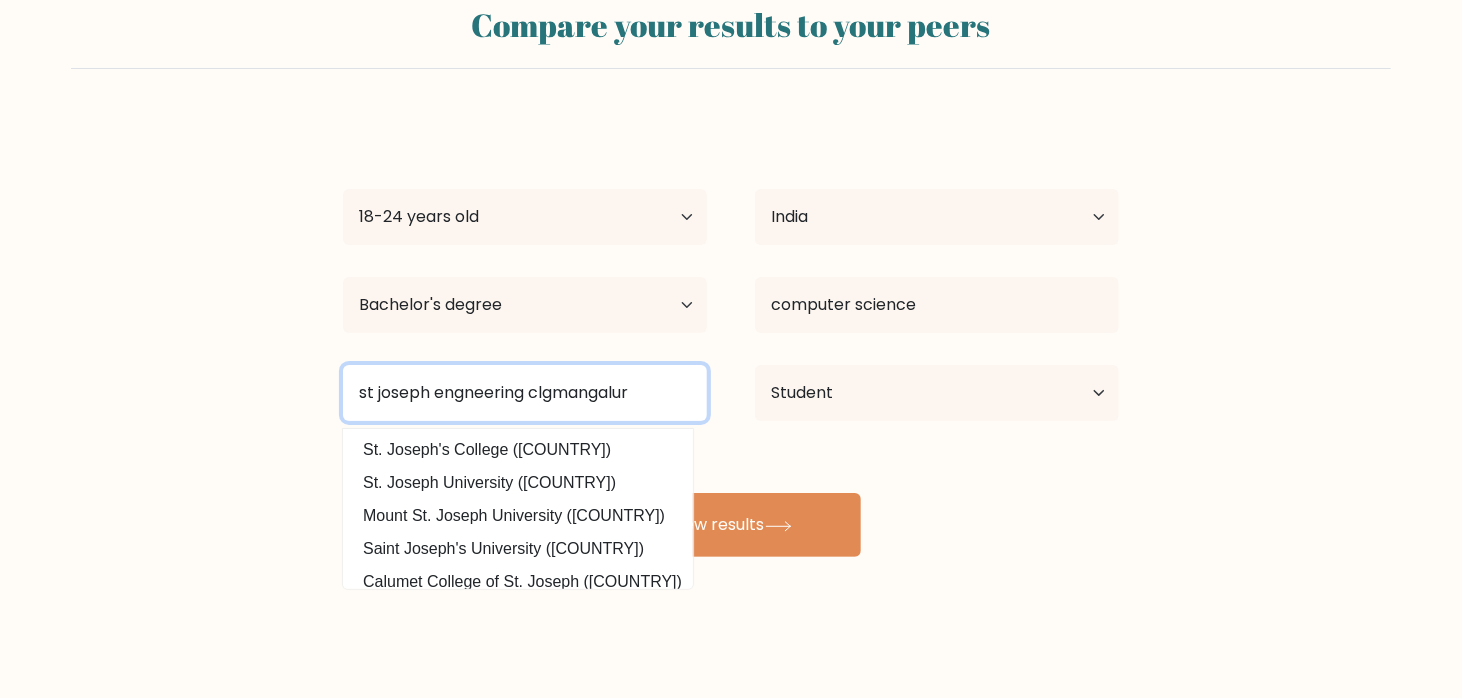 drag, startPoint x: 679, startPoint y: 366, endPoint x: 316, endPoint y: 399, distance: 364.49692 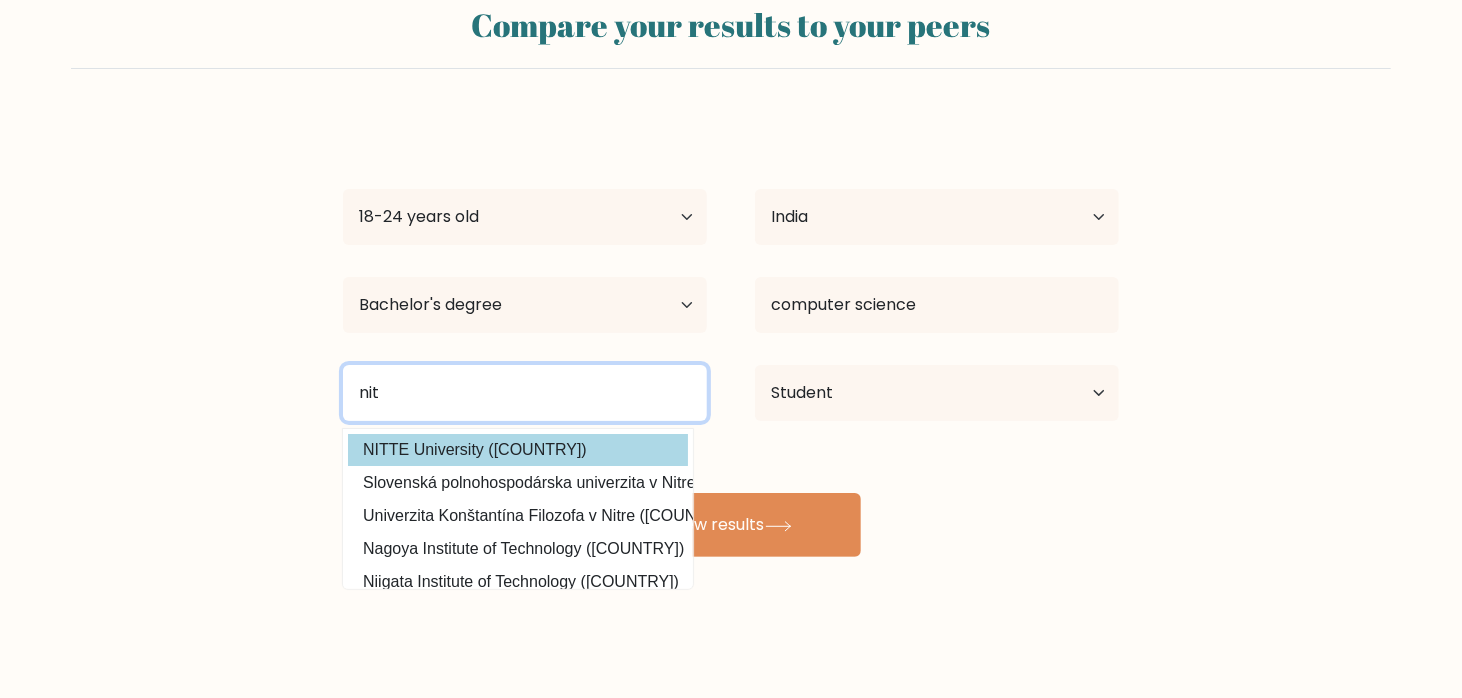 type on "nit" 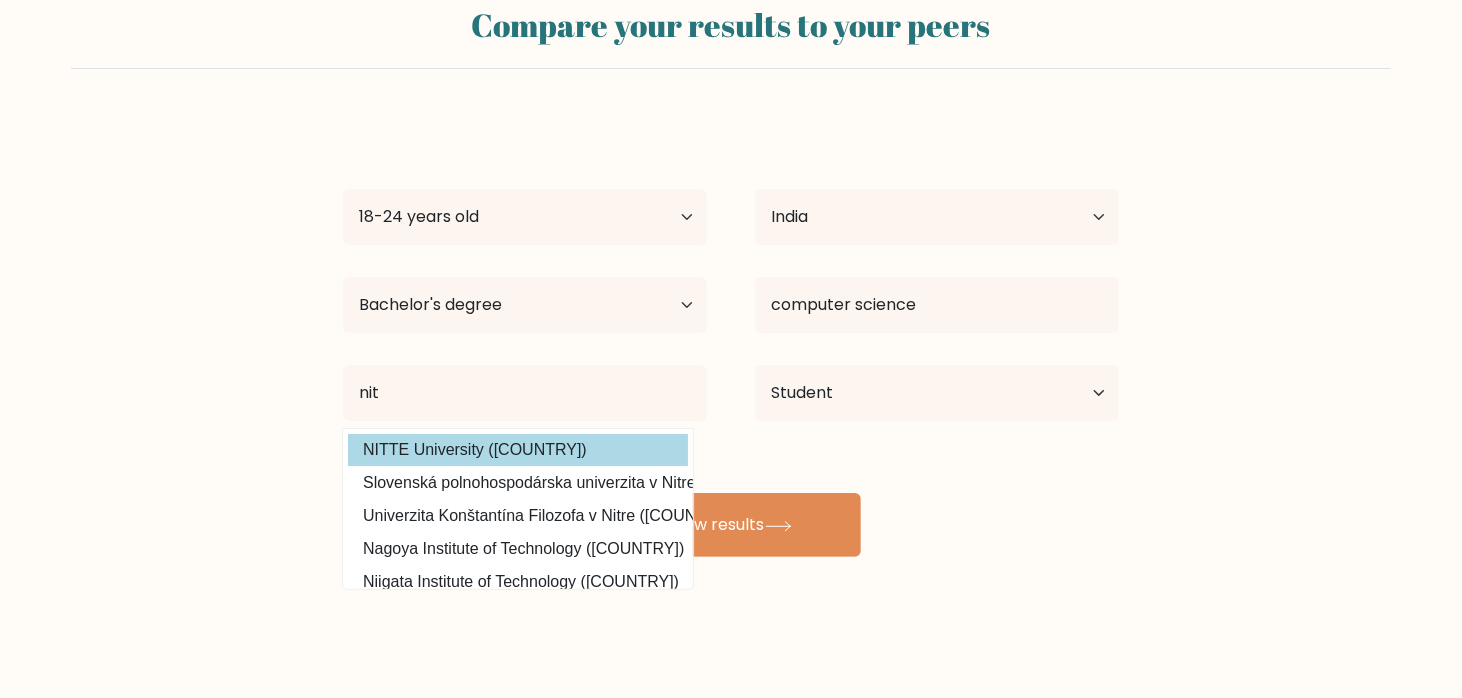 click on "standy
sumit
Age
Under 18 years old
18-24 years old
25-34 years old
35-44 years old
45-54 years old
55-64 years old
65 years old and above
Country
Afghanistan
Albania
Algeria
American Samoa
Andorra
Angola
Anguilla
Antarctica
Antigua and Barbuda
Argentina
Armenia
Aruba
Australia
Austria
Azerbaijan
Bahamas
Bahrain
Bangladesh
Barbados
Belarus
Belgium
Belize
Benin
Bermuda
Bhutan
Bolivia
Bonaire, Sint Eustatius and Saba
Bosnia and Herzegovina
Botswana
Bouvet Island
Brazil
Brunei Chad" at bounding box center (731, 337) 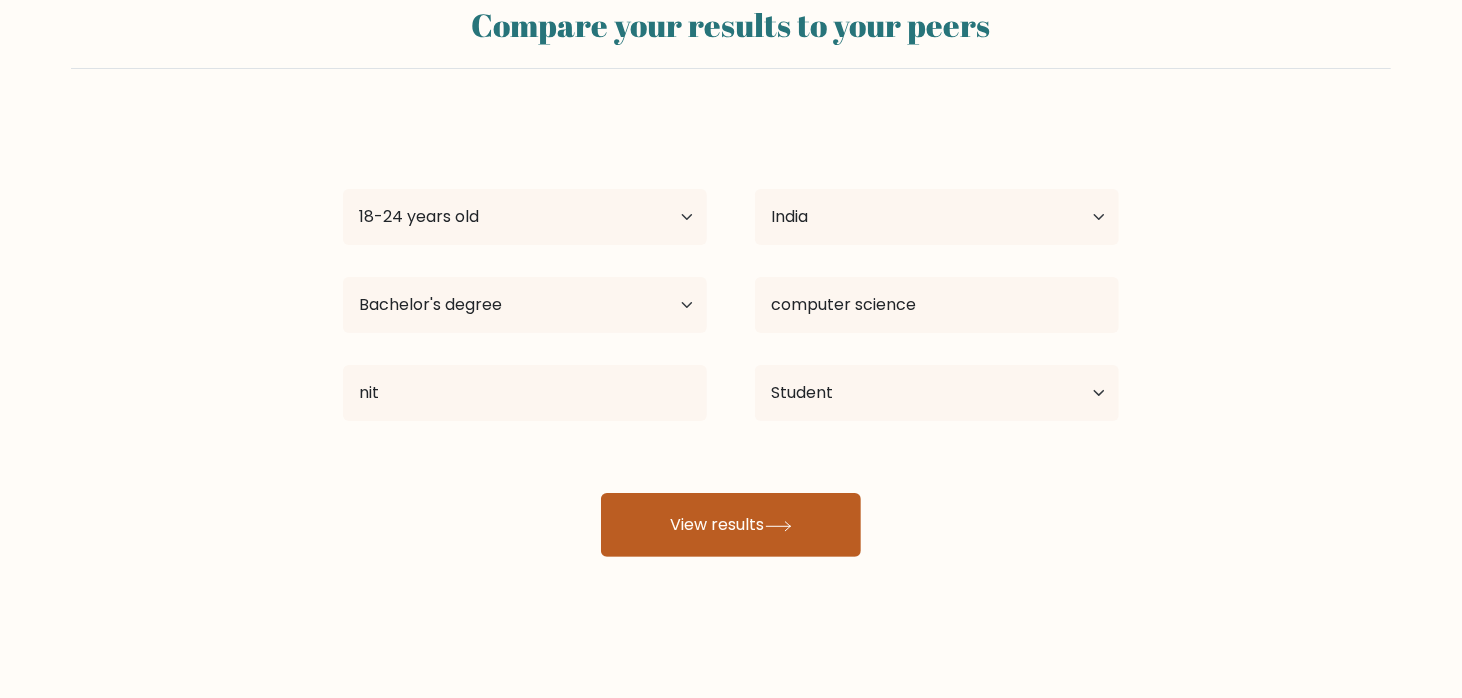 click on "View results" at bounding box center (731, 525) 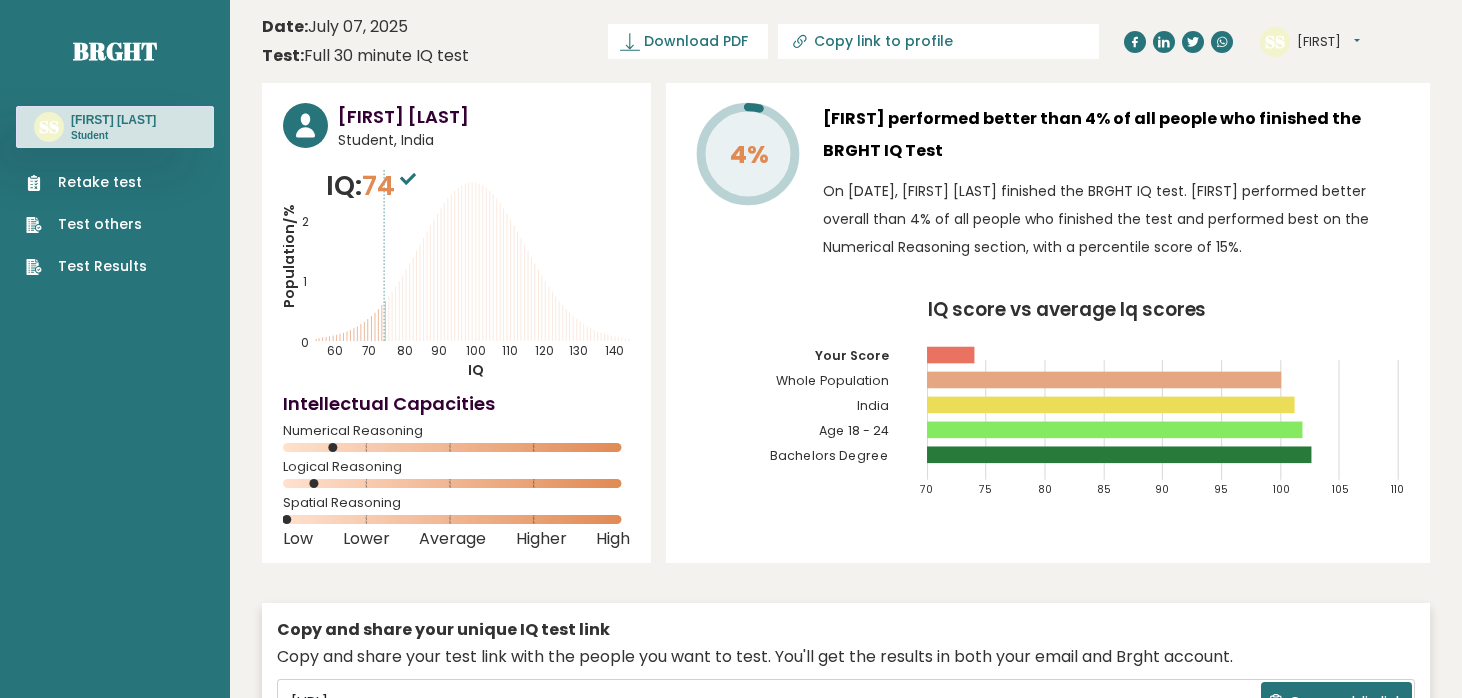 scroll, scrollTop: 0, scrollLeft: 0, axis: both 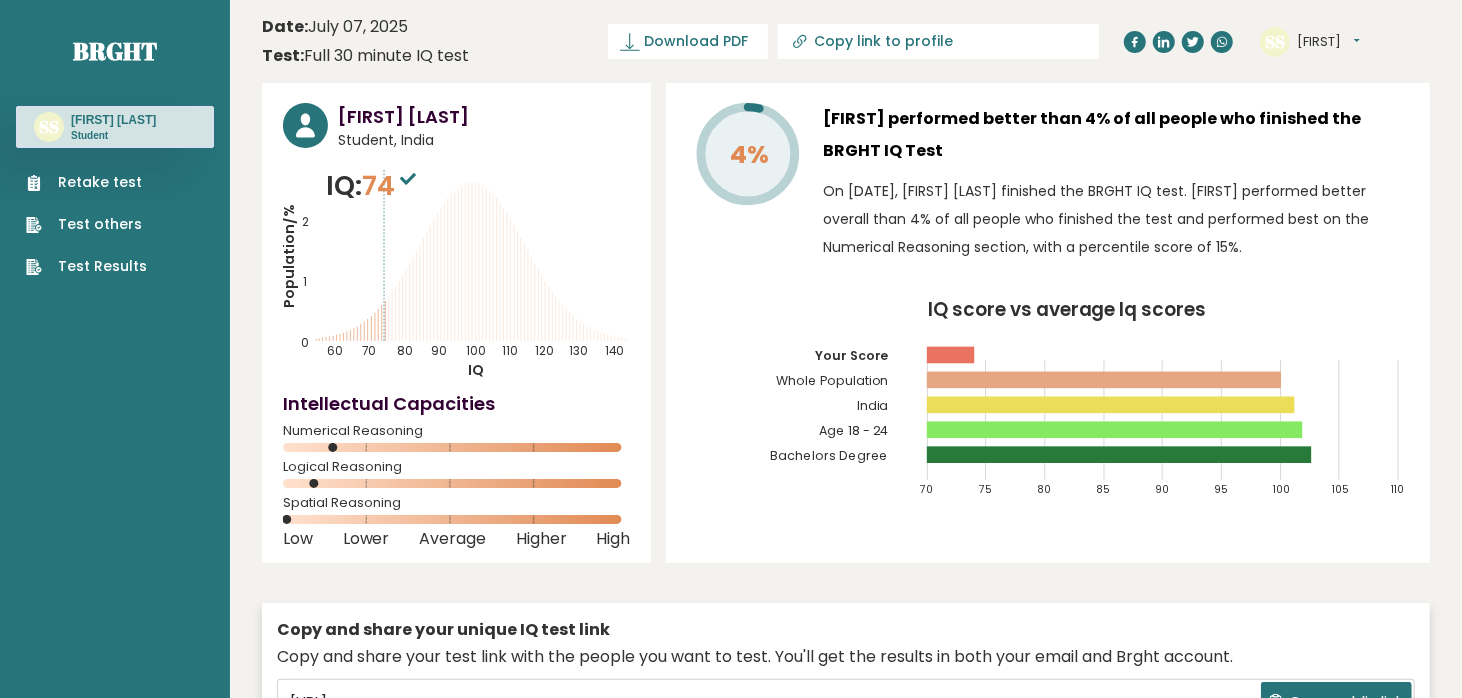 click on "IQ score vs average Iq scores
70
75
80
85
90
95
100
105
110
Your Score
Whole Population
India
Age 18 - 24
Bachelors Degree" at bounding box center (1048, 407) 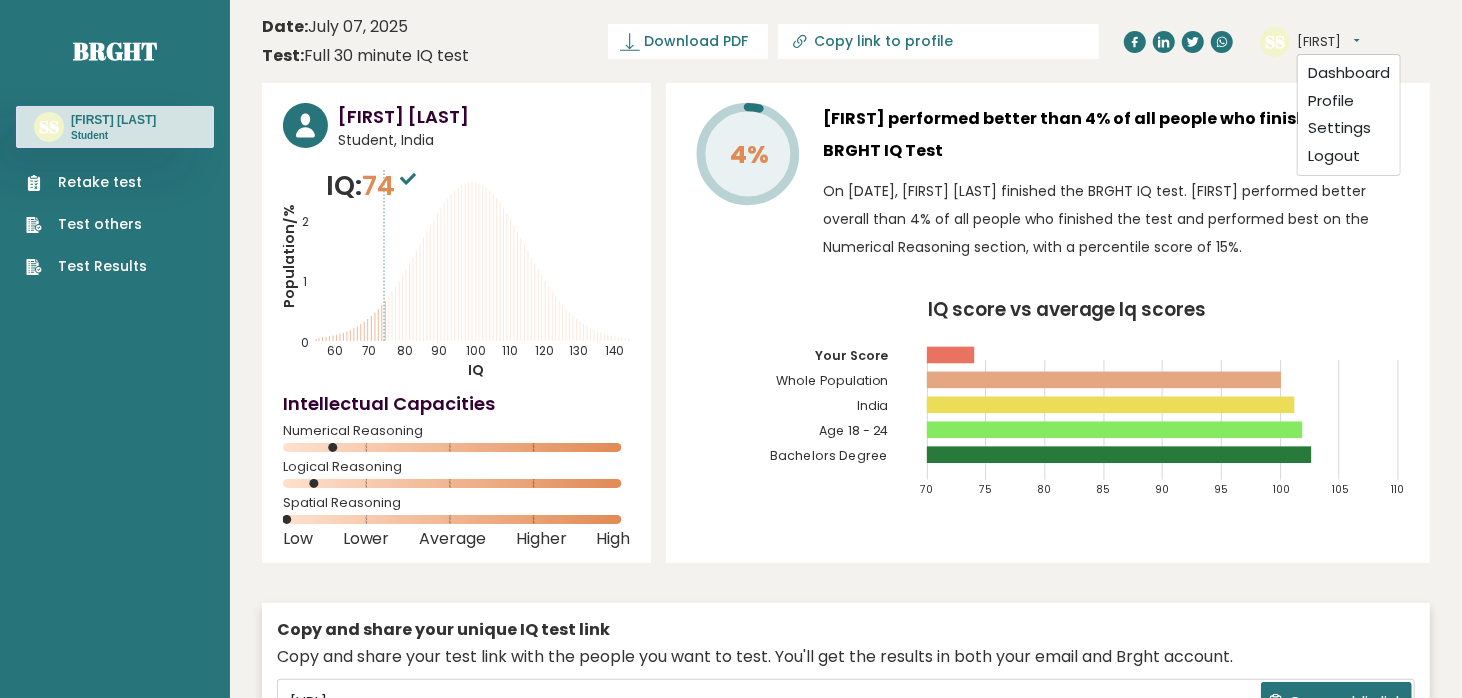 click on "Standy" at bounding box center (1328, 42) 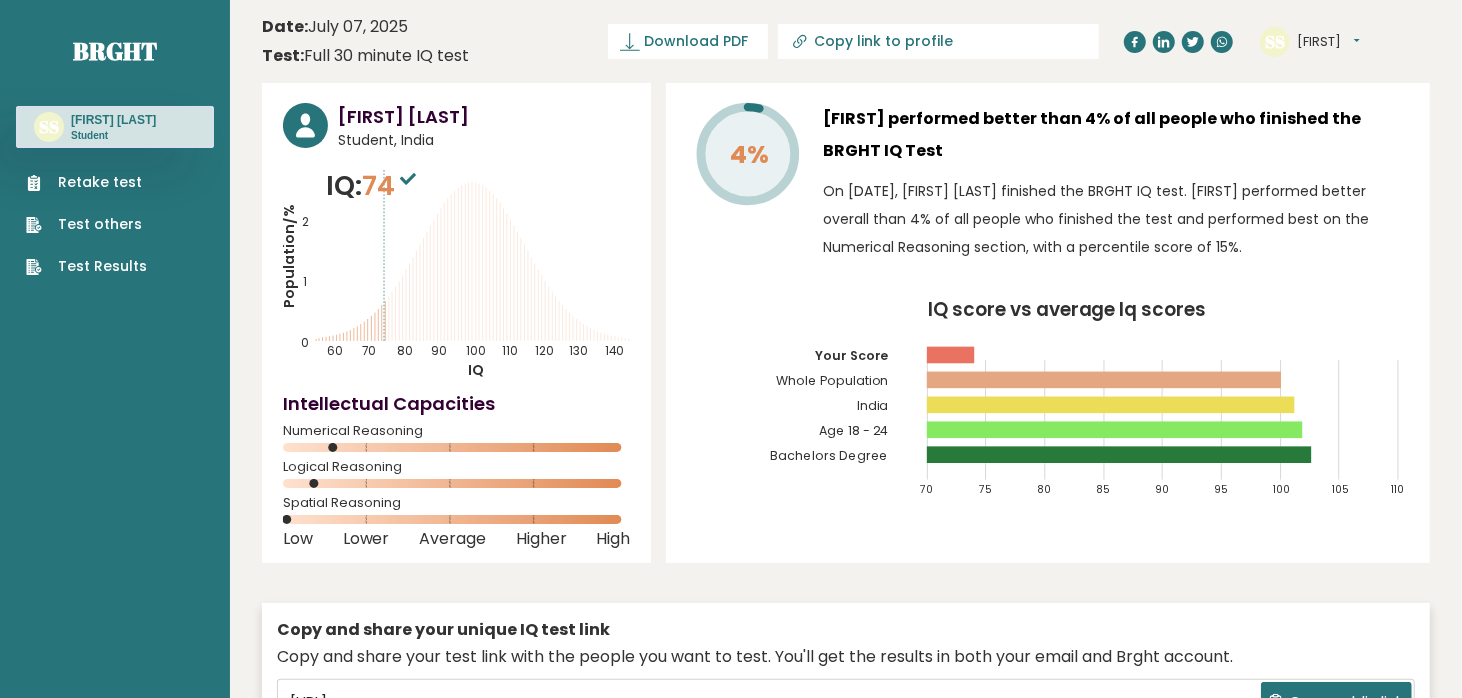 click on "Standy" at bounding box center [1328, 42] 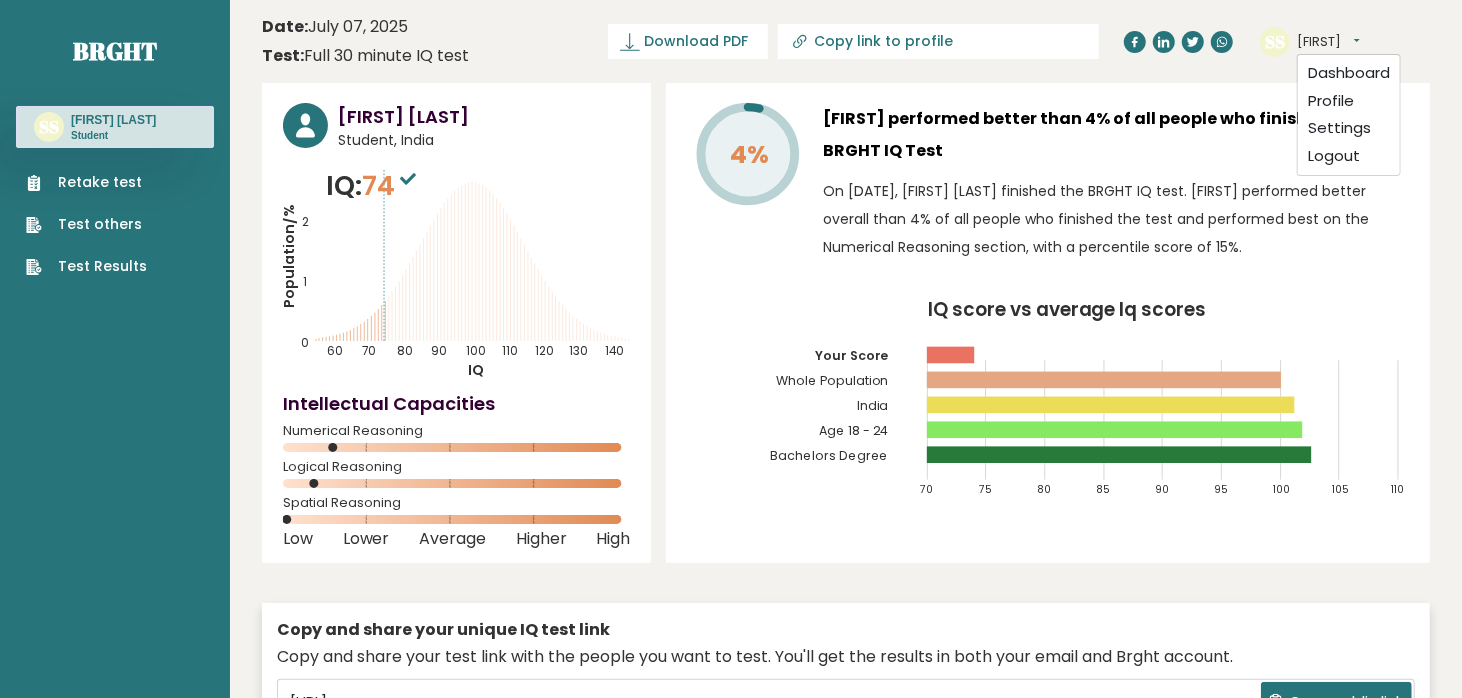 click on "Standy" at bounding box center [1328, 42] 